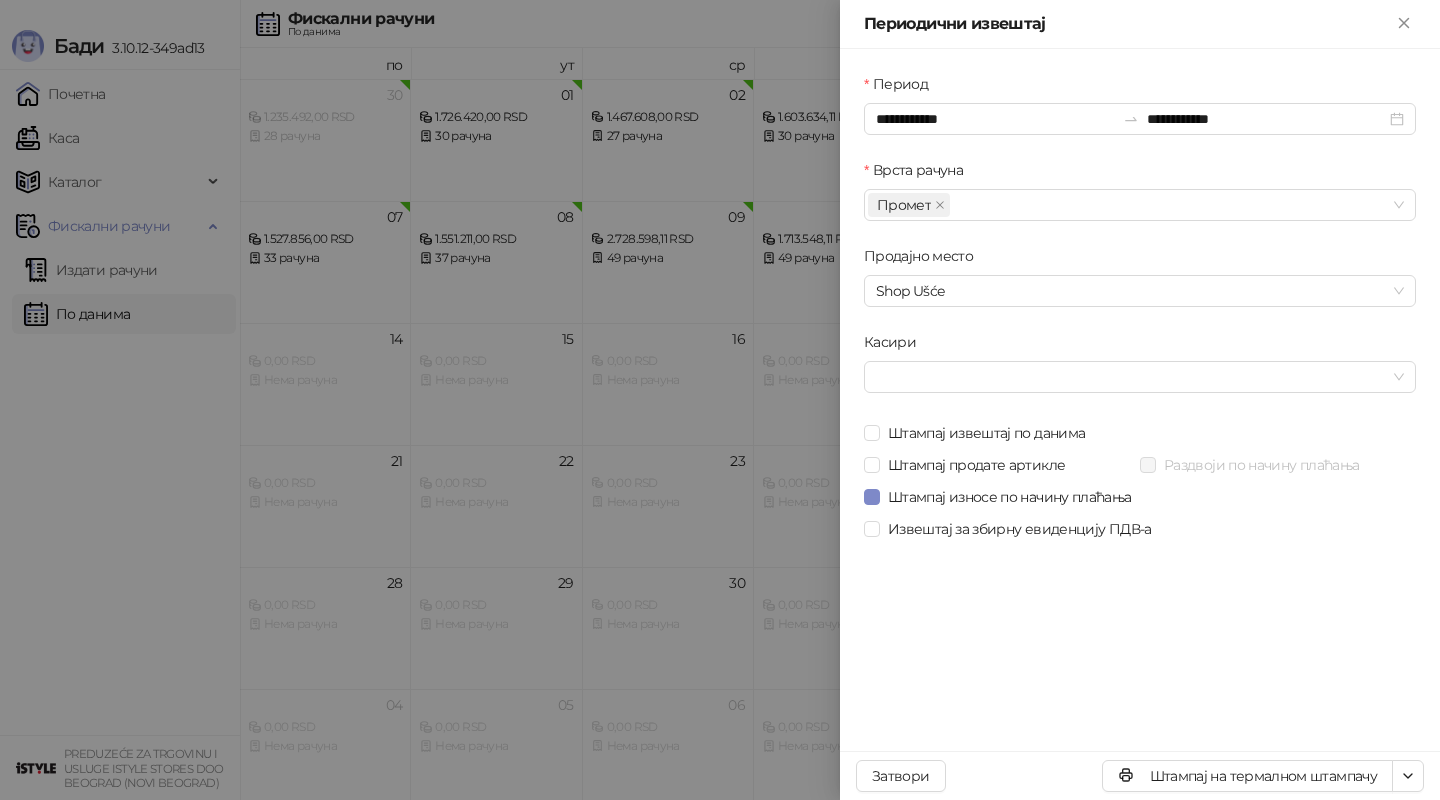 scroll, scrollTop: 0, scrollLeft: 0, axis: both 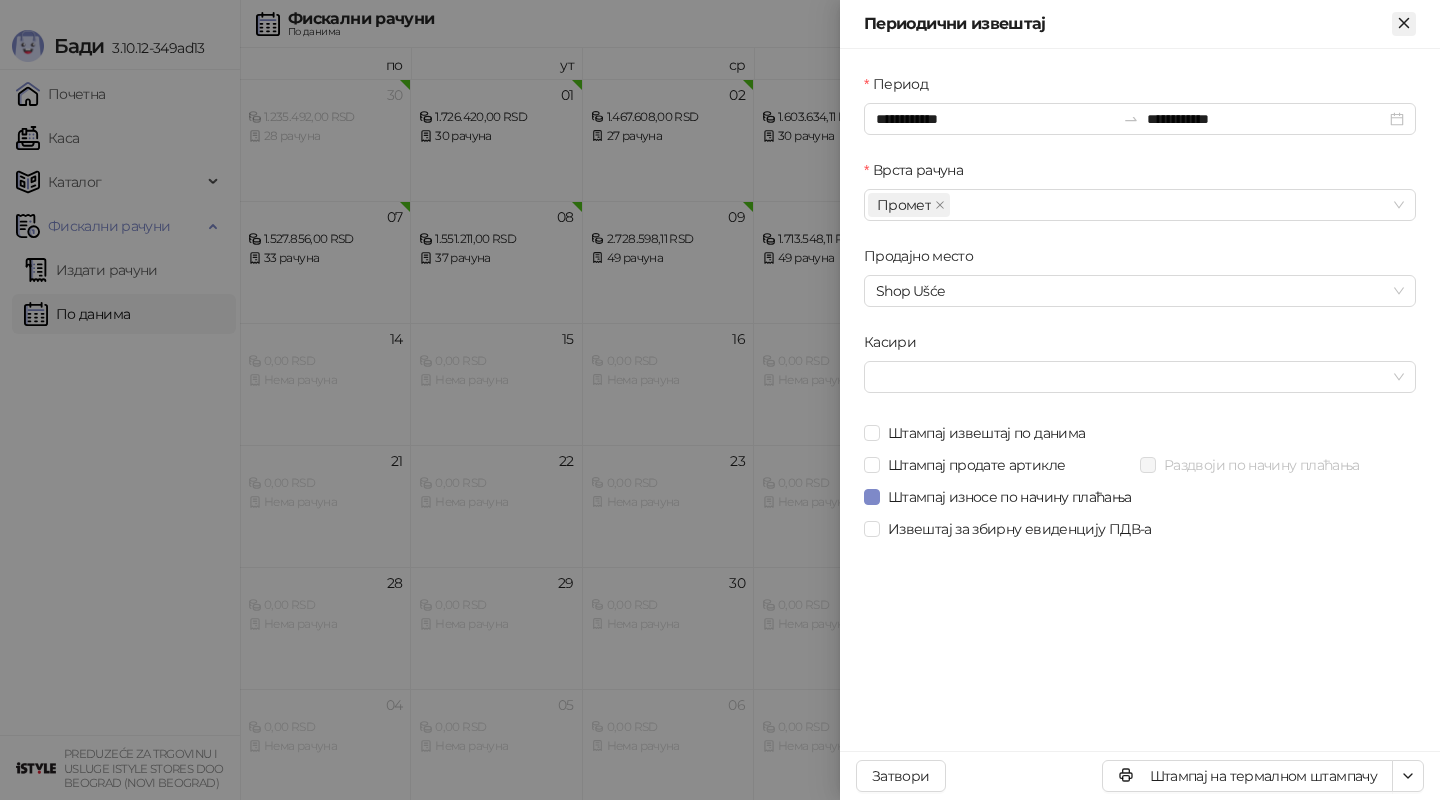 click 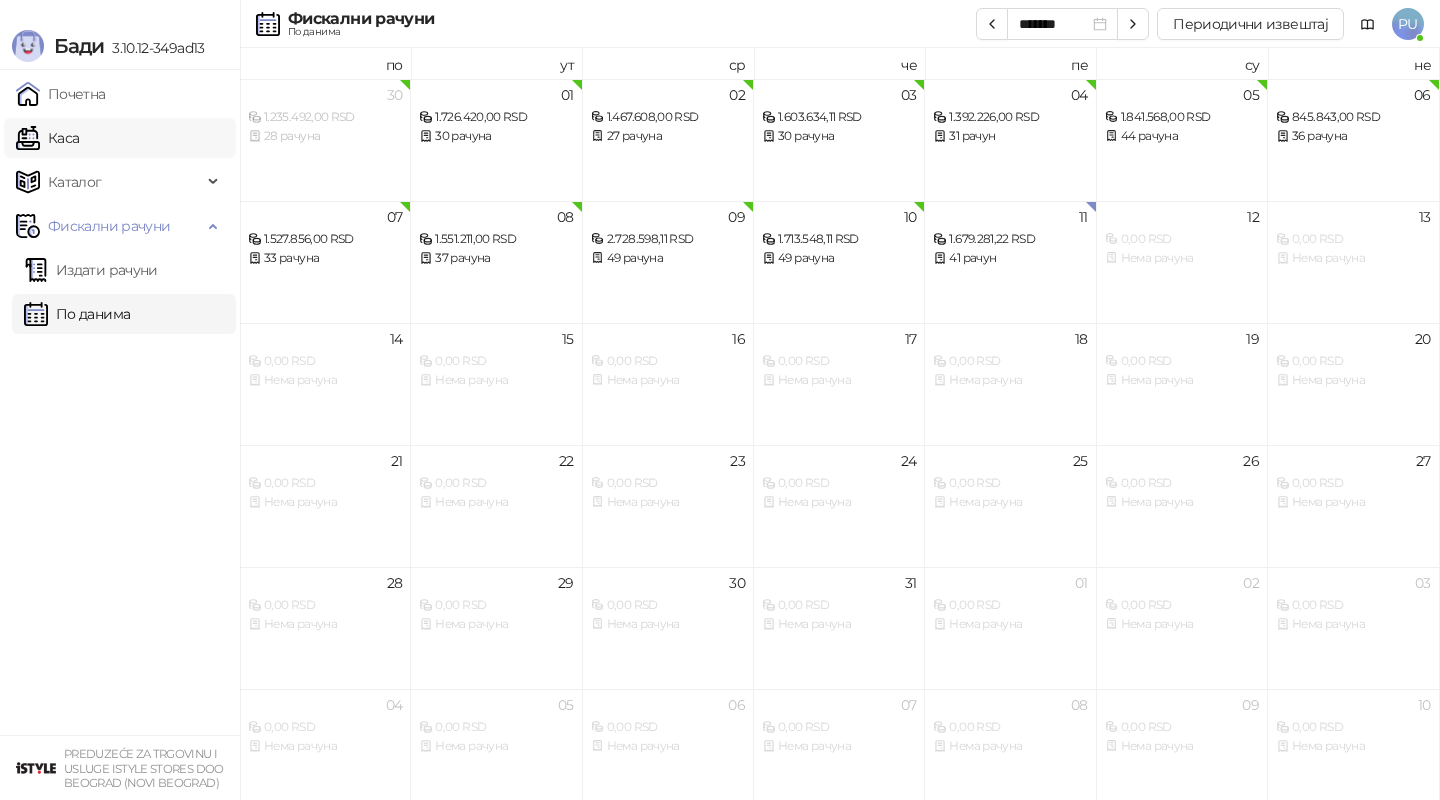 click on "Каса" at bounding box center (47, 138) 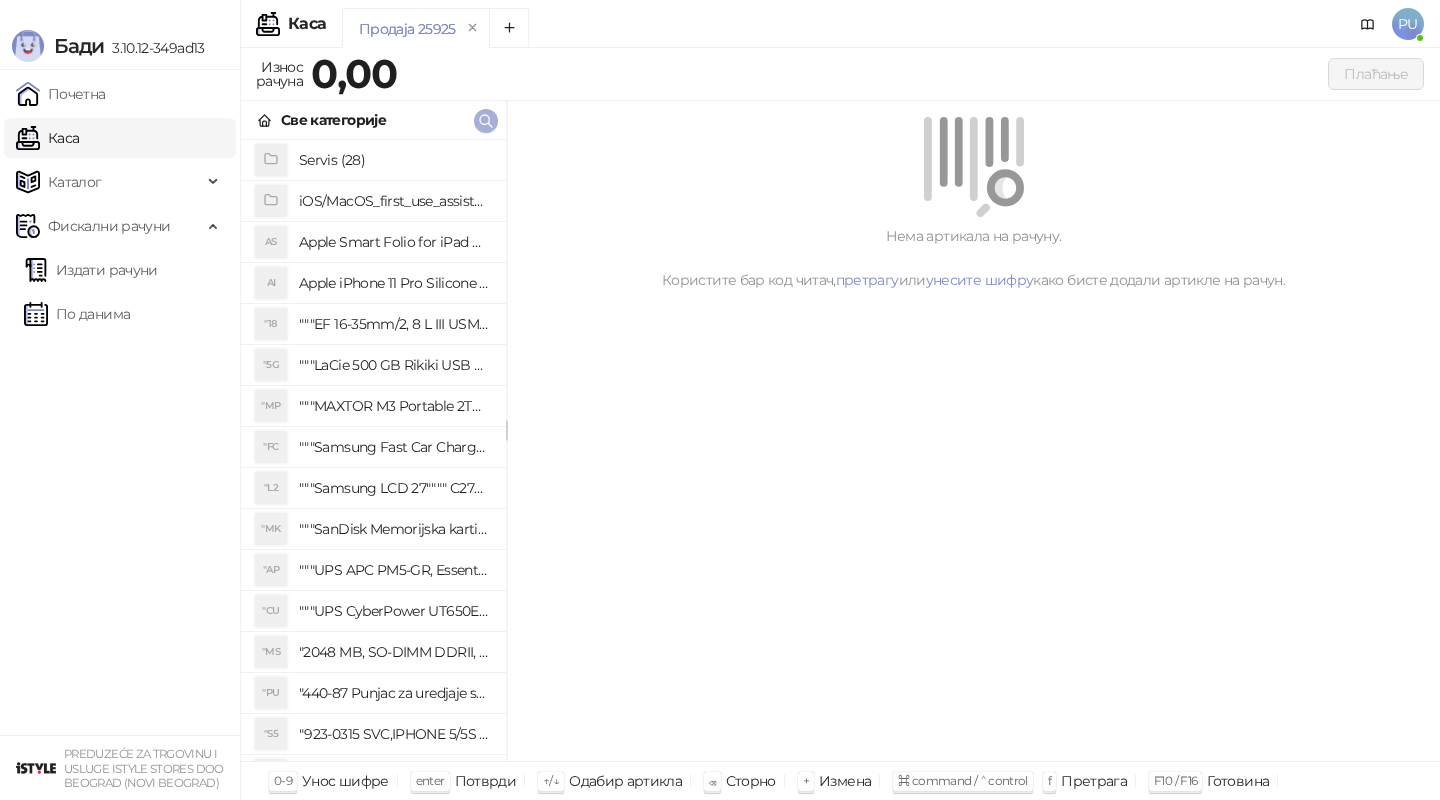 click 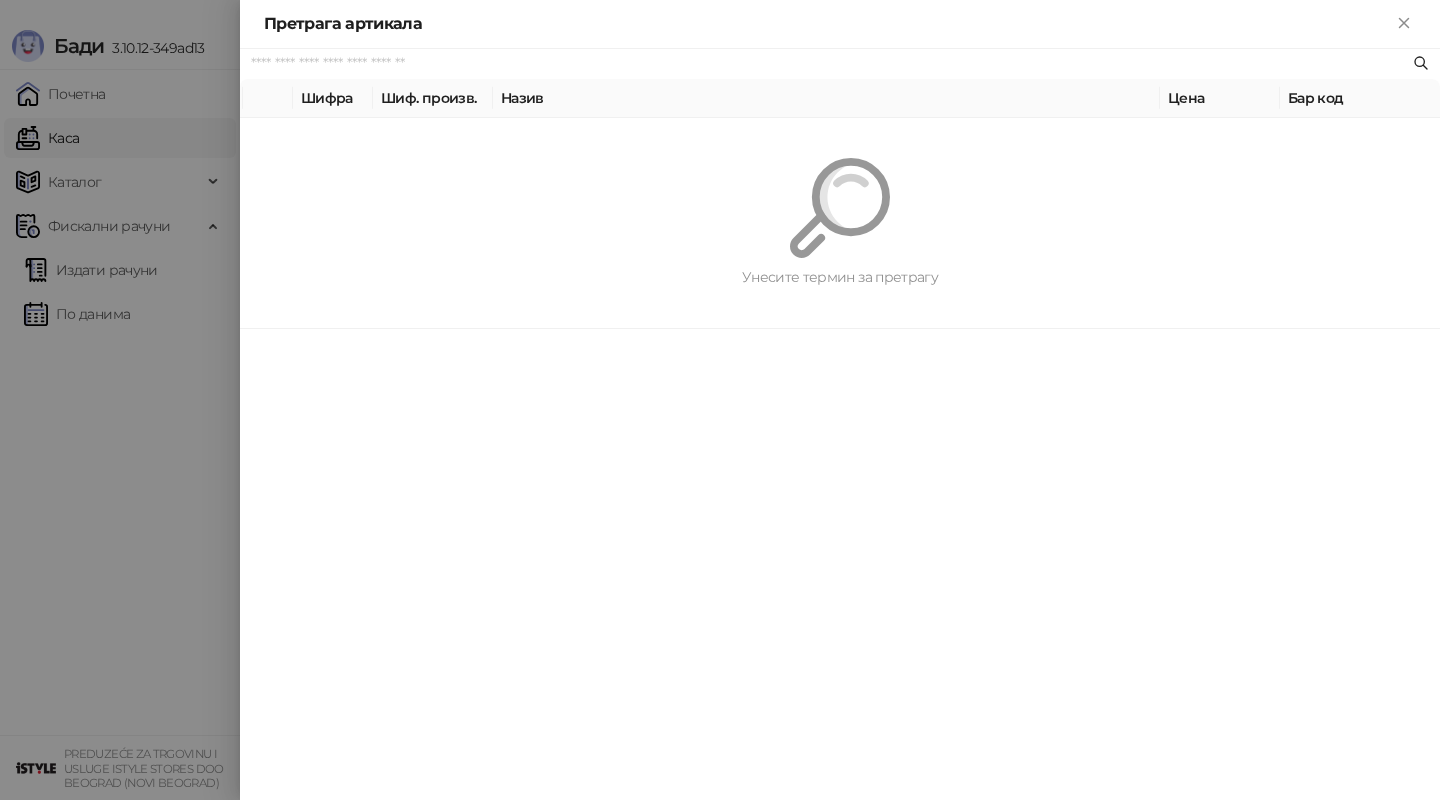 paste on "*********" 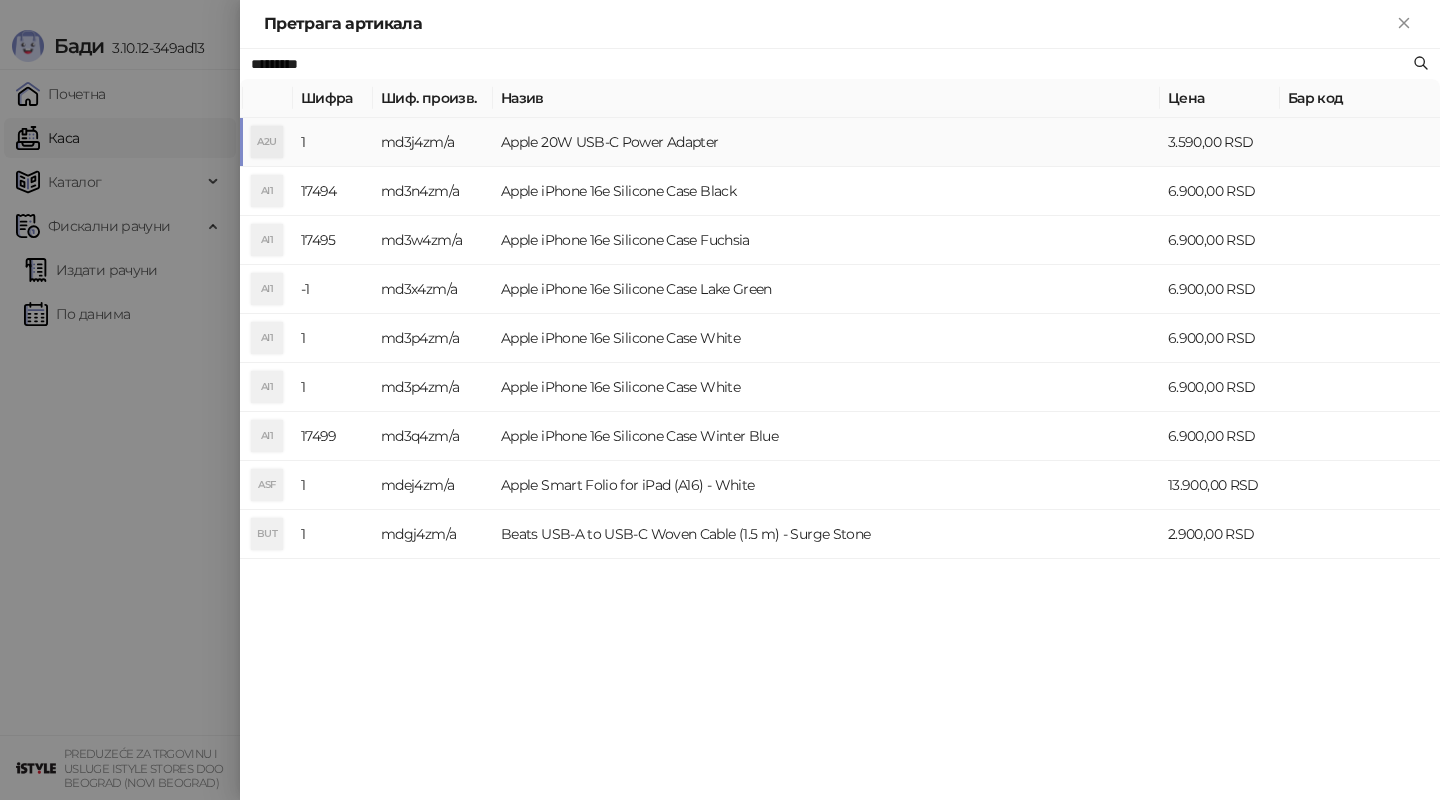 click on "Apple 20W USB-C Power Adapter" at bounding box center (826, 142) 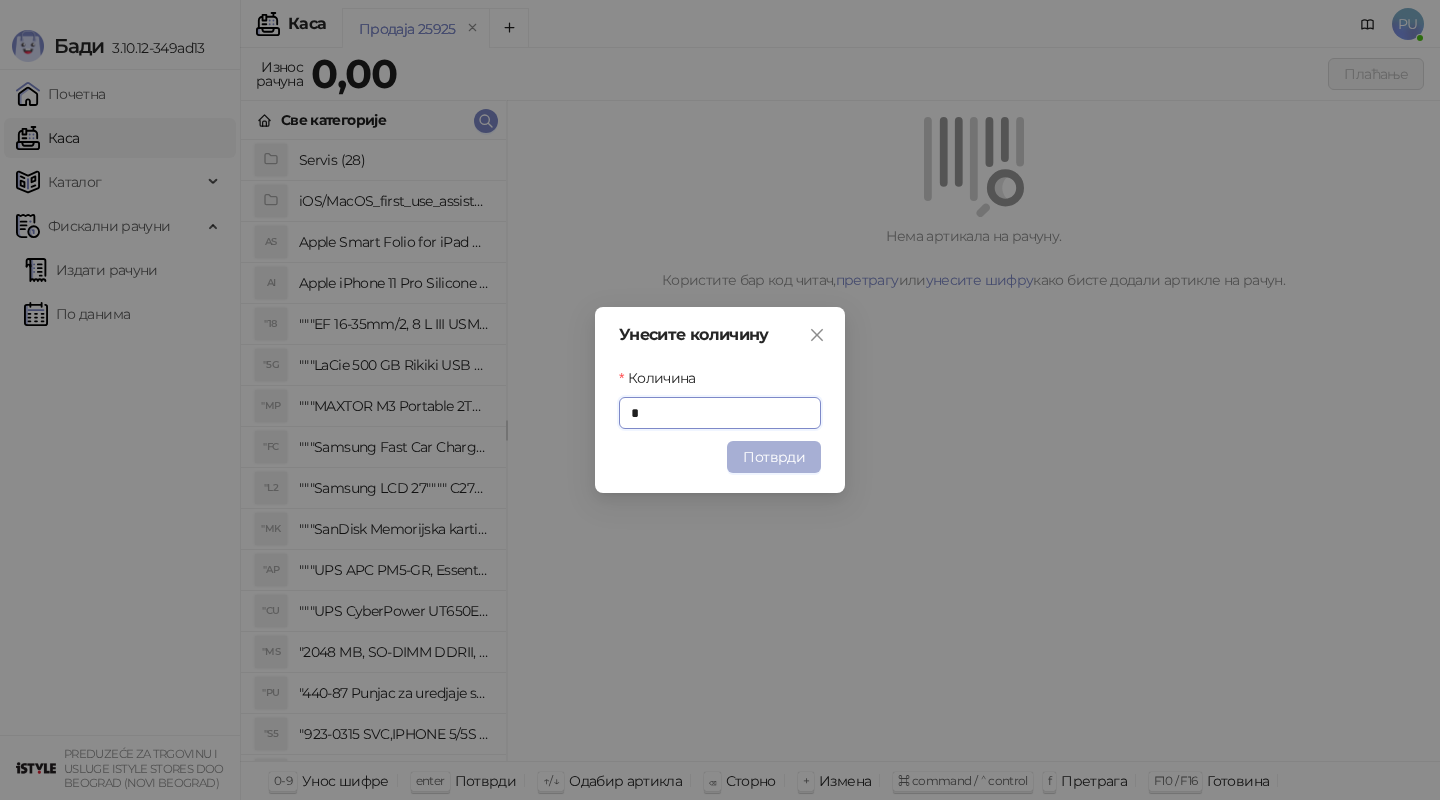 click on "Потврди" at bounding box center [774, 457] 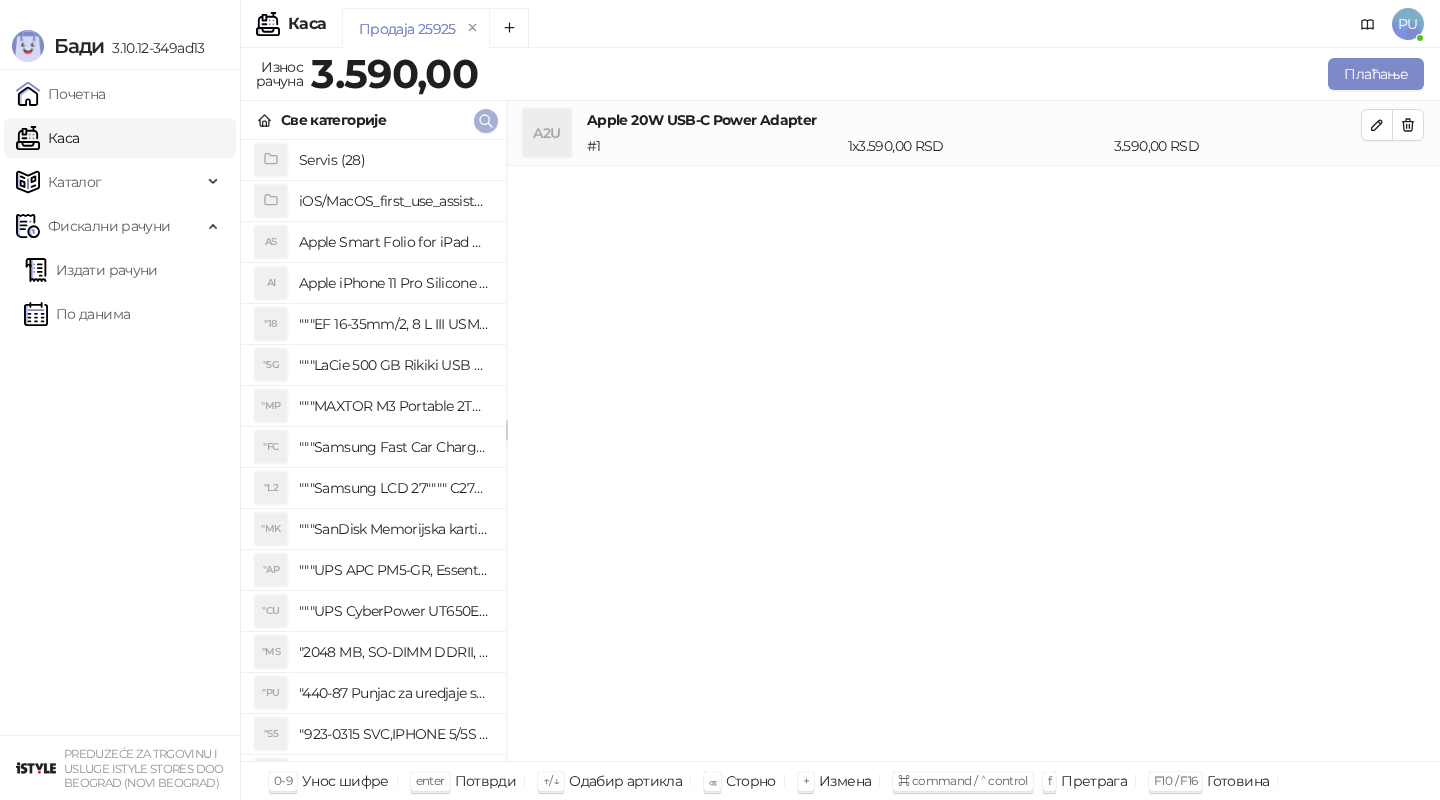 click 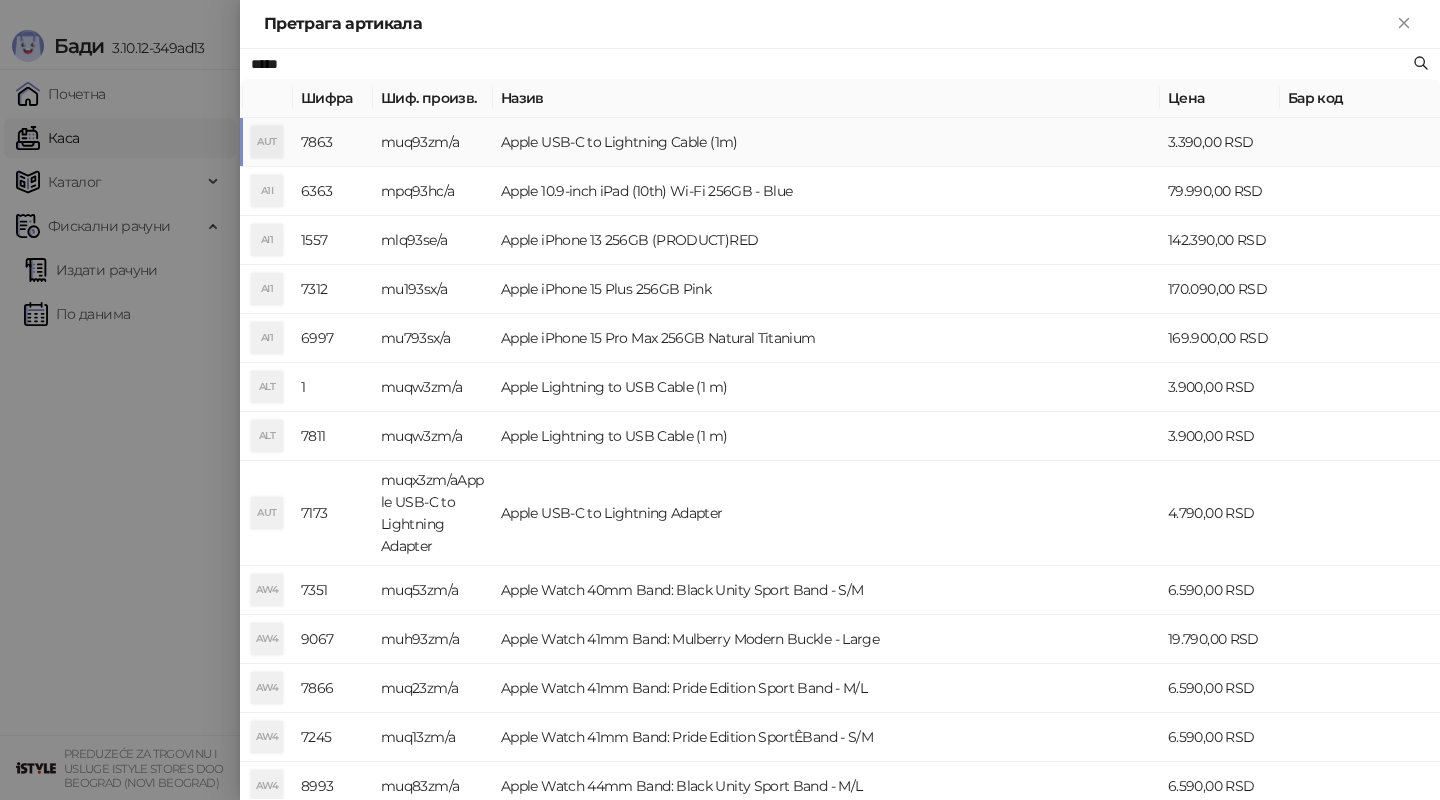 click on "Apple USB-C to Lightning Cable (1m)" at bounding box center (826, 142) 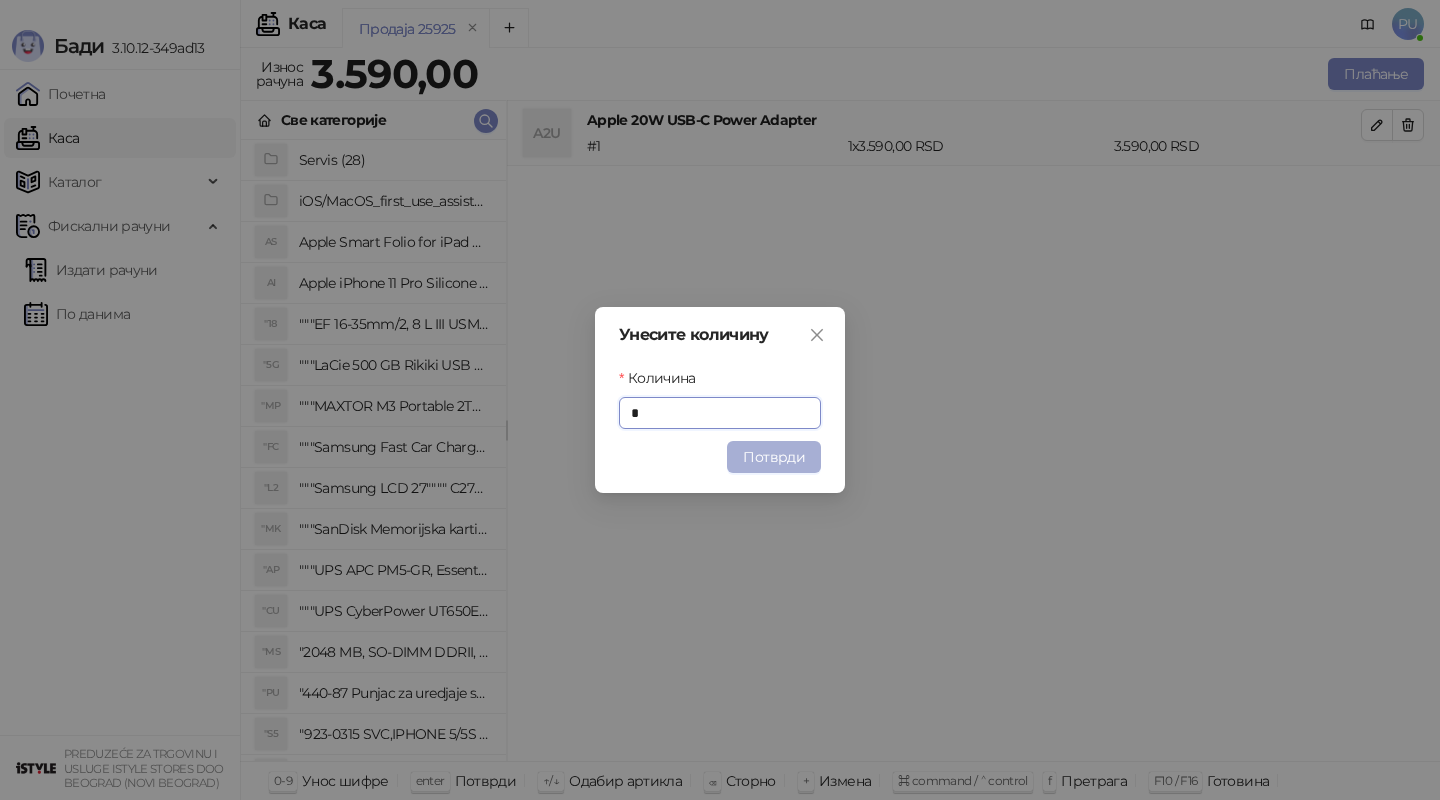 click on "Потврди" at bounding box center (774, 457) 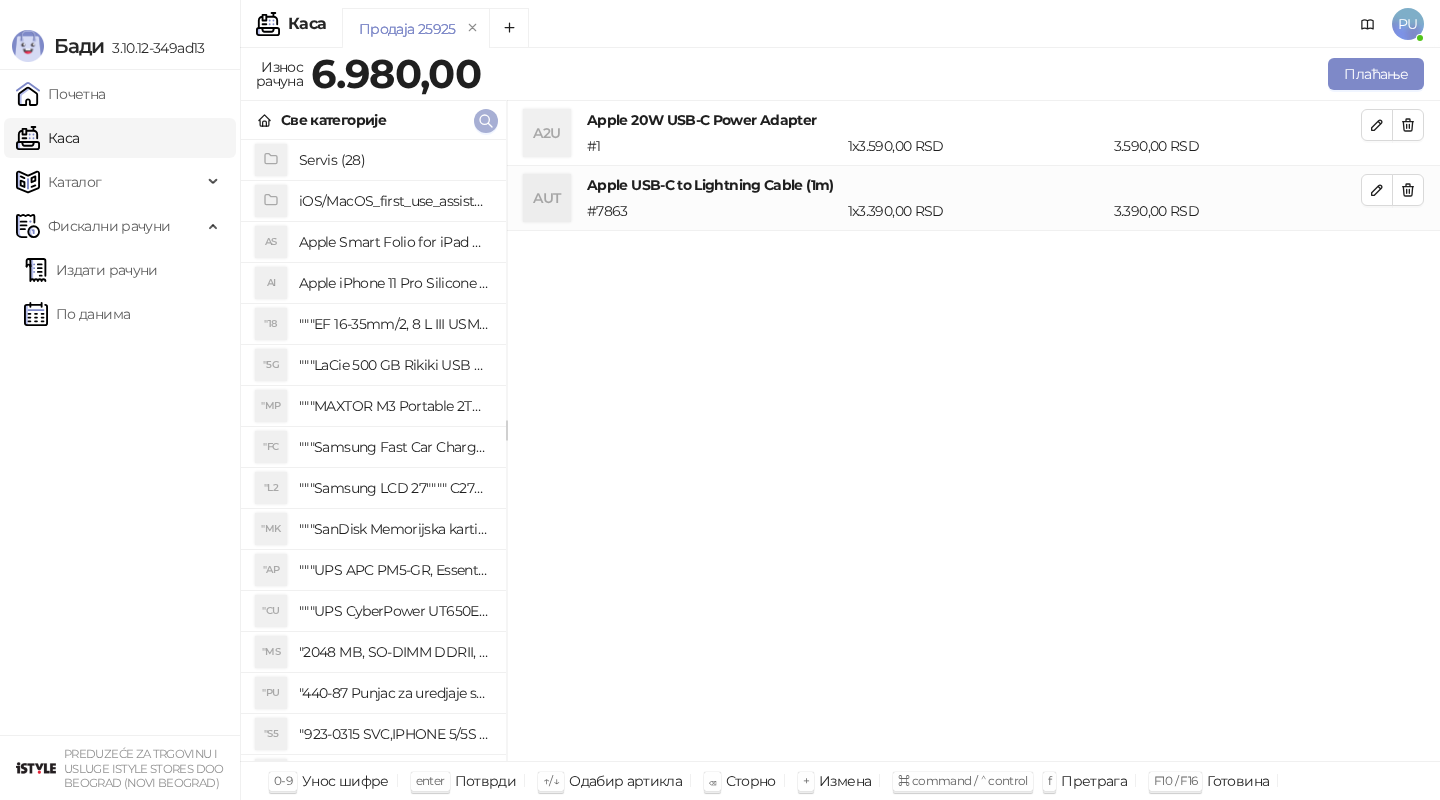 click 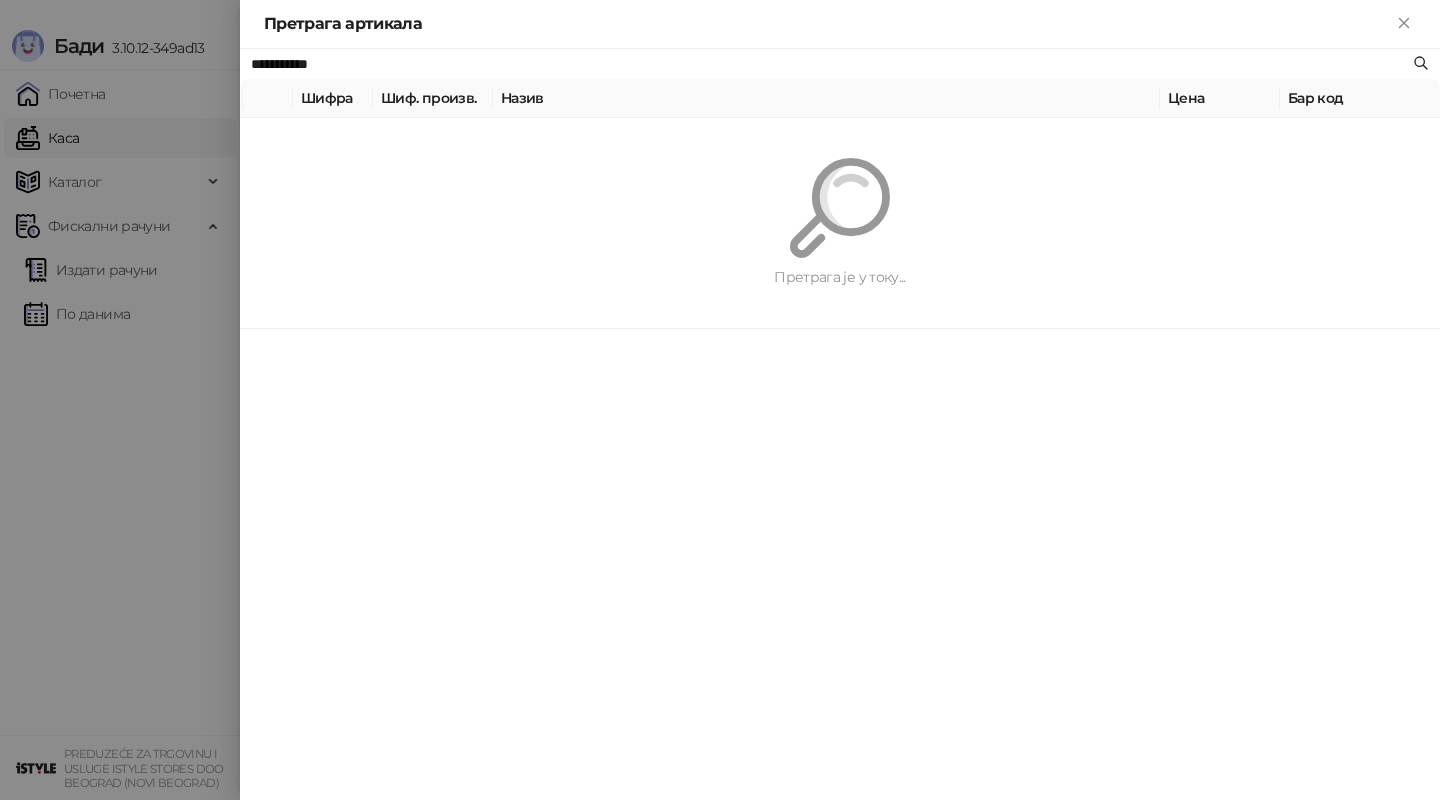 type on "**********" 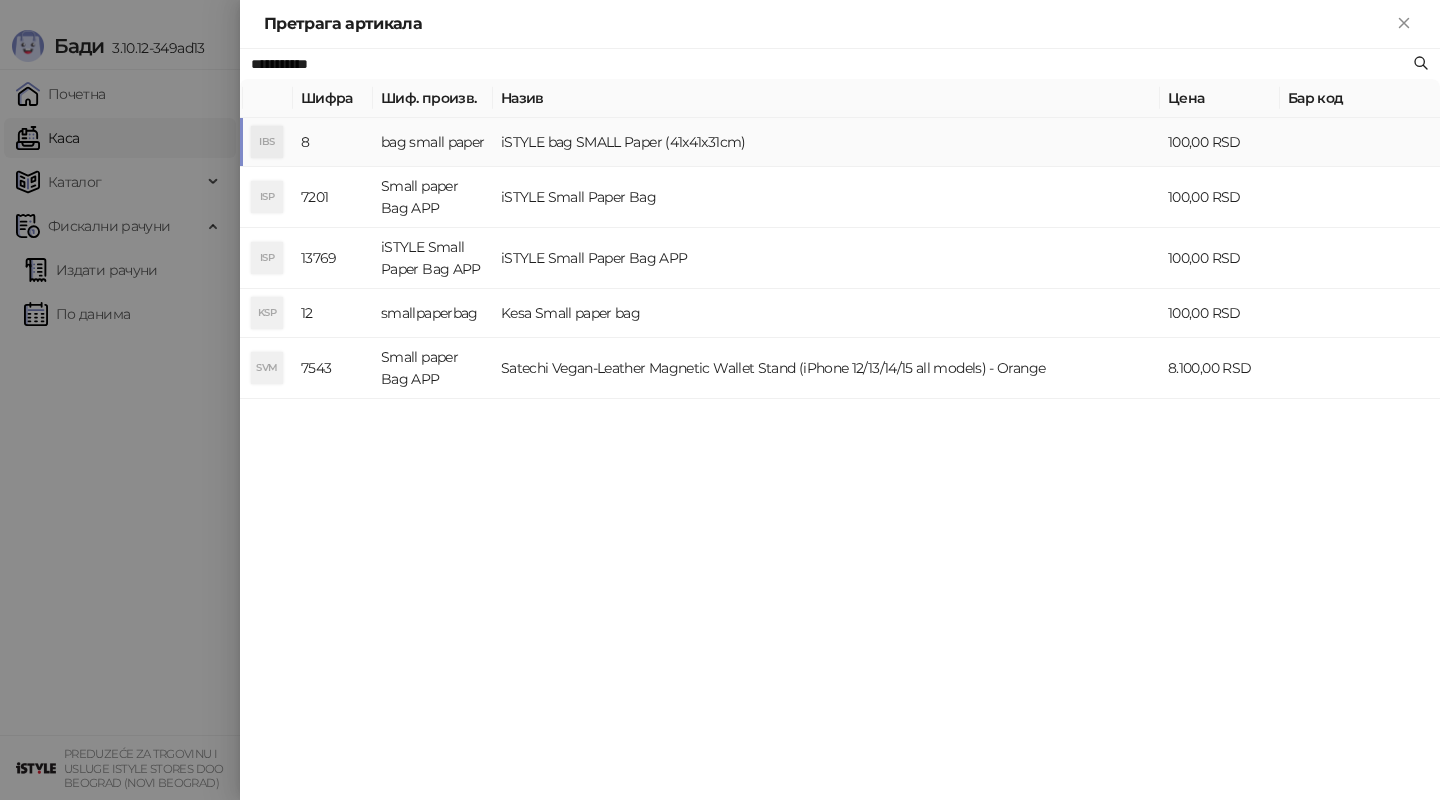 click on "iSTYLE bag SMALL Paper (41x41x31cm)" at bounding box center [826, 142] 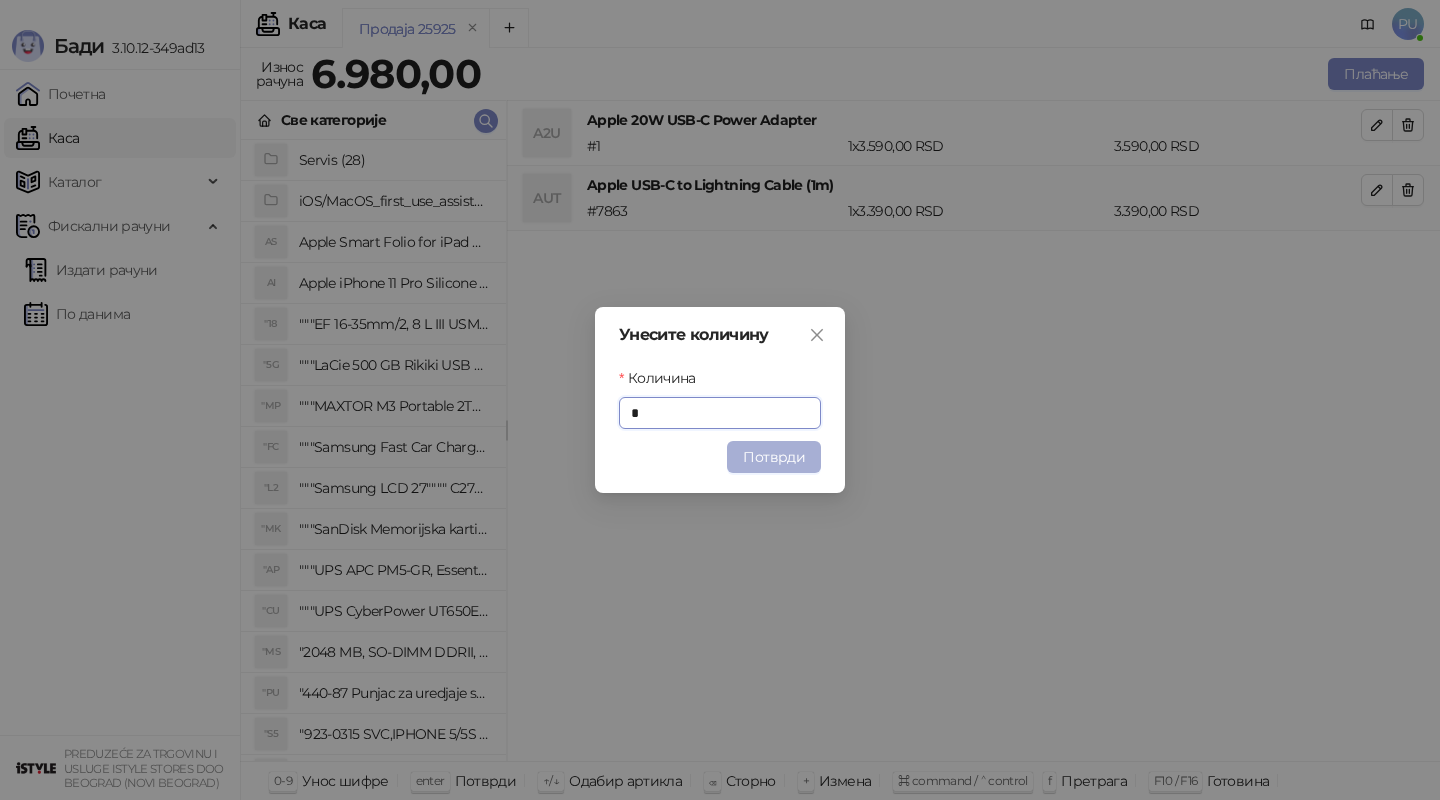 click on "Потврди" at bounding box center (774, 457) 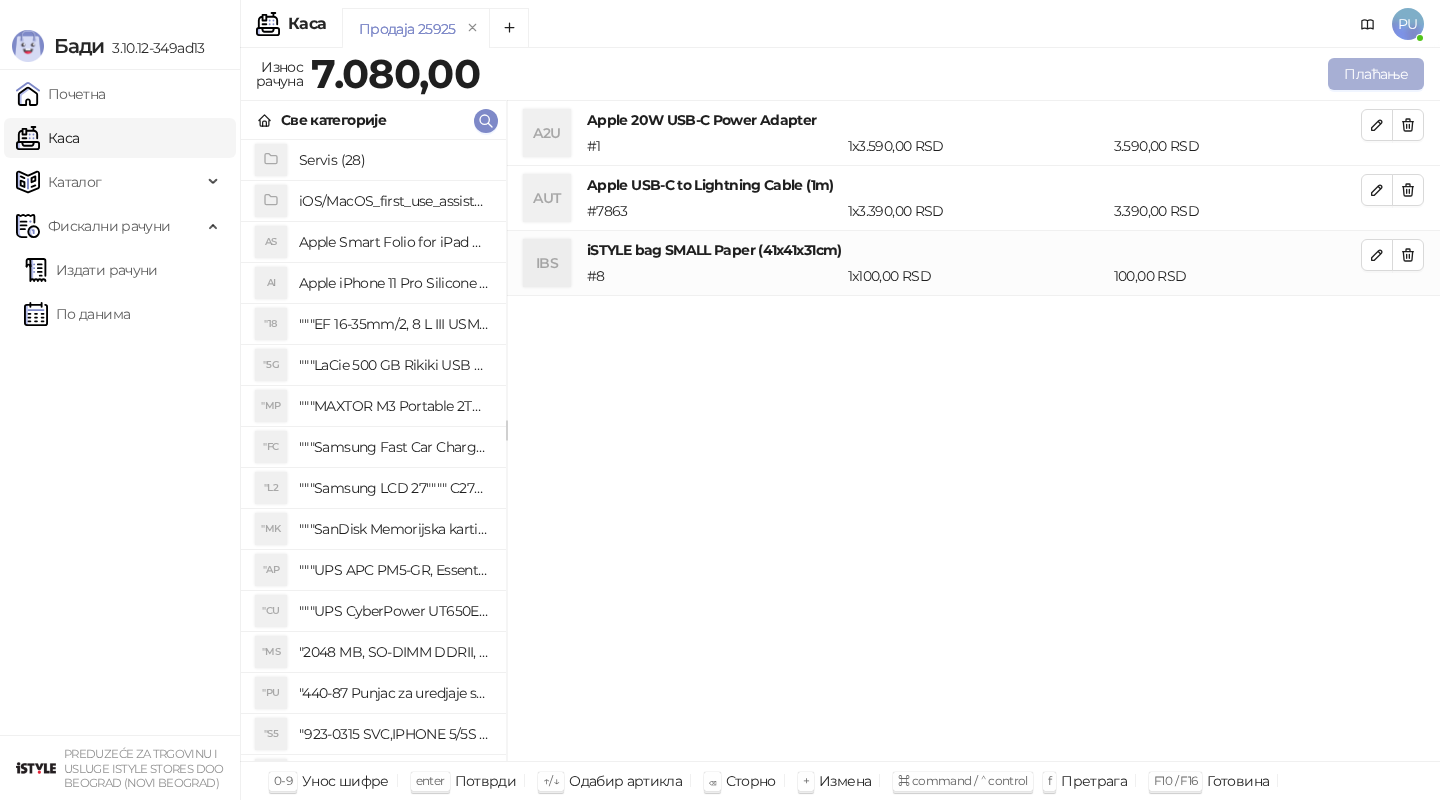 click on "Плаћање" at bounding box center (1376, 74) 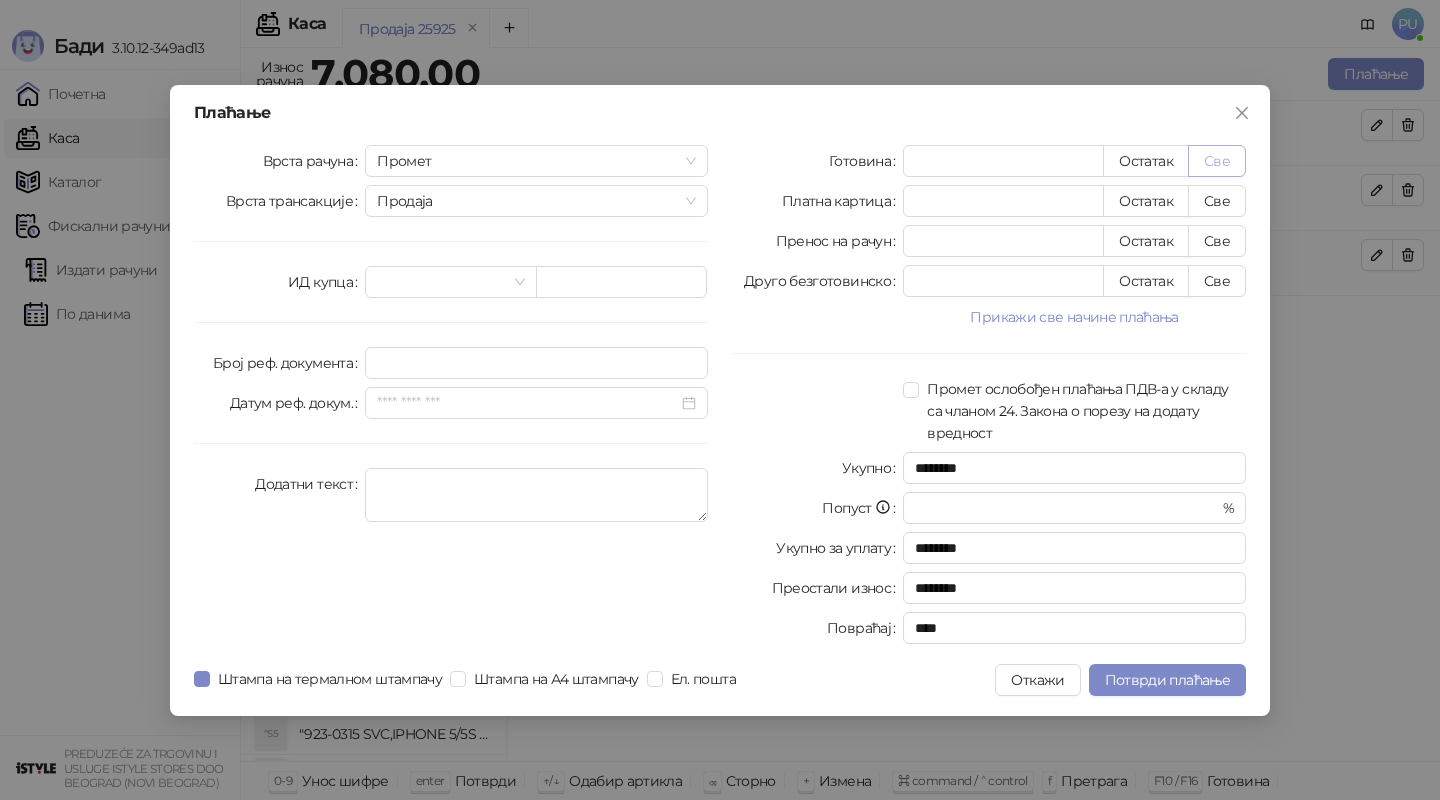 click on "Све" at bounding box center (1217, 161) 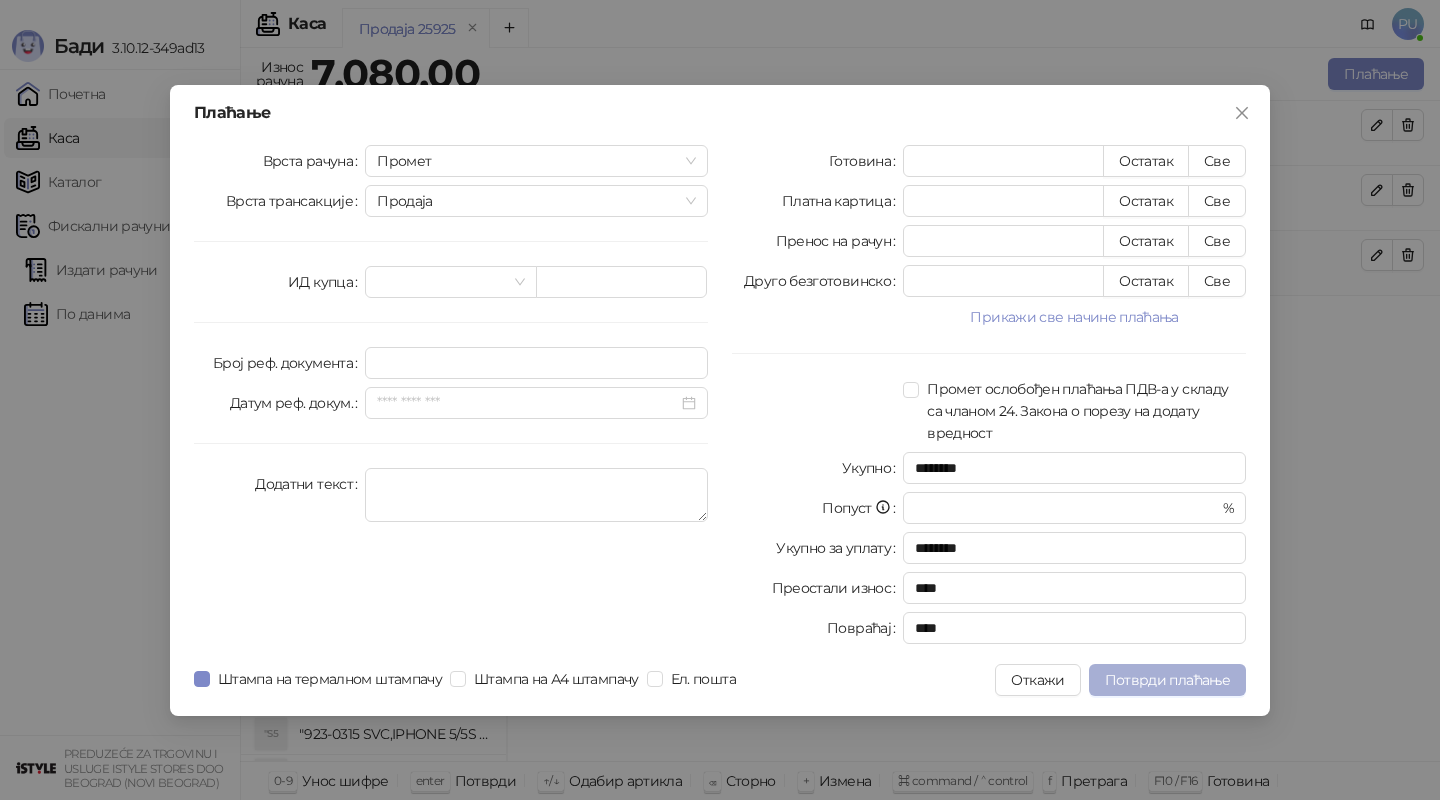 click on "Потврди плаћање" at bounding box center (1167, 680) 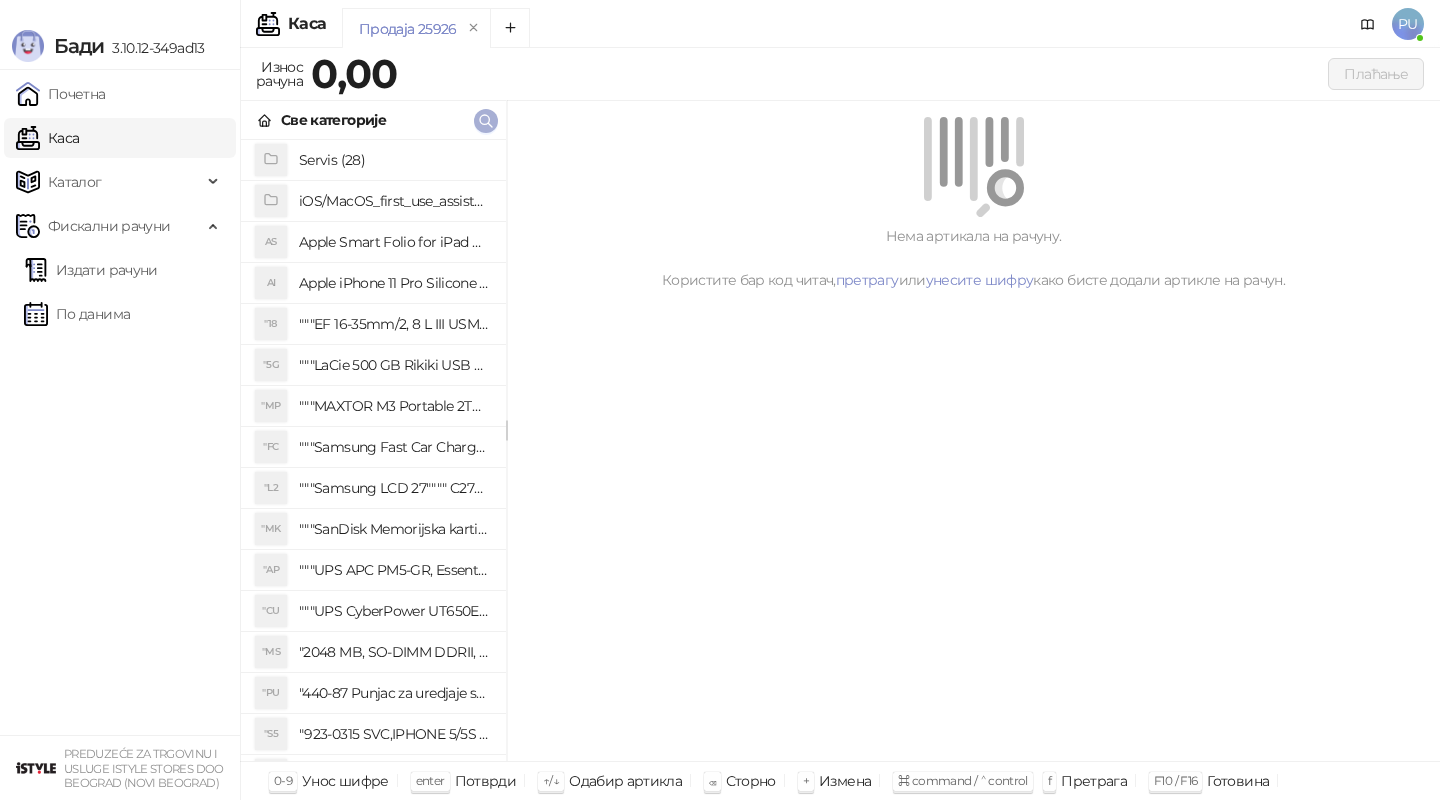 click 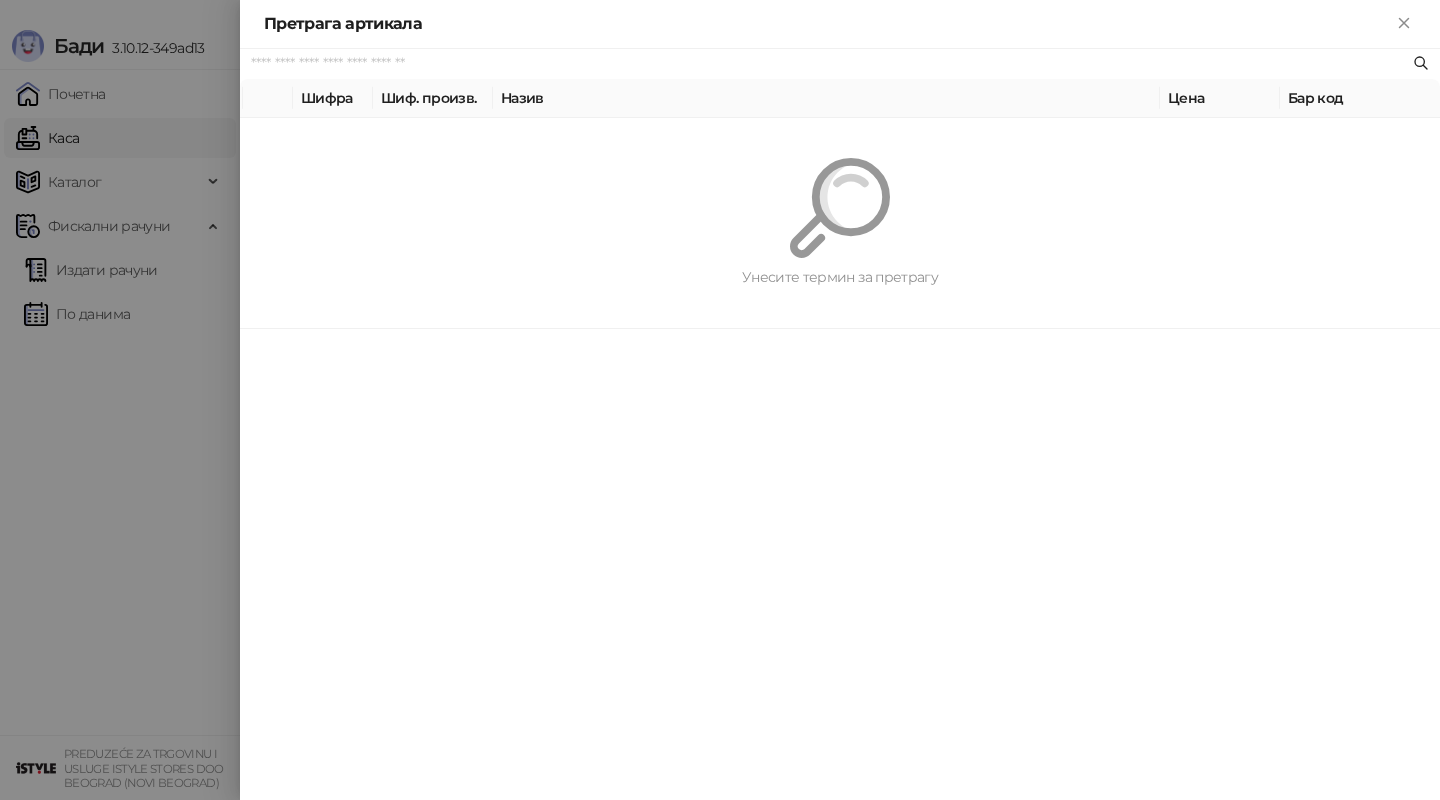 paste on "*********" 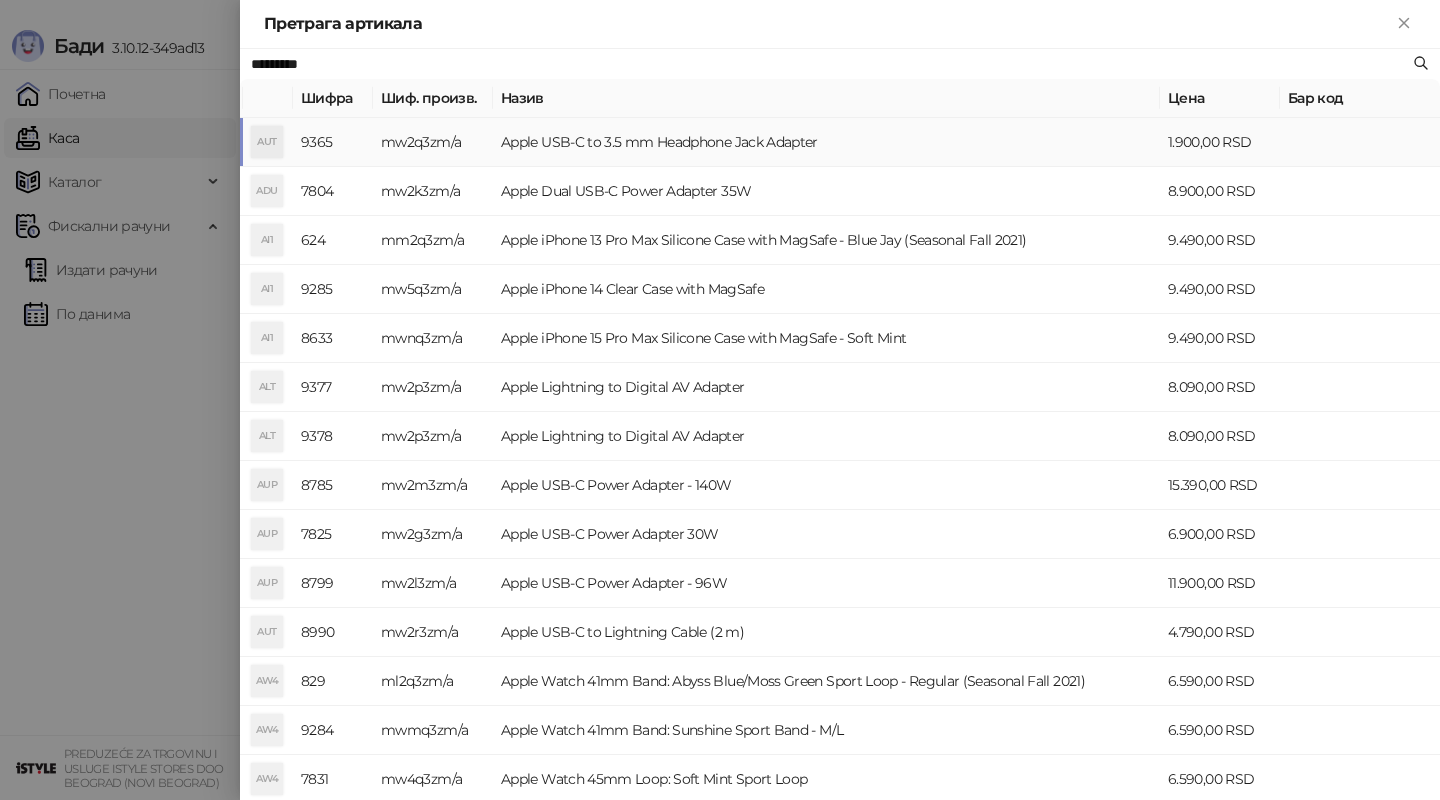 click on "Apple USB-C to 3.5 mm Headphone Jack Adapter" at bounding box center (826, 142) 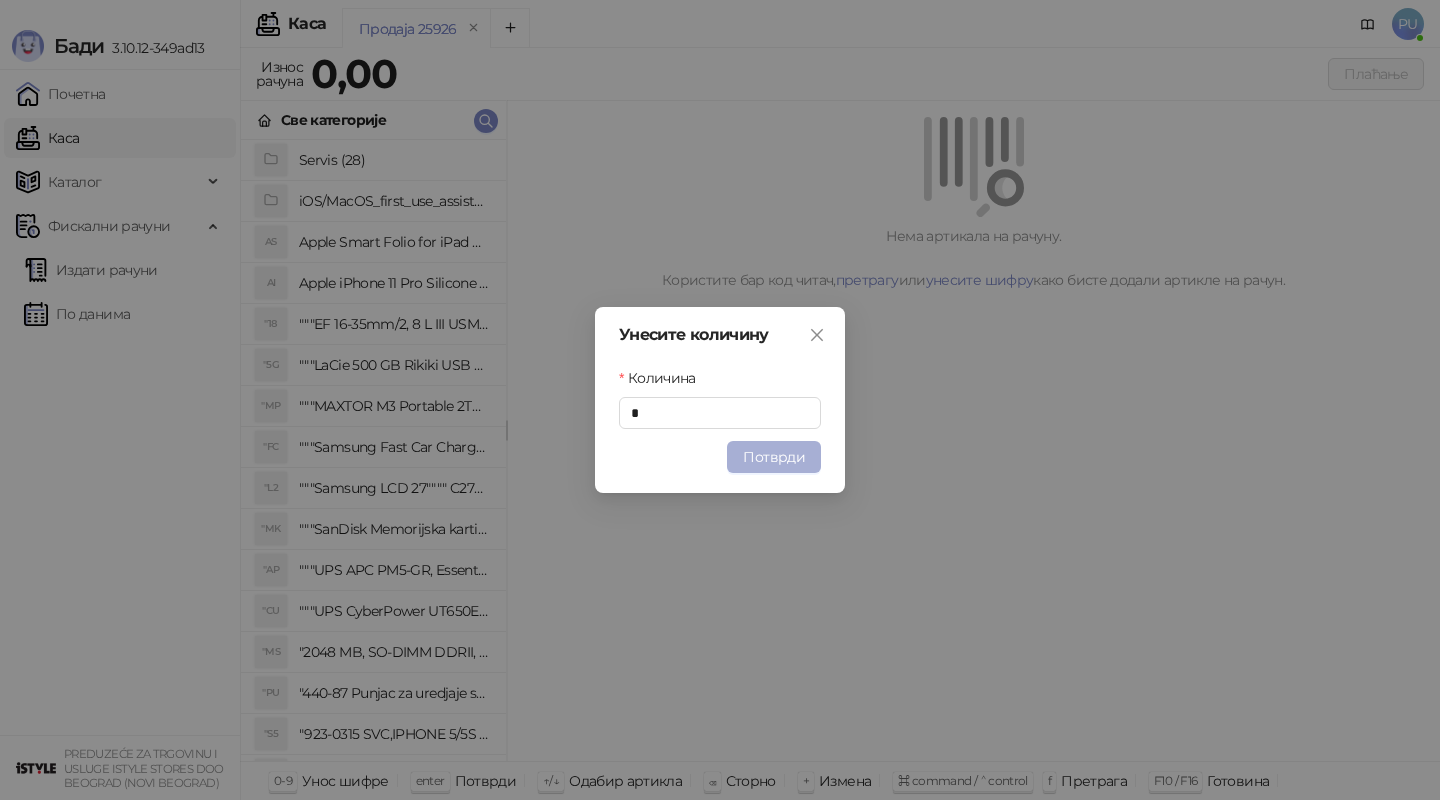 click on "Потврди" at bounding box center (774, 457) 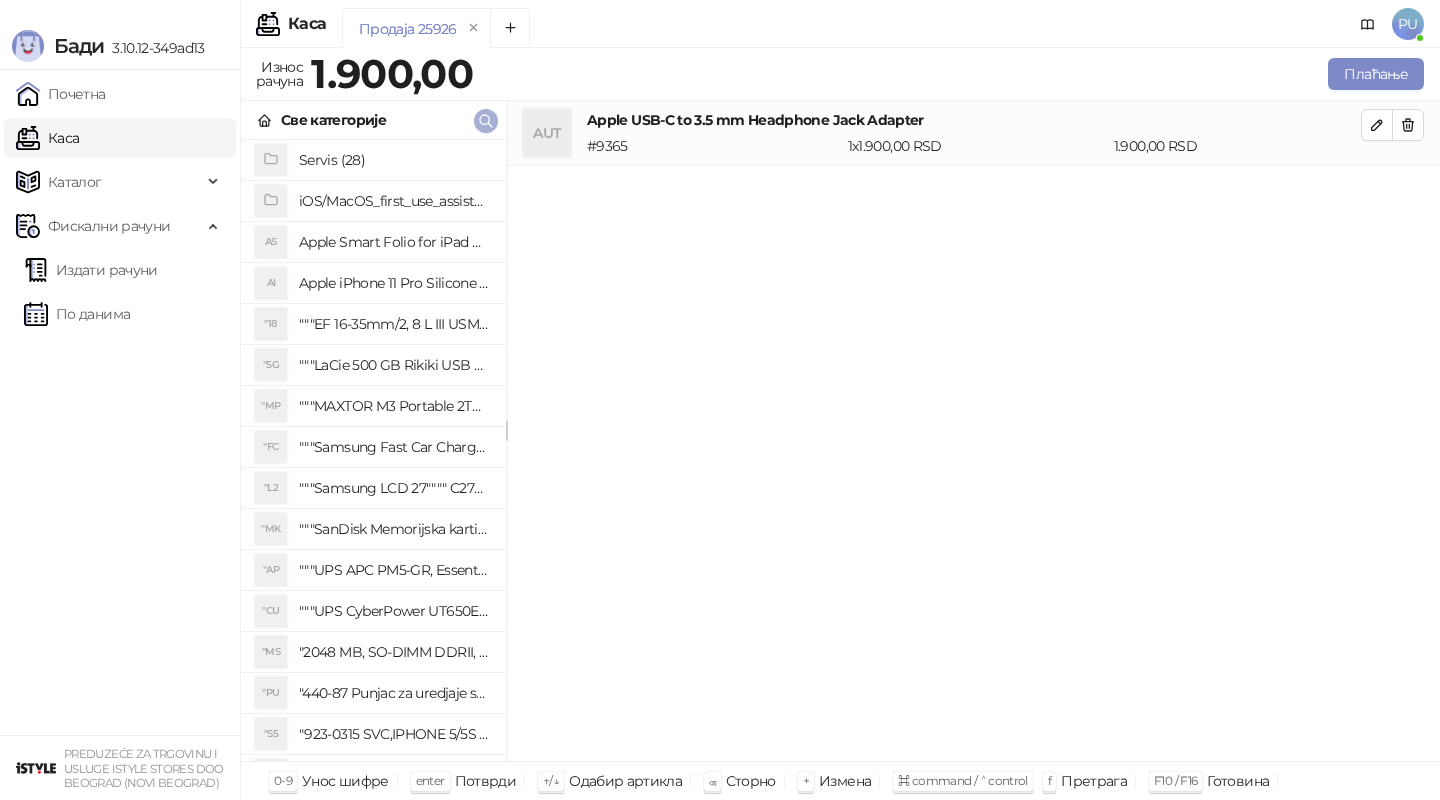 click 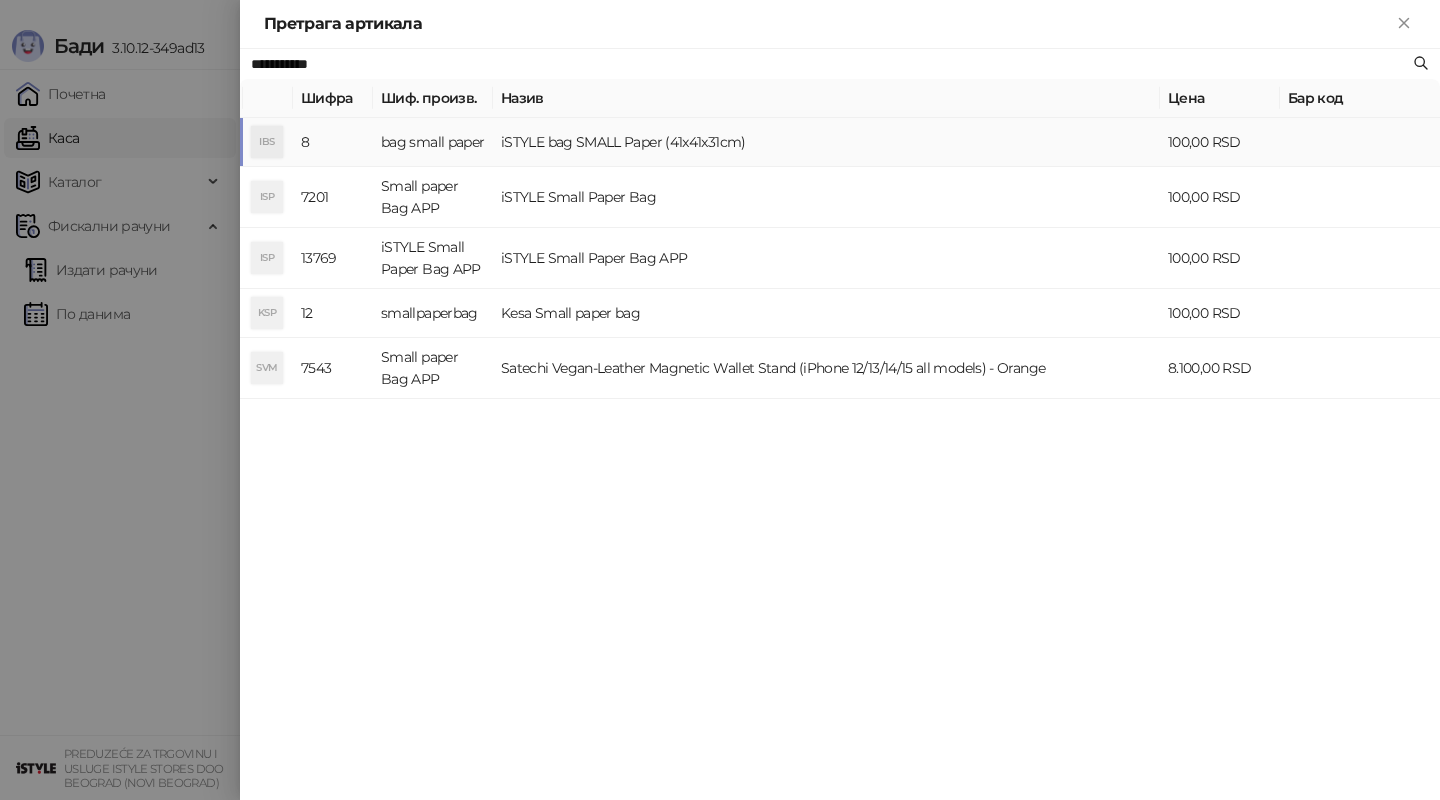 click on "iSTYLE bag SMALL Paper (41x41x31cm)" at bounding box center [826, 142] 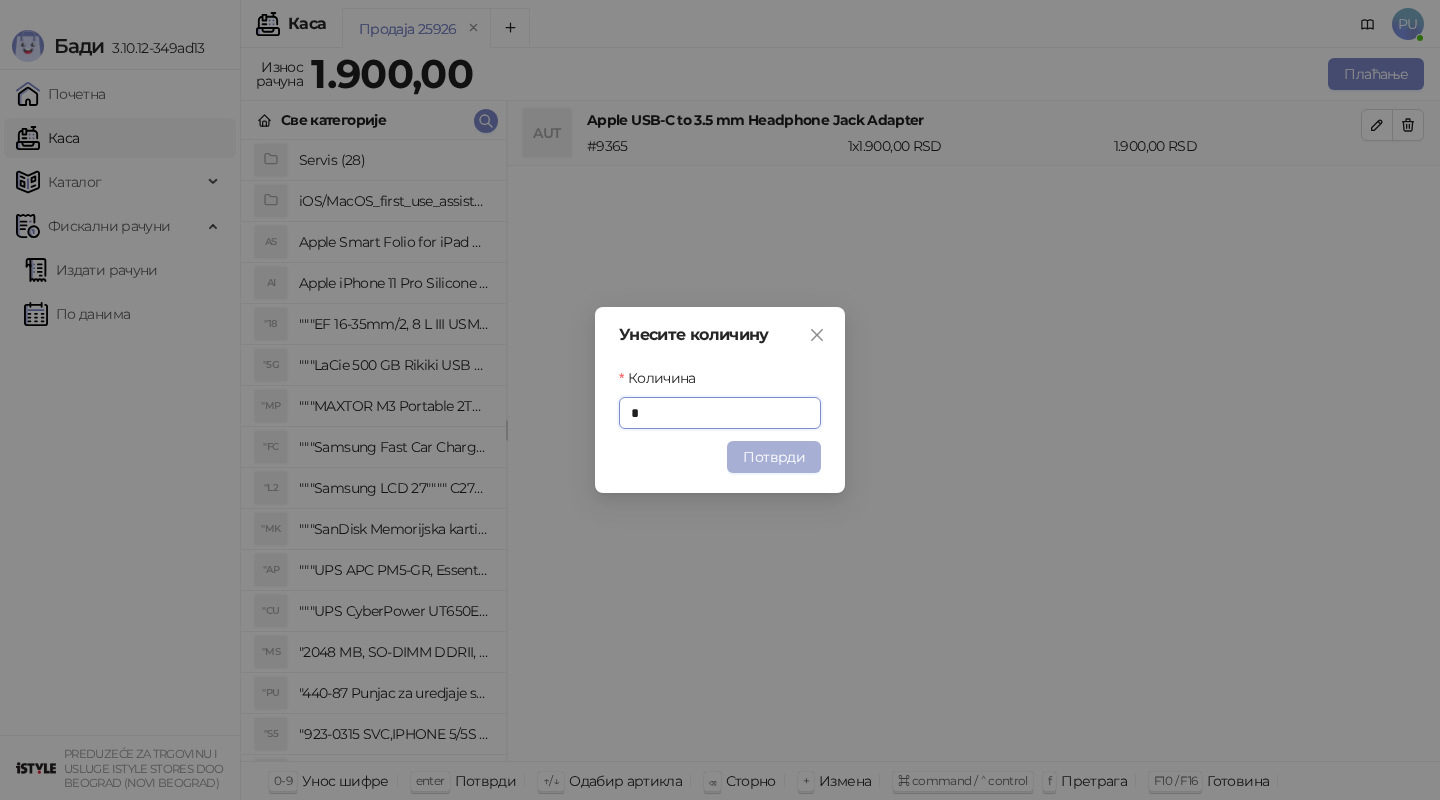 click on "Потврди" at bounding box center [774, 457] 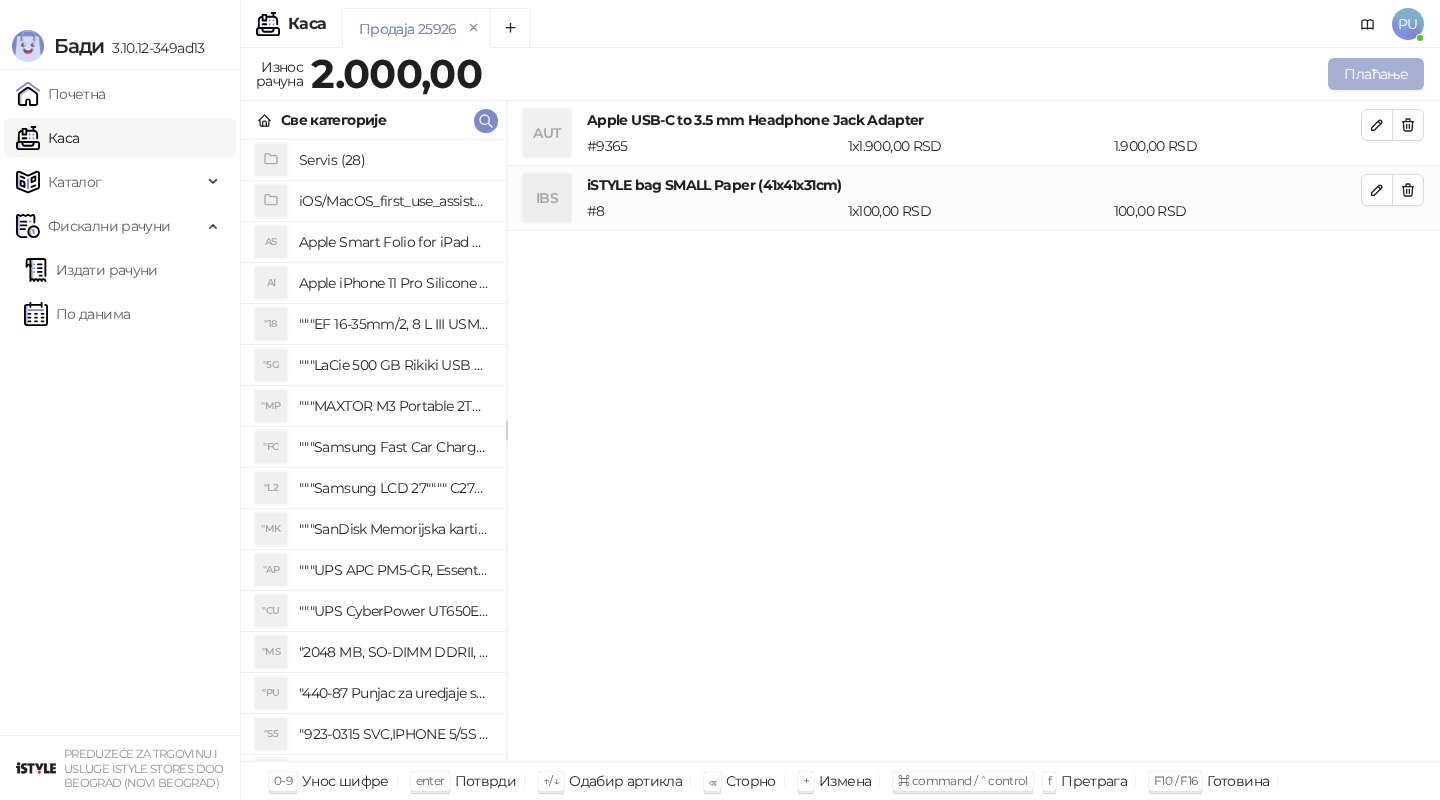 click on "Плаћање" at bounding box center (1376, 74) 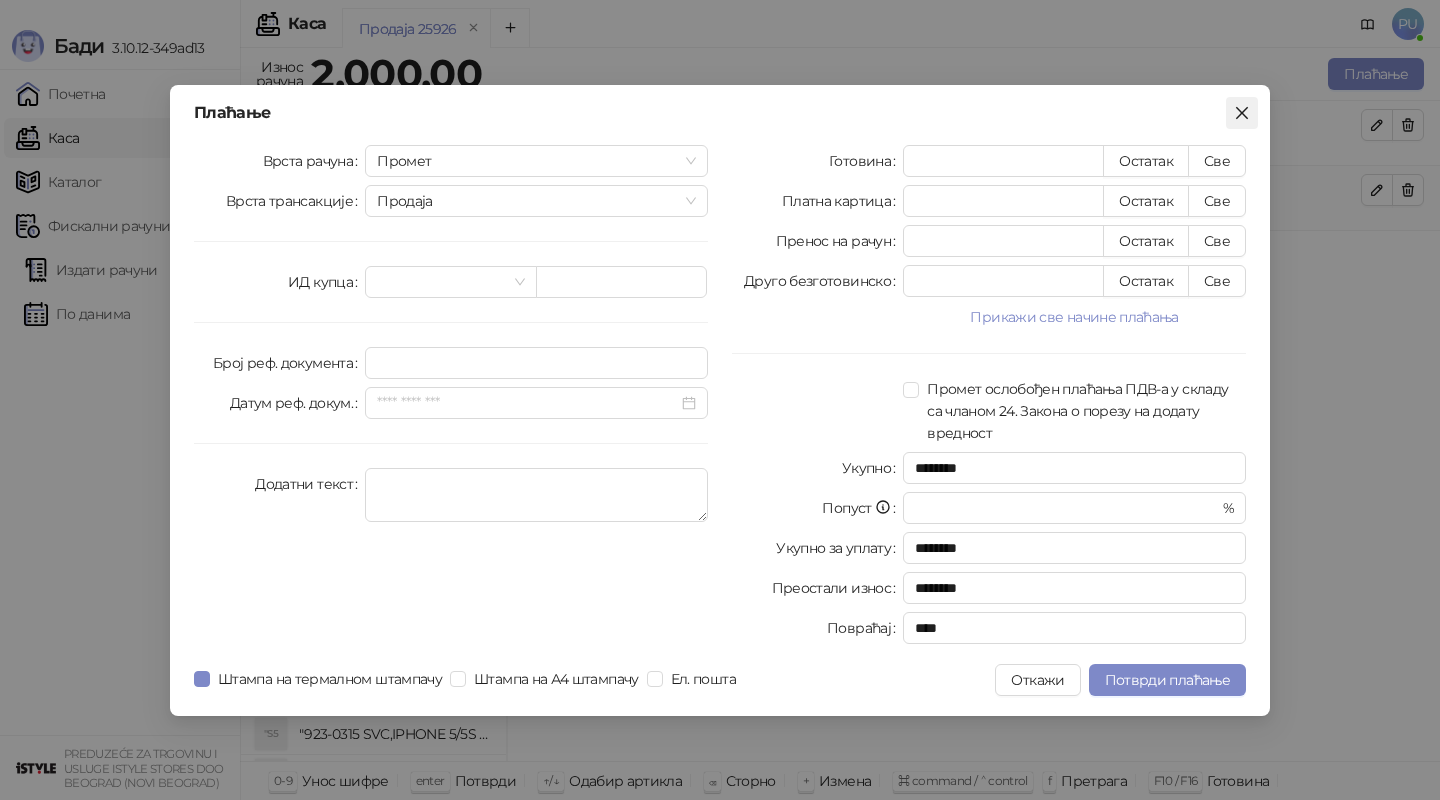 click 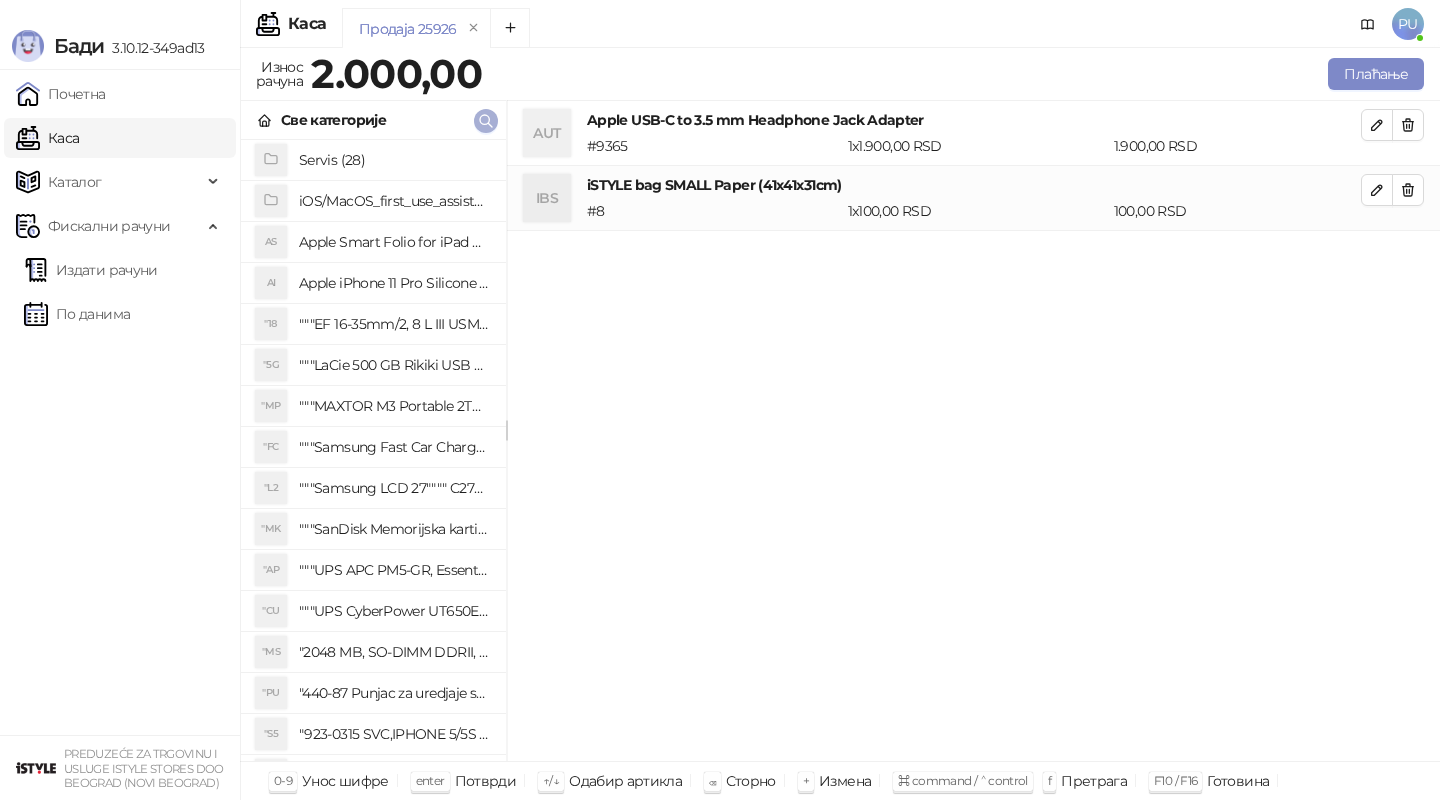 click 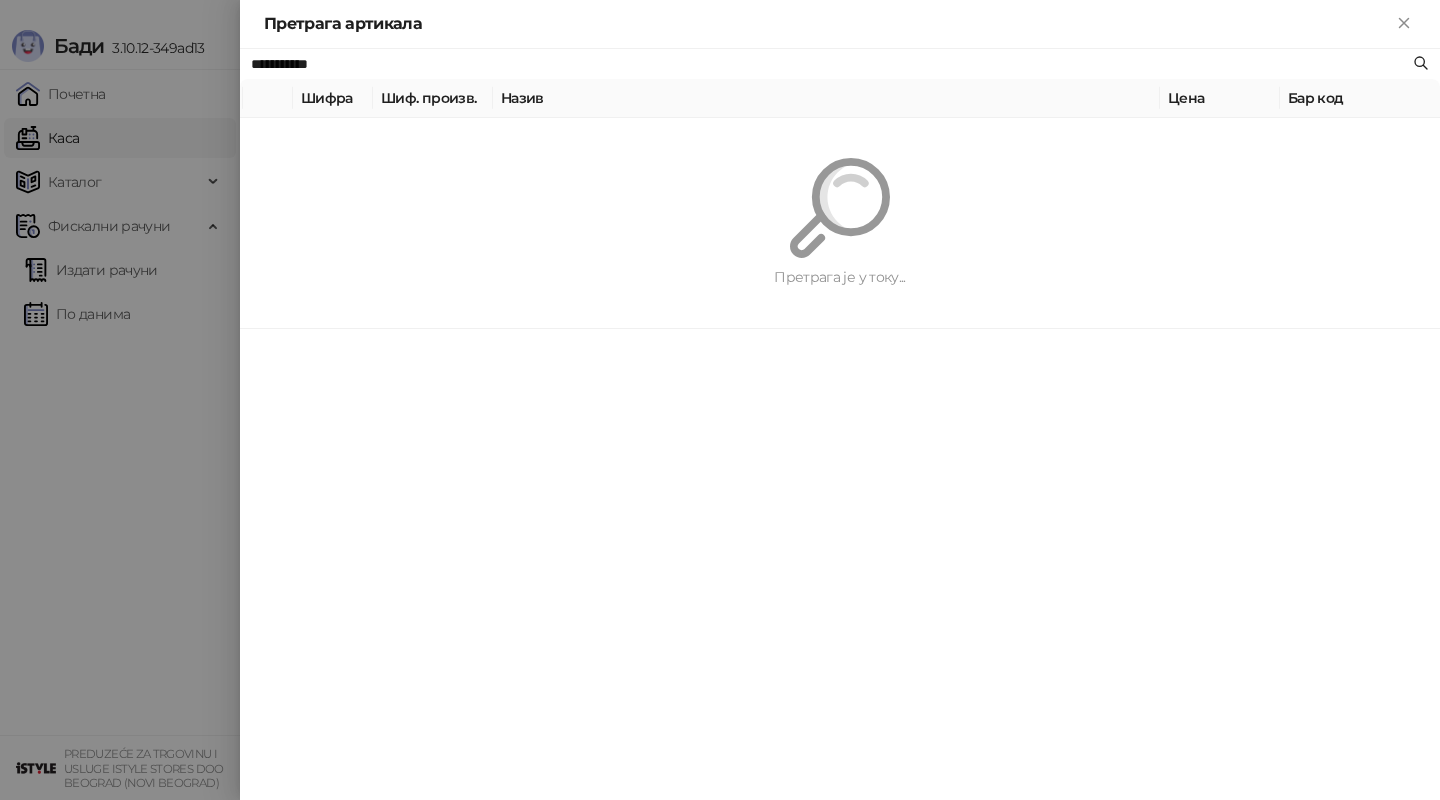 paste on "******" 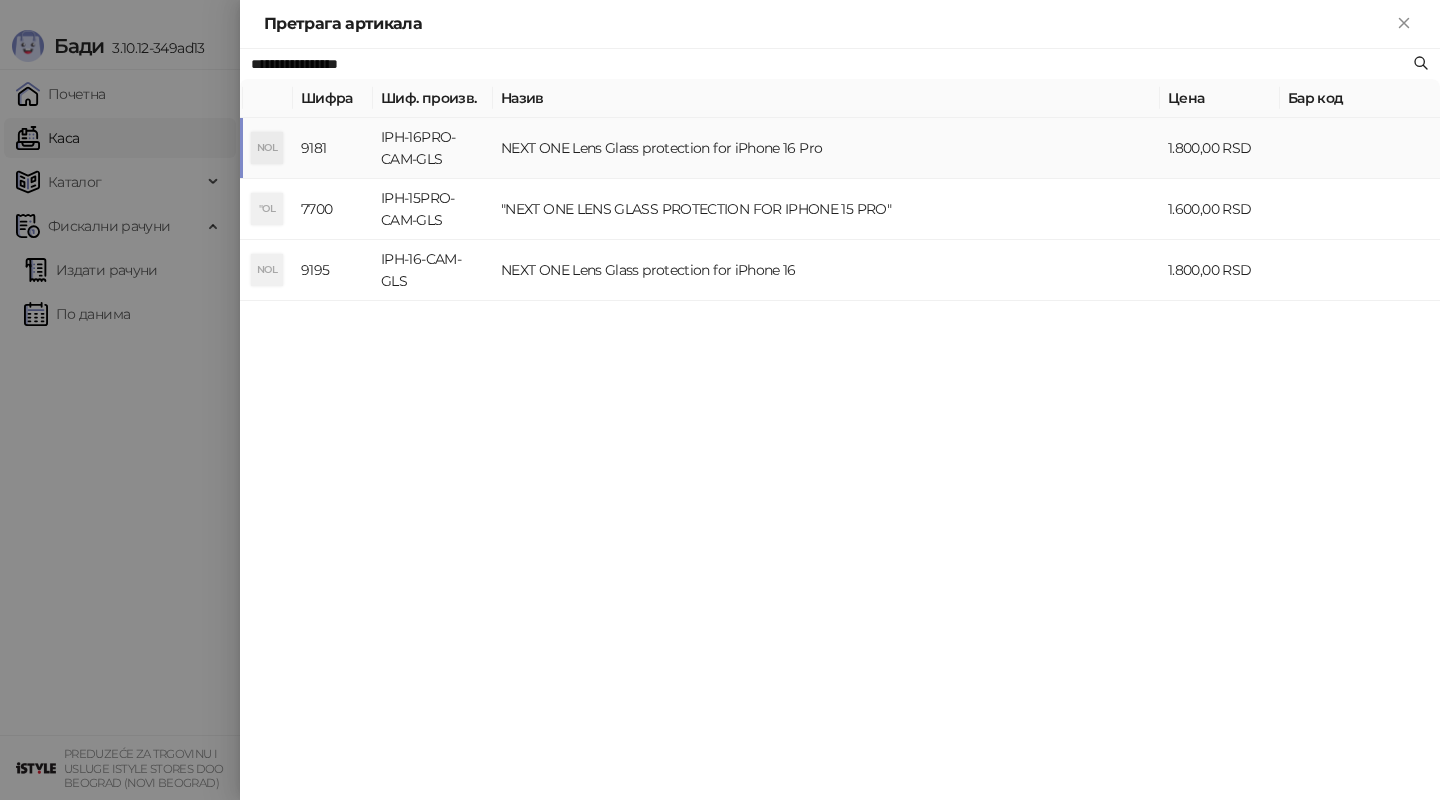 type on "**********" 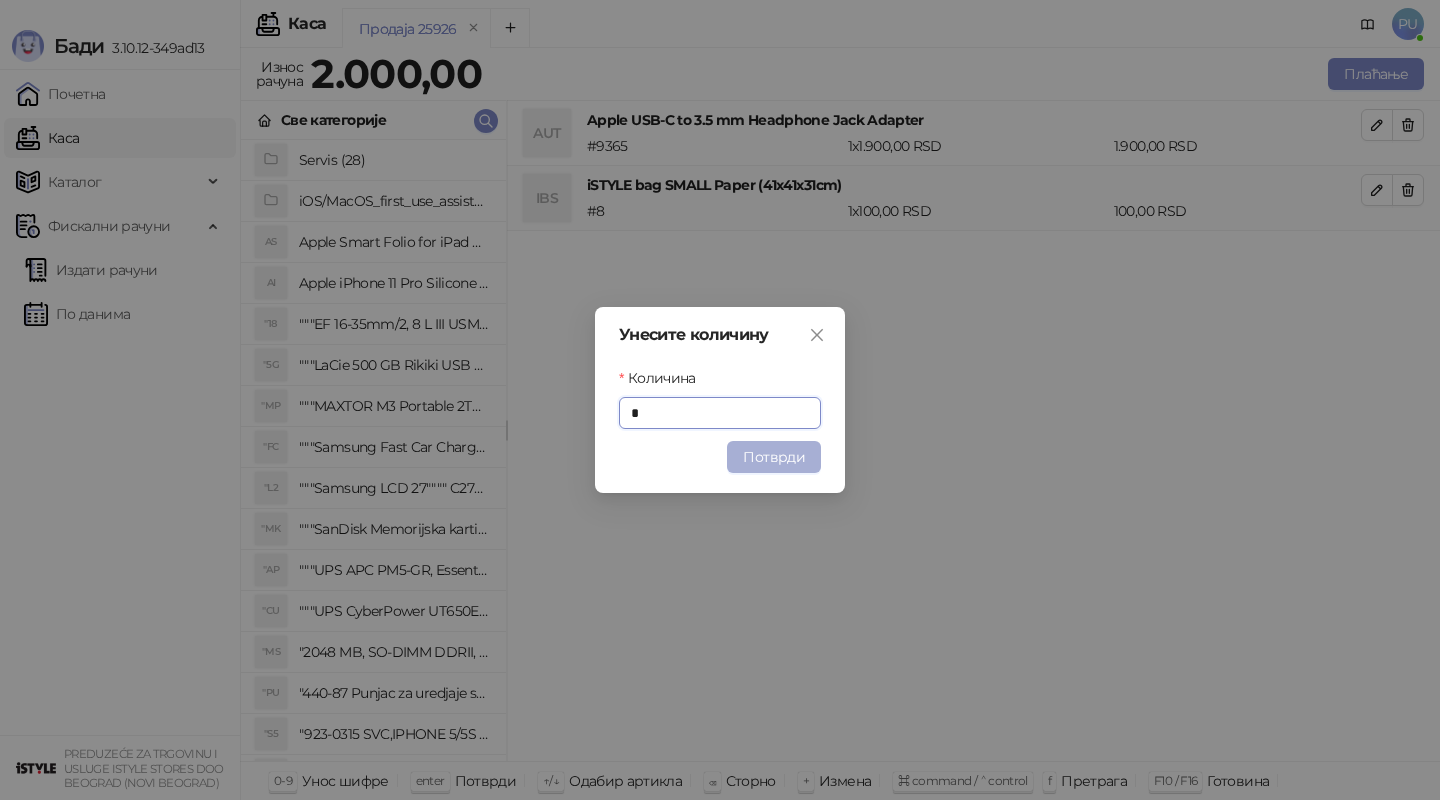 click on "Потврди" at bounding box center [774, 457] 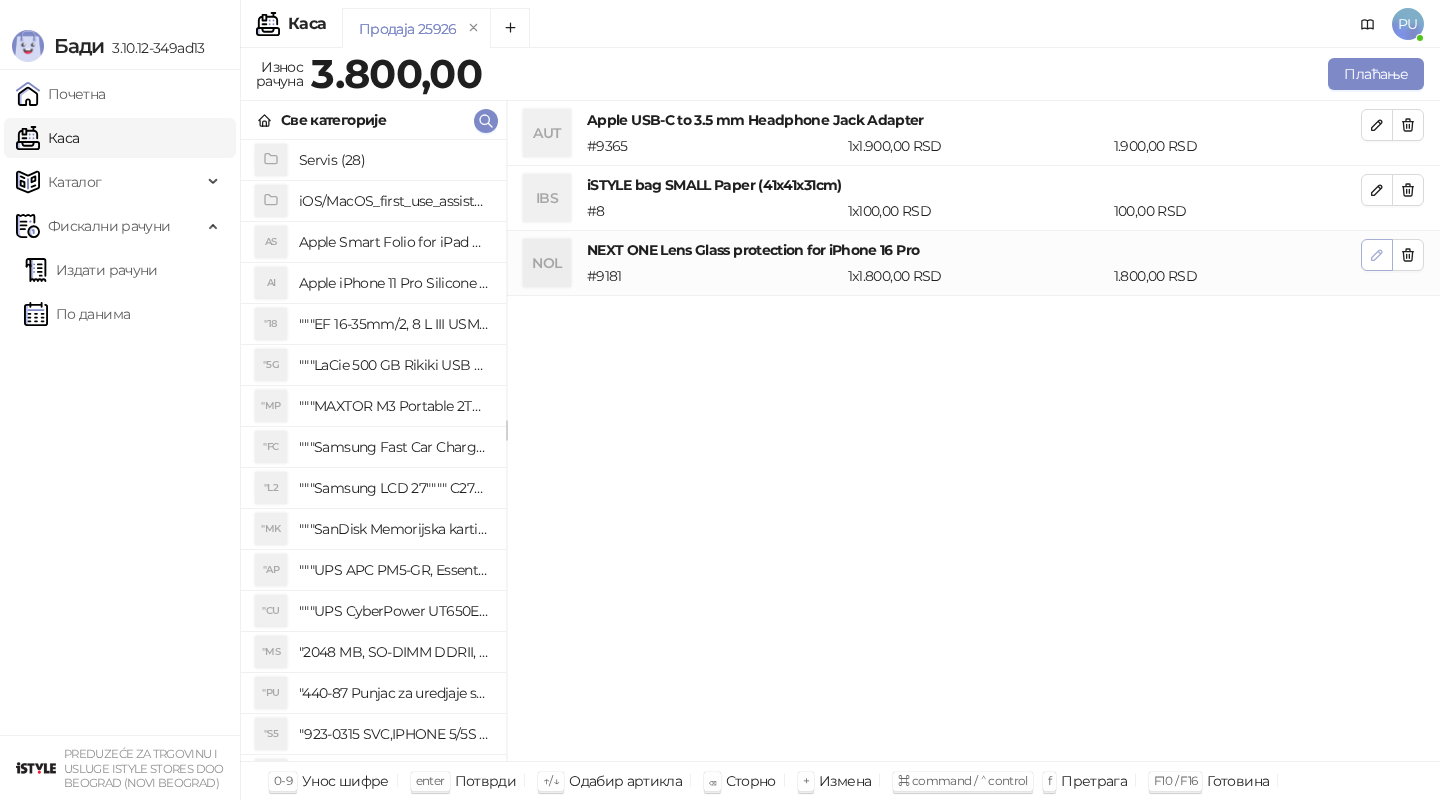 click at bounding box center (1377, 254) 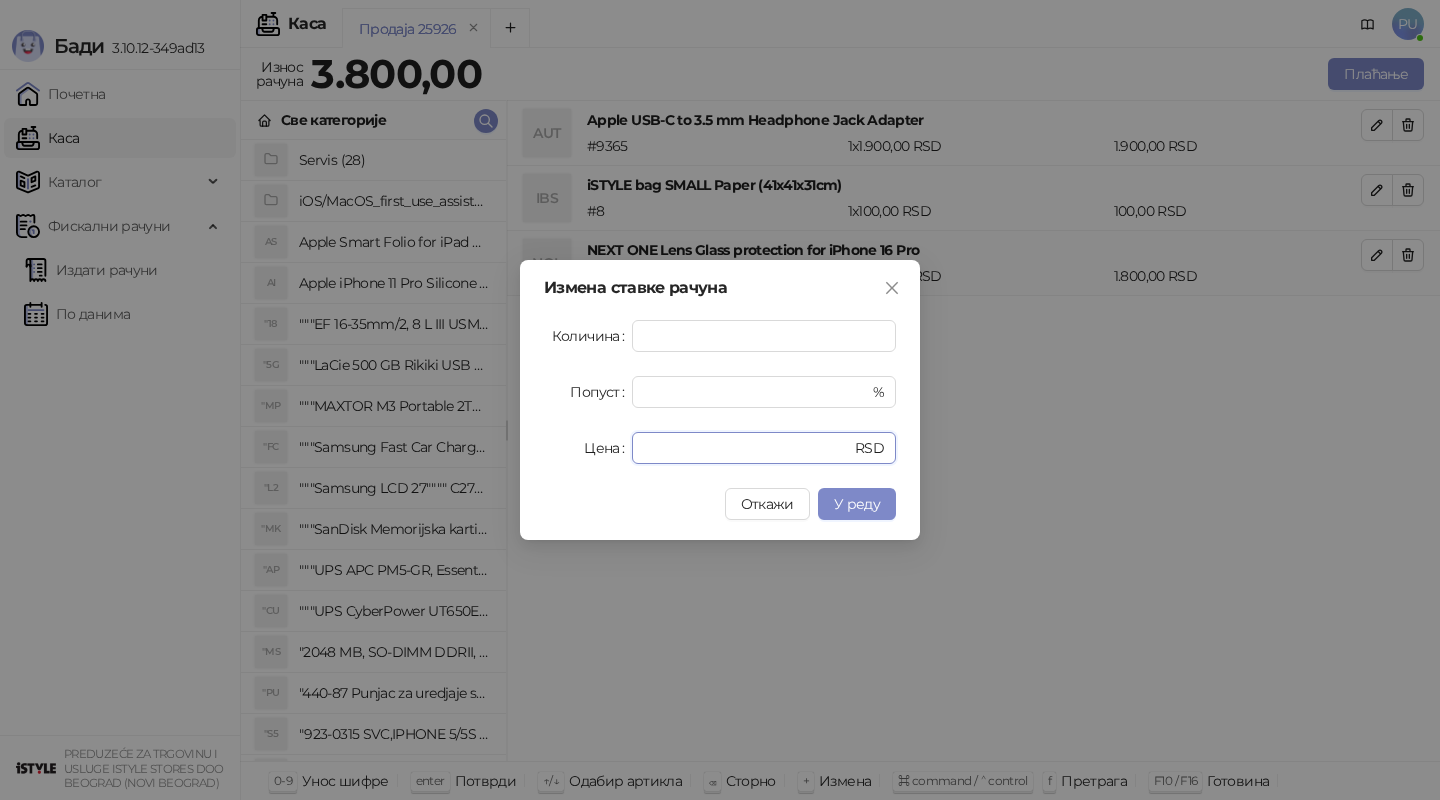 drag, startPoint x: 711, startPoint y: 446, endPoint x: 556, endPoint y: 438, distance: 155.20631 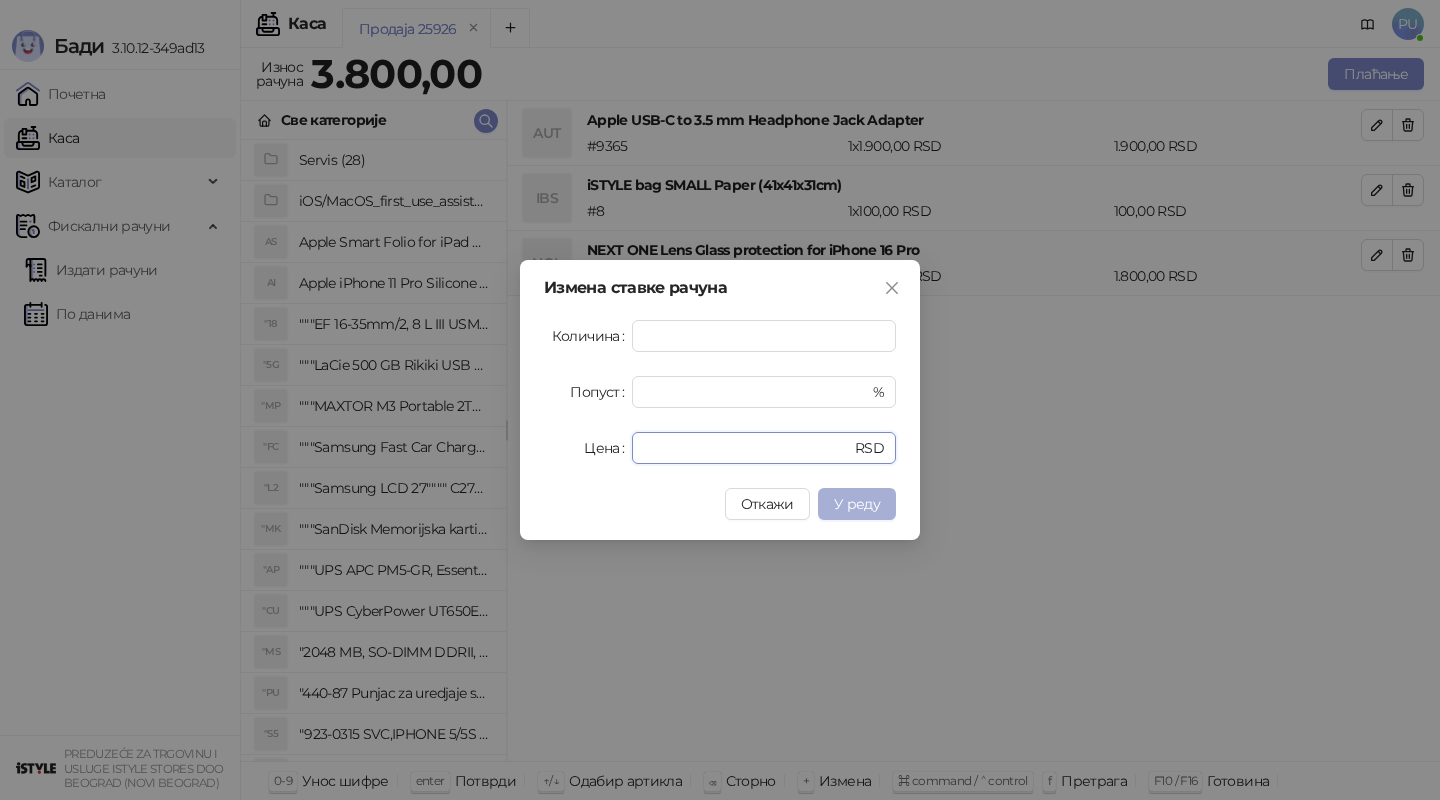 type on "****" 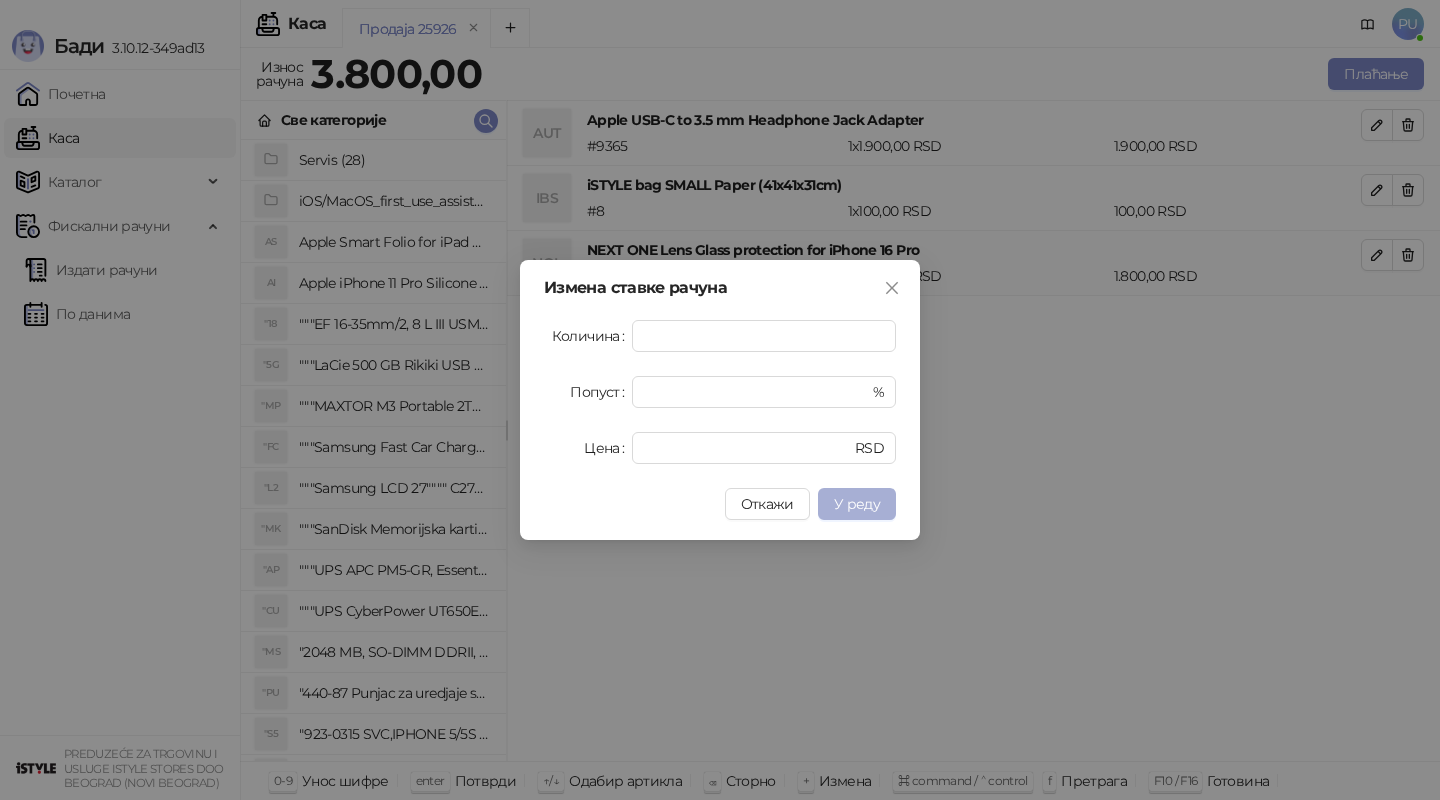 click on "У реду" at bounding box center [857, 504] 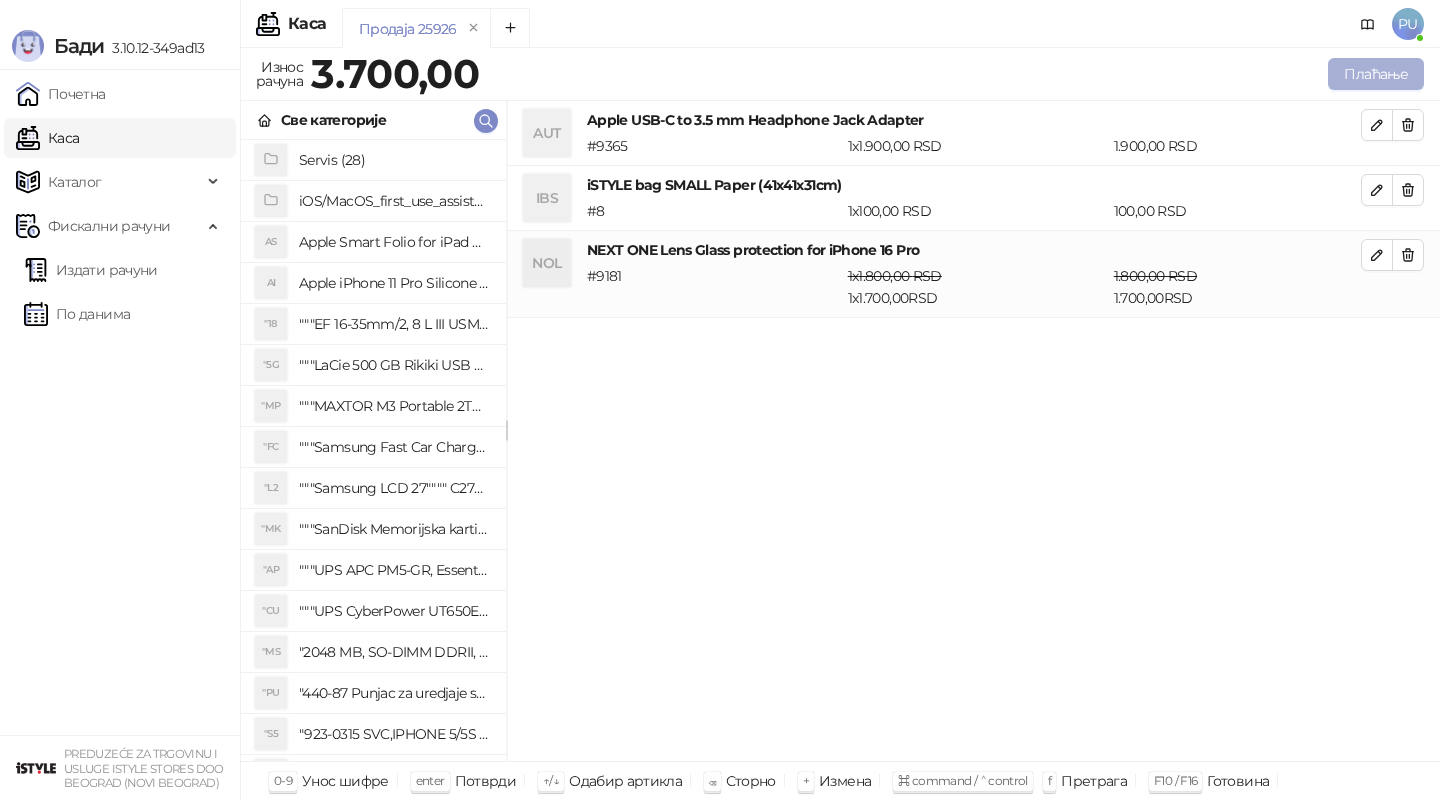 click on "Плаћање" at bounding box center [1376, 74] 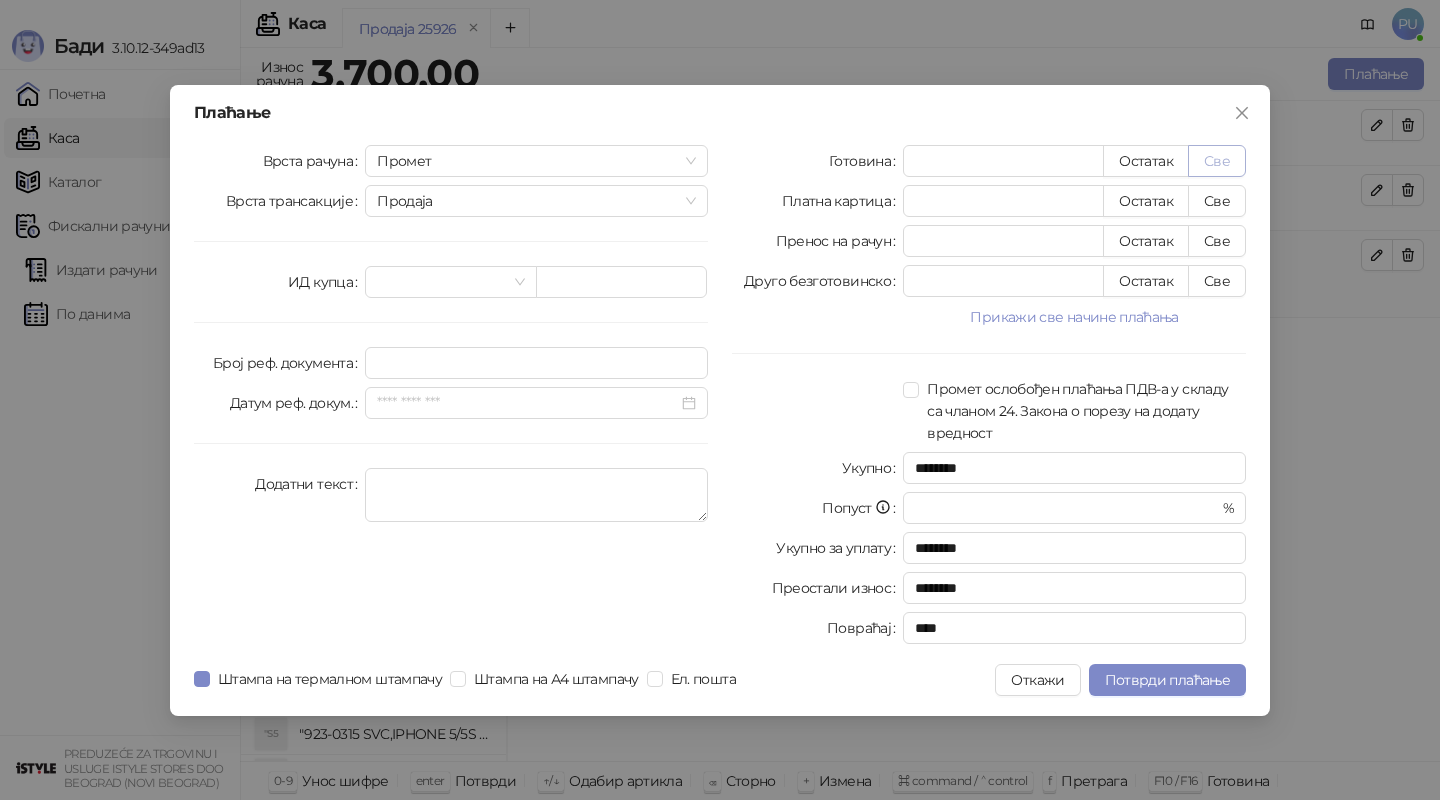 click on "Све" at bounding box center (1217, 161) 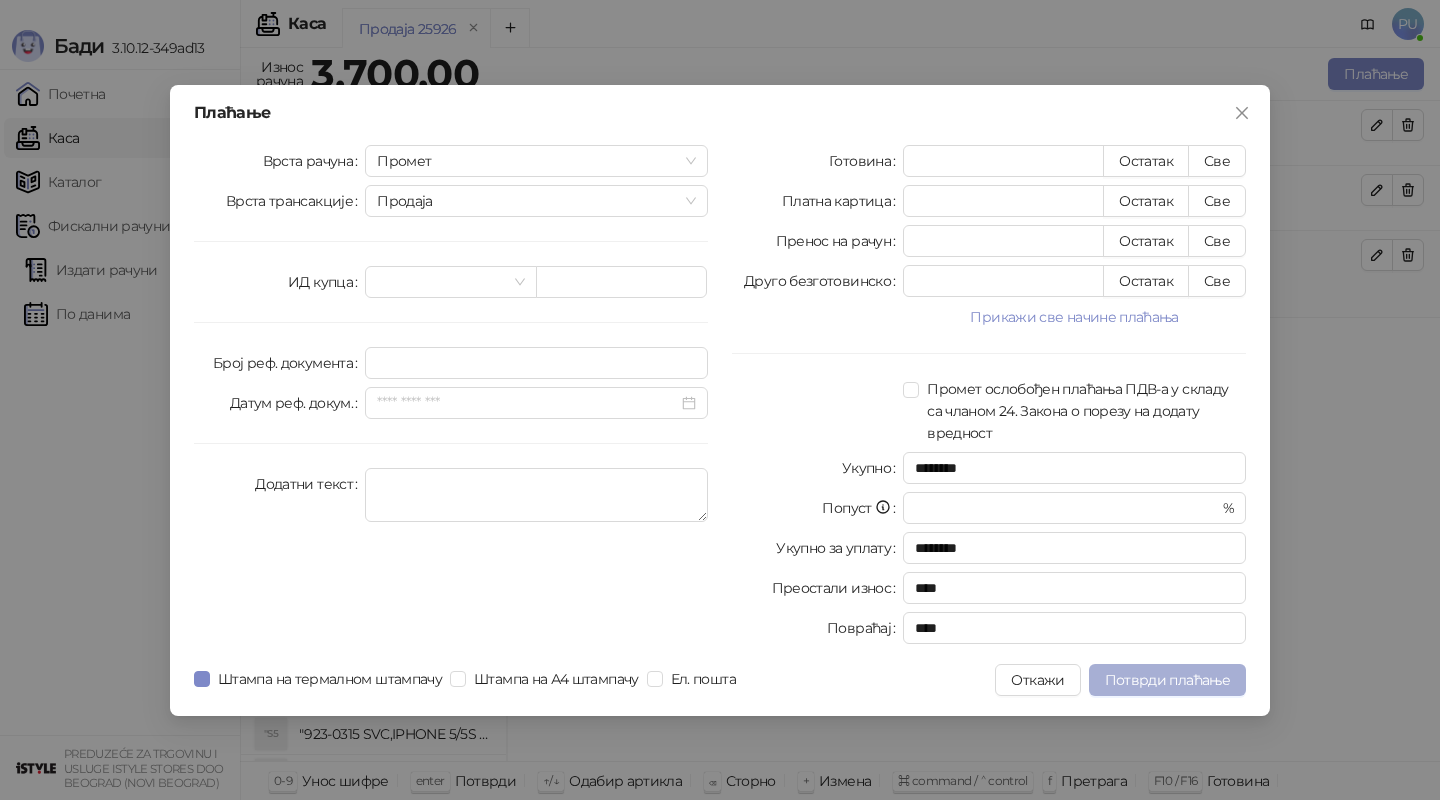 click on "Потврди плаћање" at bounding box center (1167, 680) 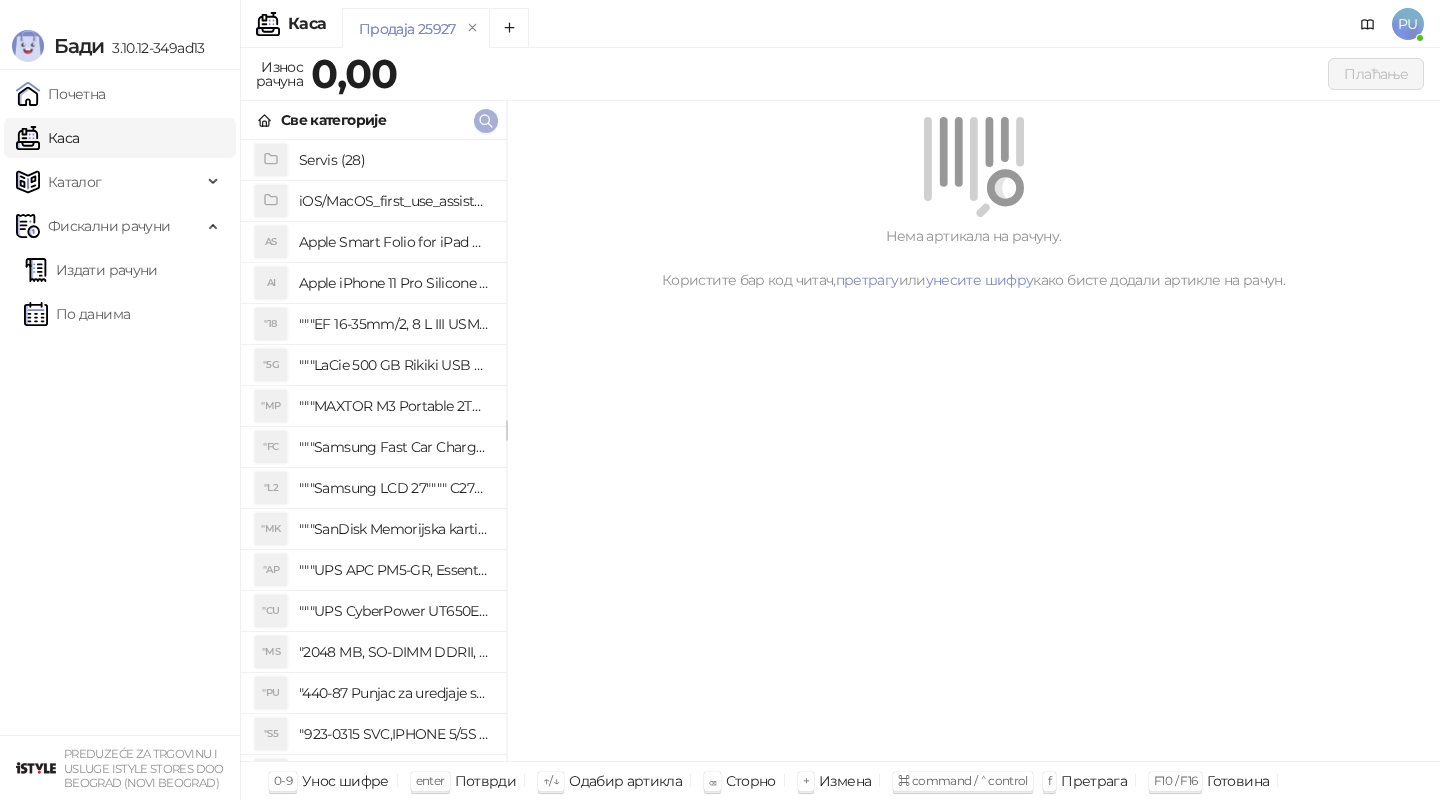 click at bounding box center [486, 121] 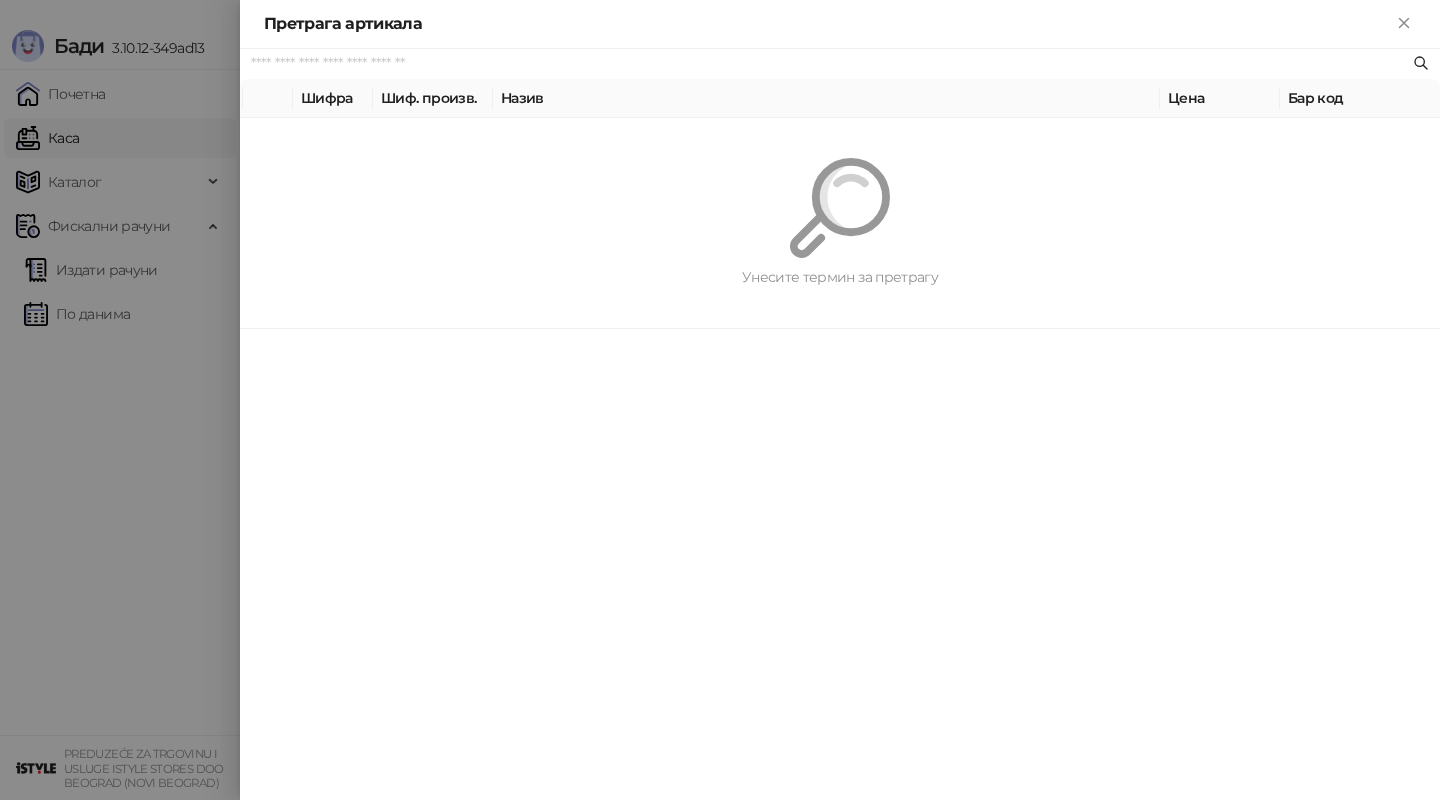 paste on "**********" 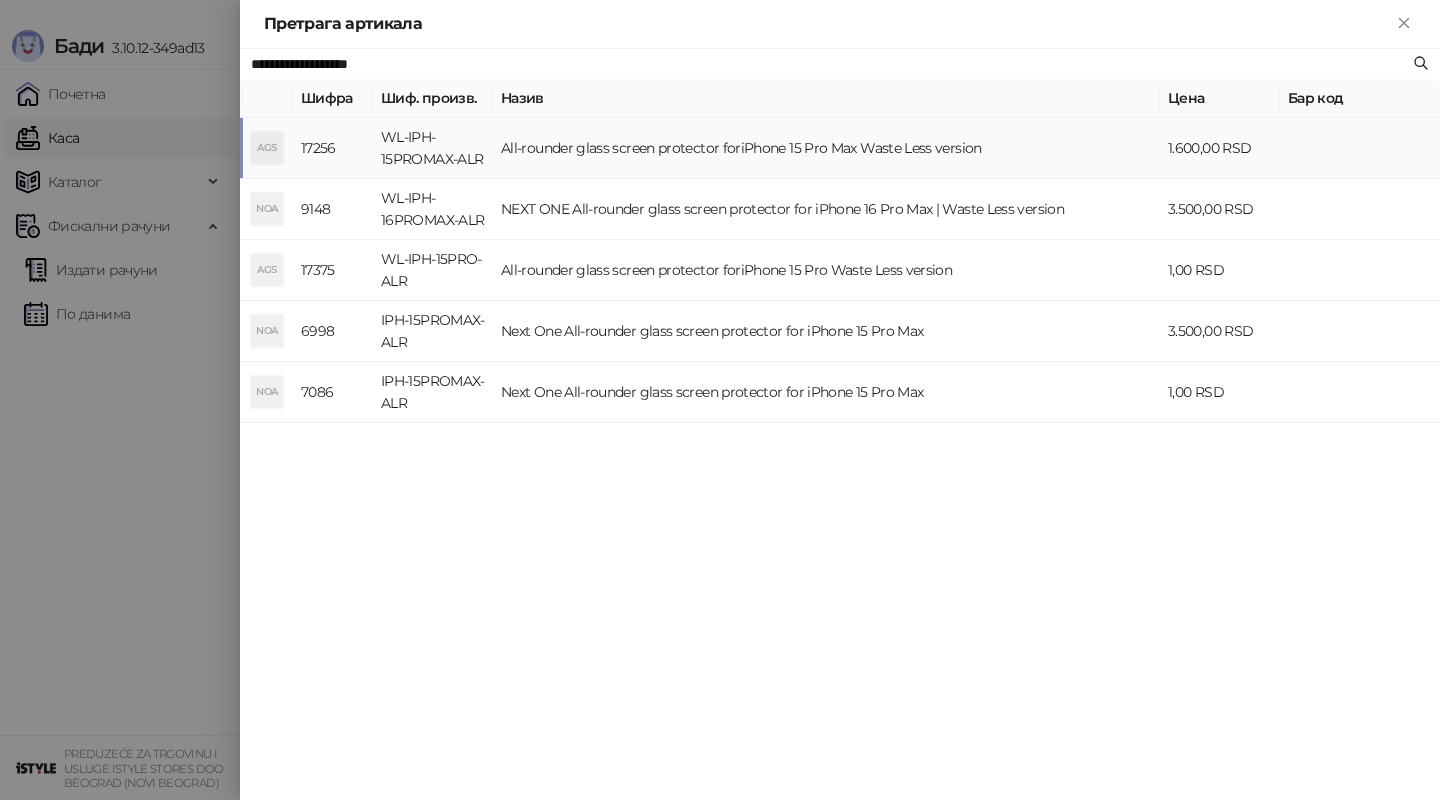 click on "All-rounder glass screen protector foriPhone 15 Pro Max Waste Less version" at bounding box center [826, 148] 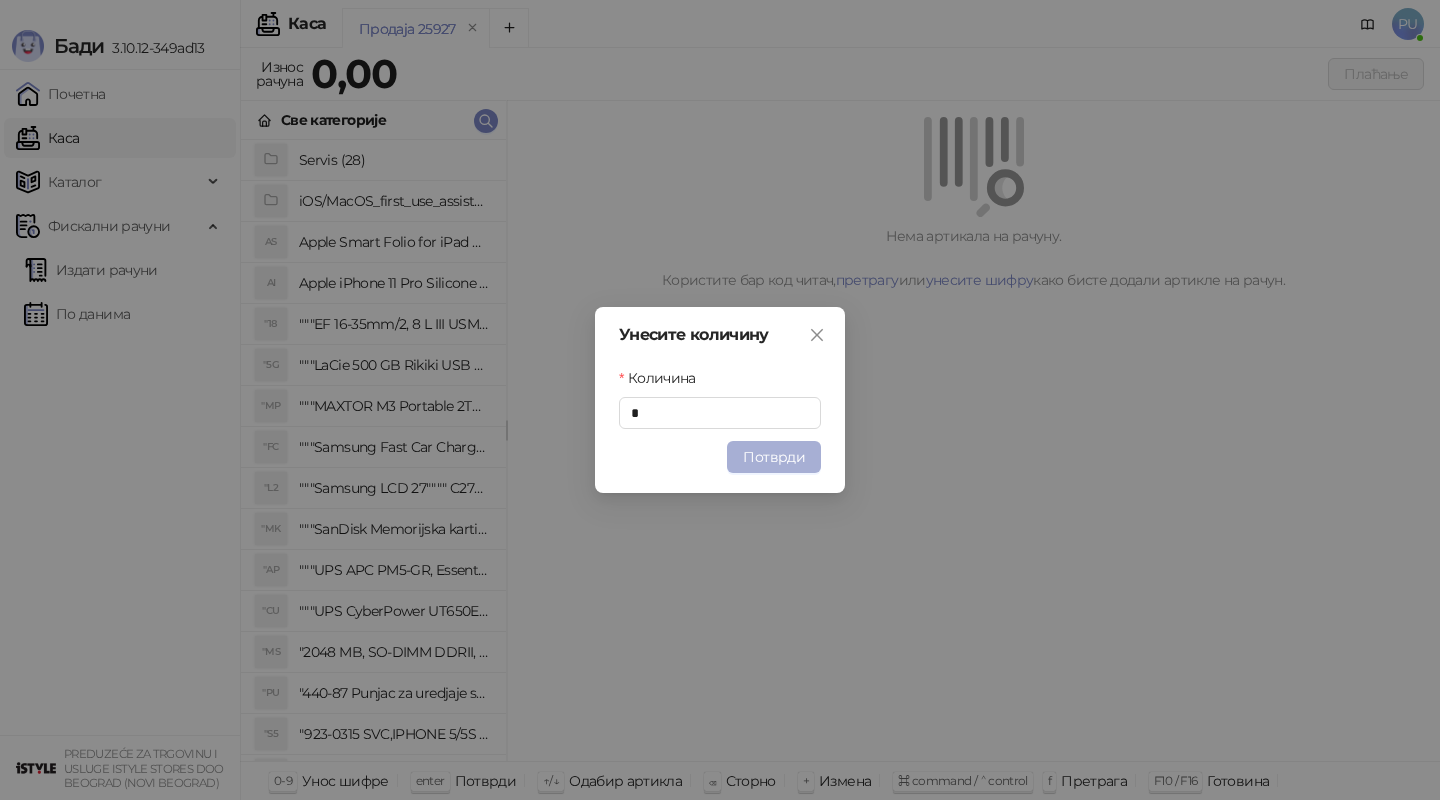 click on "Потврди" at bounding box center [774, 457] 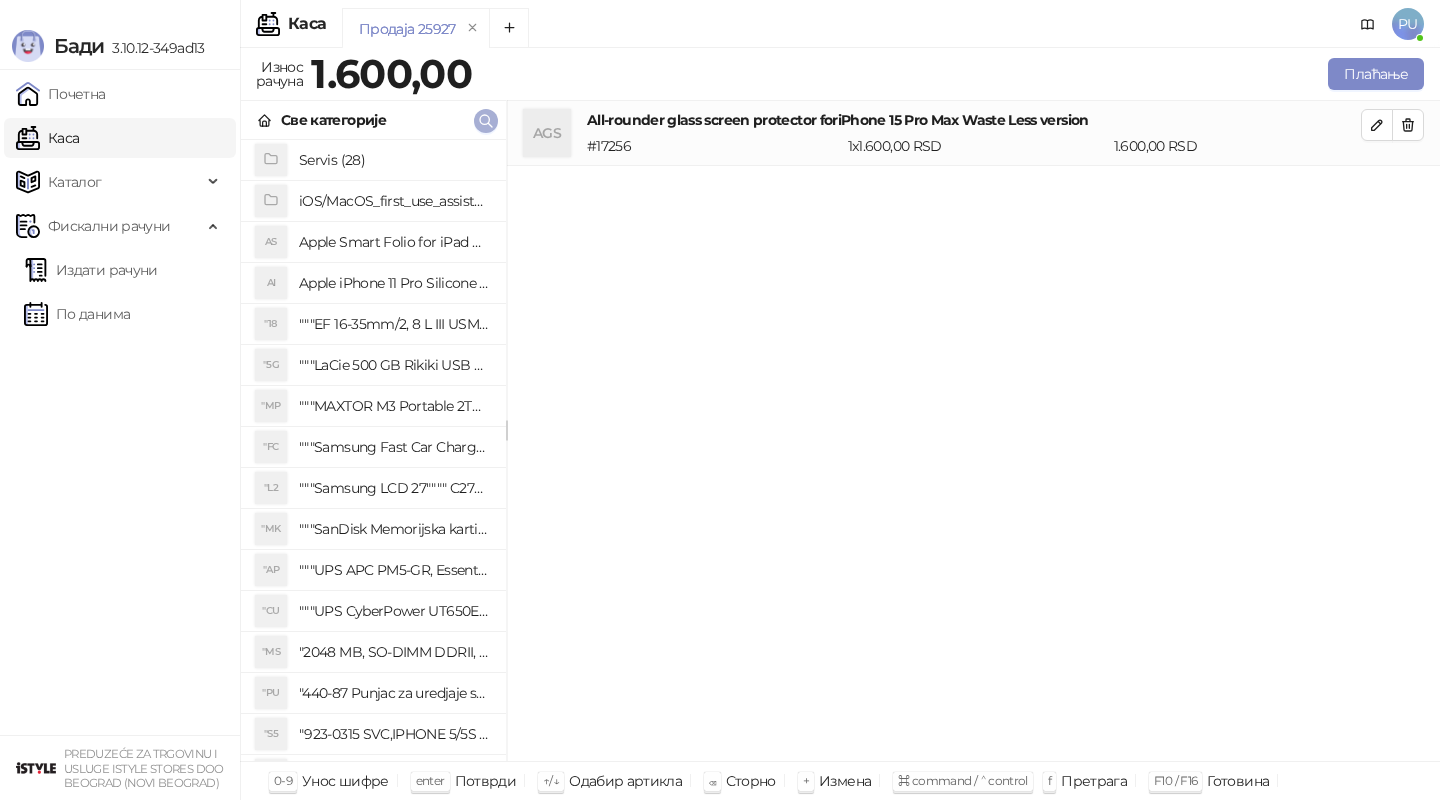 click 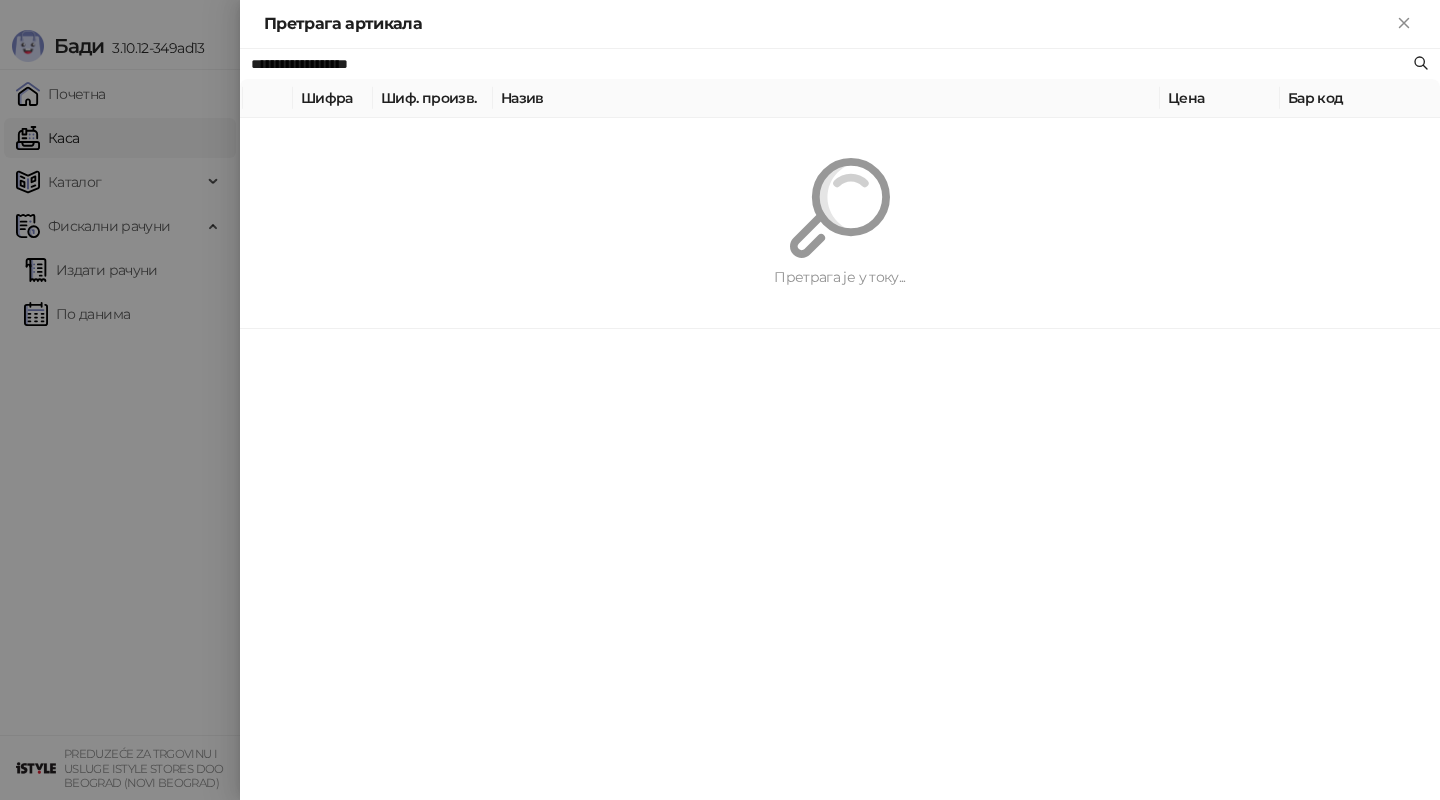 paste on "******" 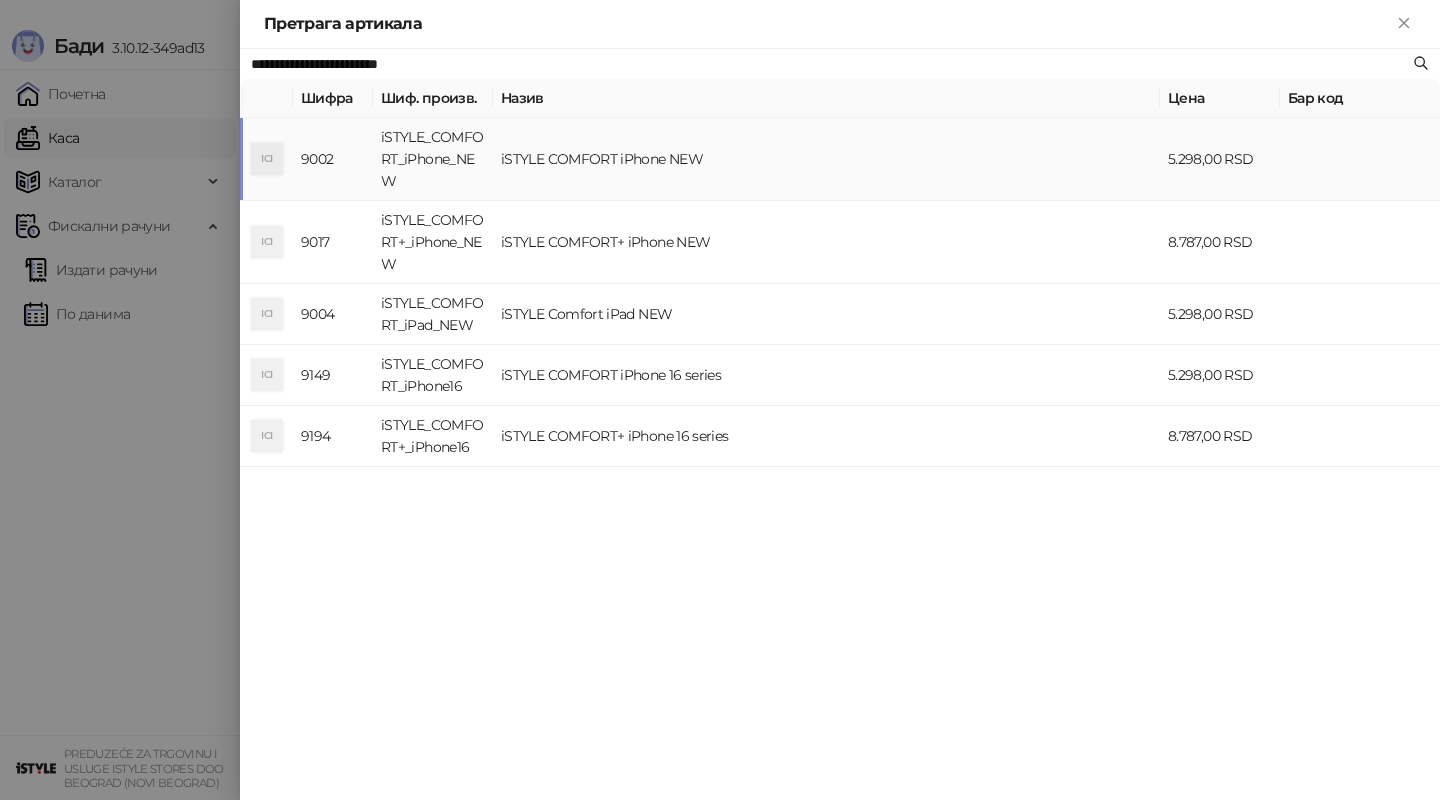 click on "iSTYLE COMFORT iPhone NEW" at bounding box center [826, 159] 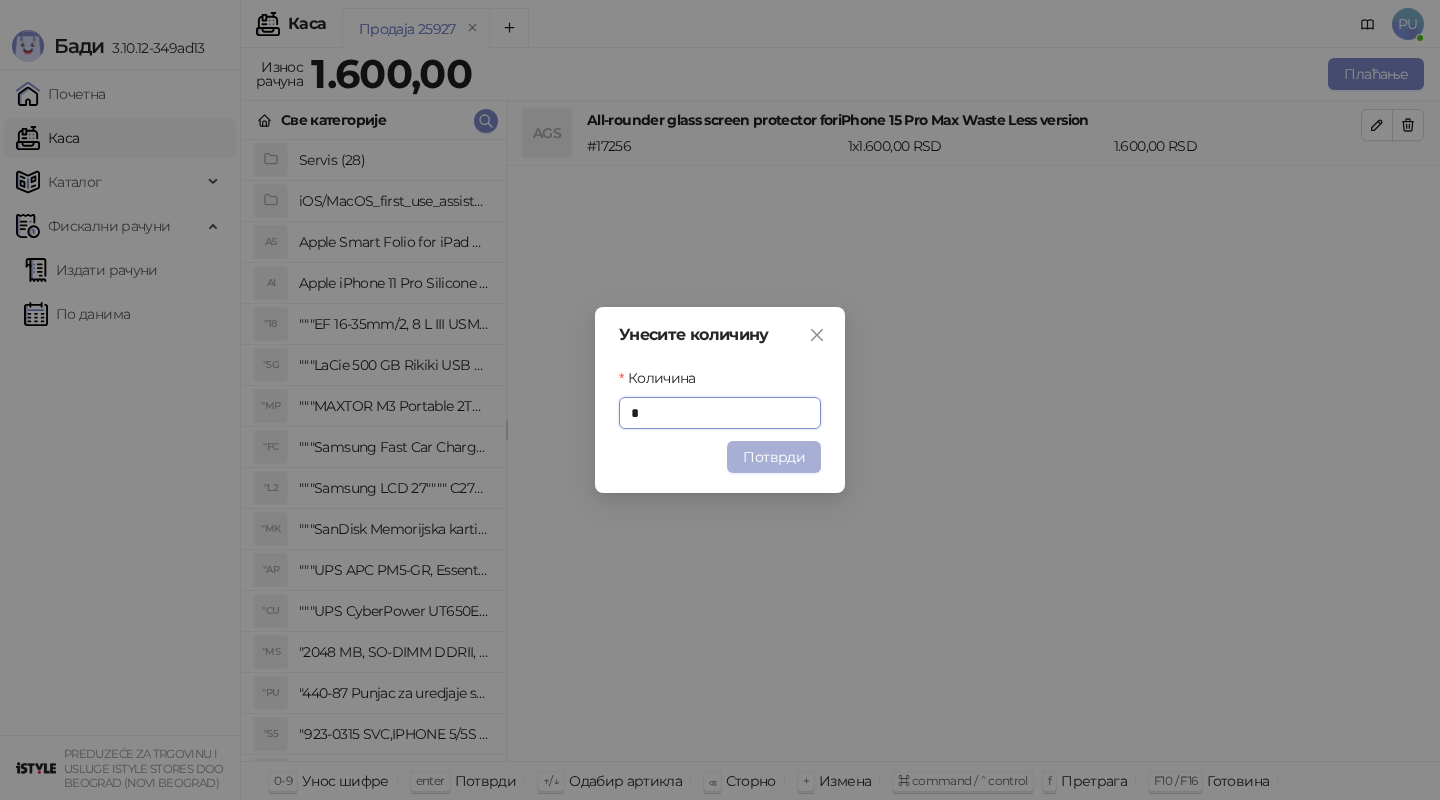 click on "Потврди" at bounding box center (774, 457) 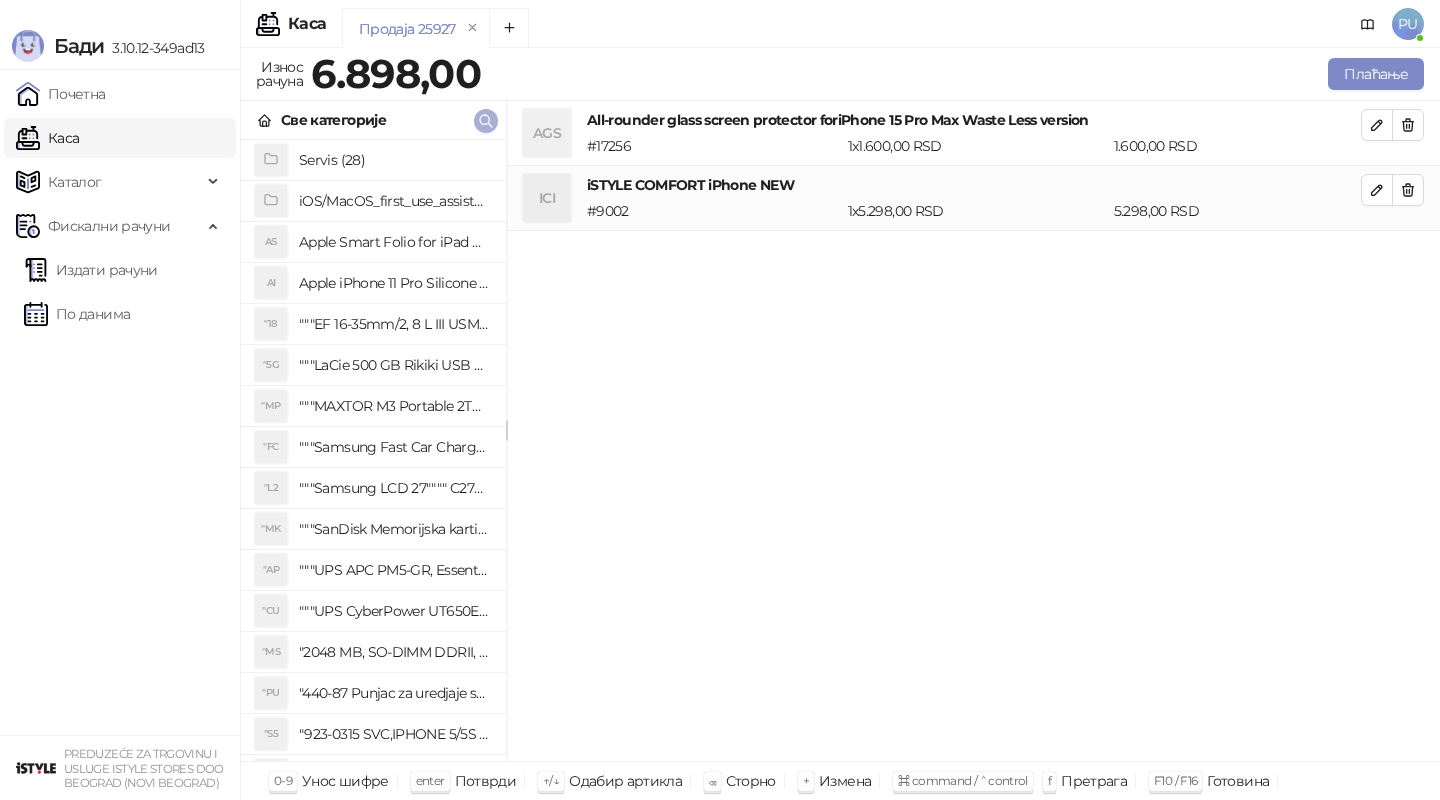 click 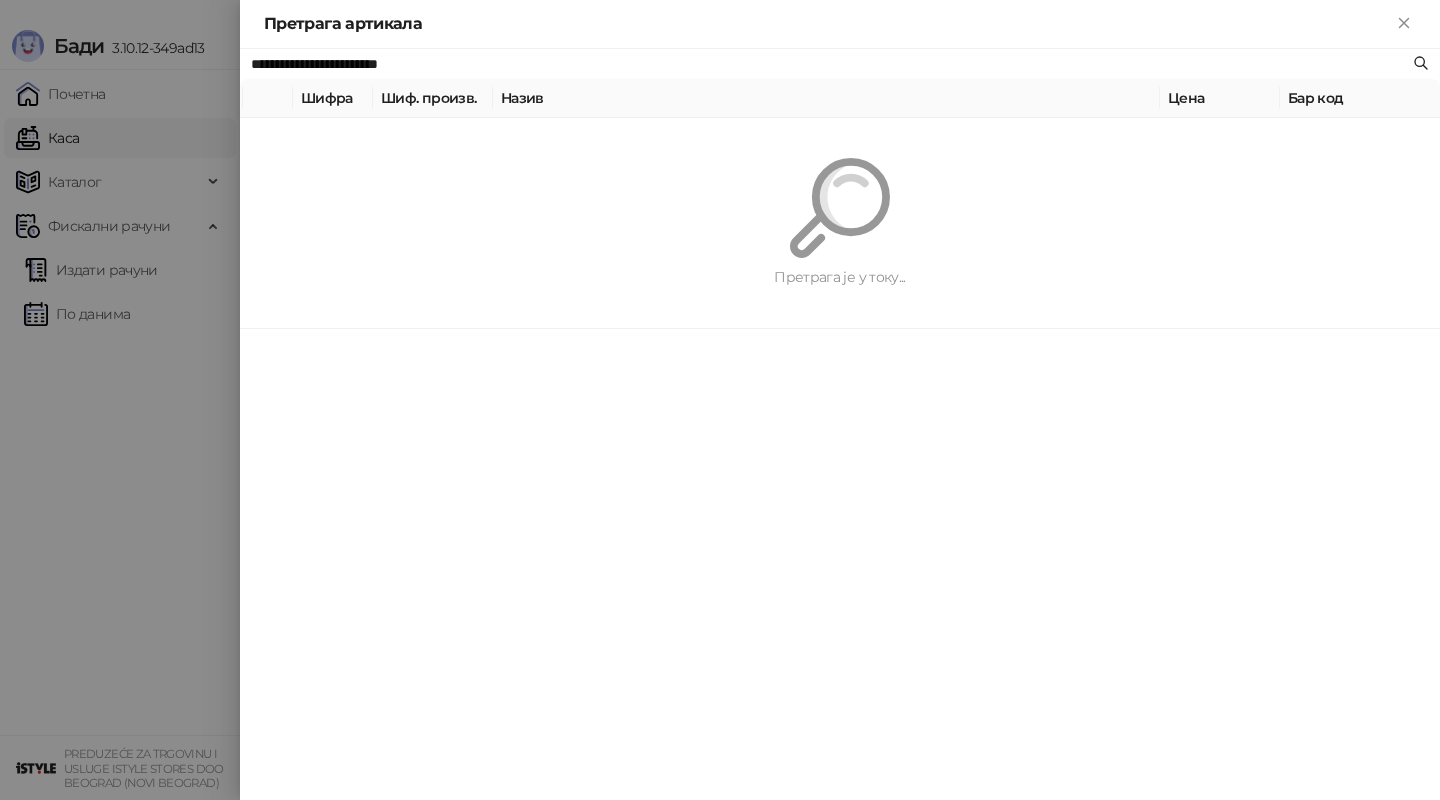 paste on "******" 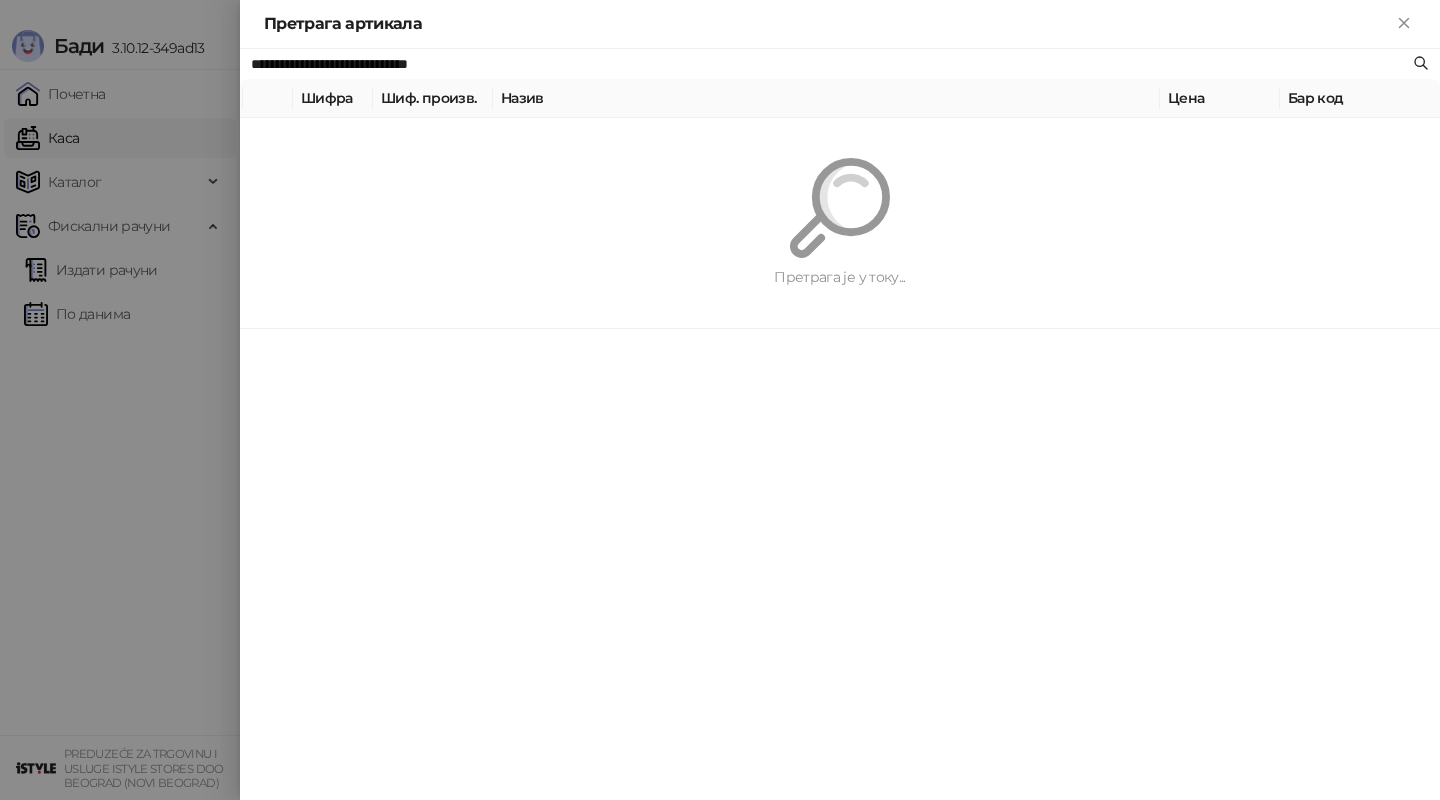 type on "**********" 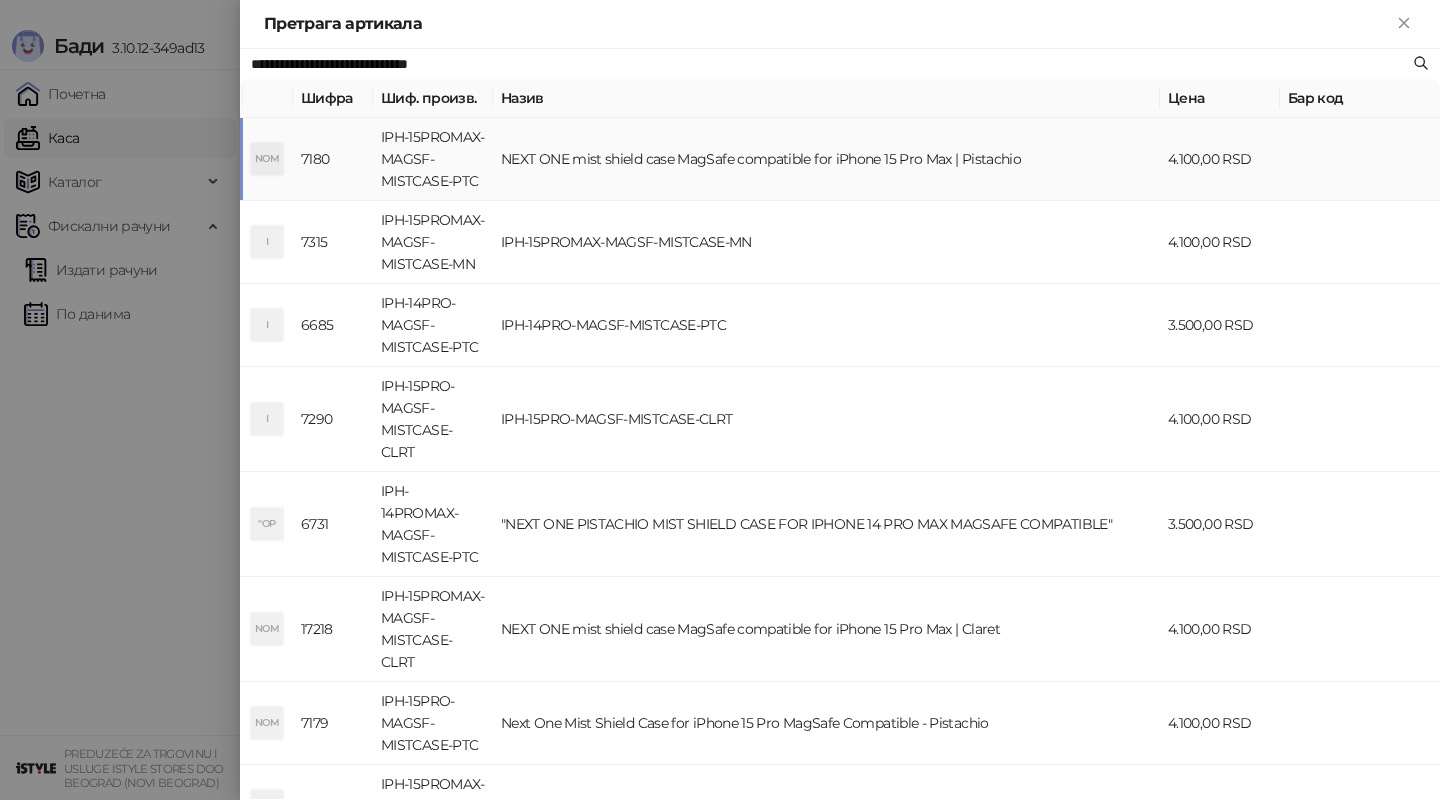 click on "NEXT ONE mist shield case MagSafe compatible for iPhone 15 Pro Max | Pistachio" at bounding box center [826, 159] 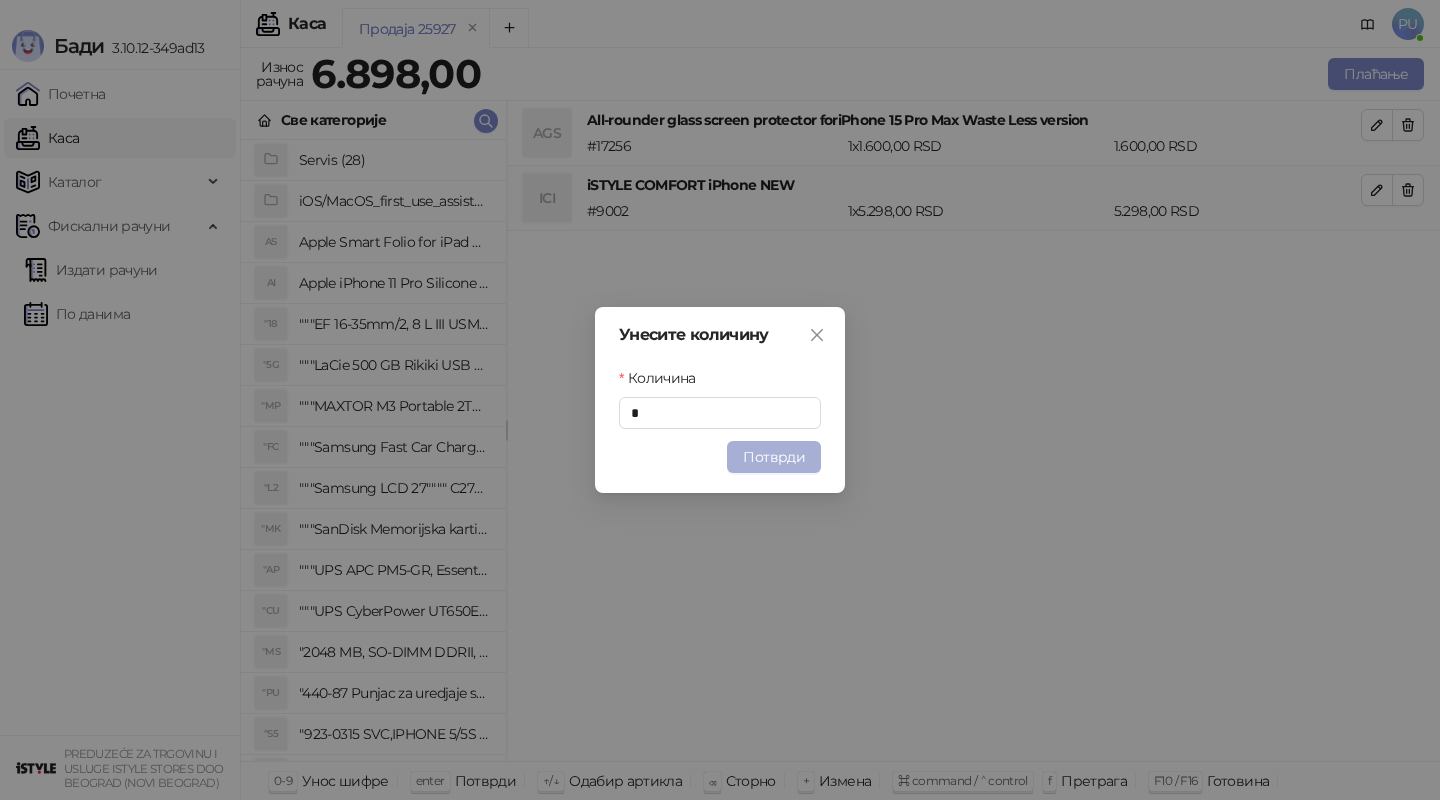 click on "Потврди" at bounding box center (774, 457) 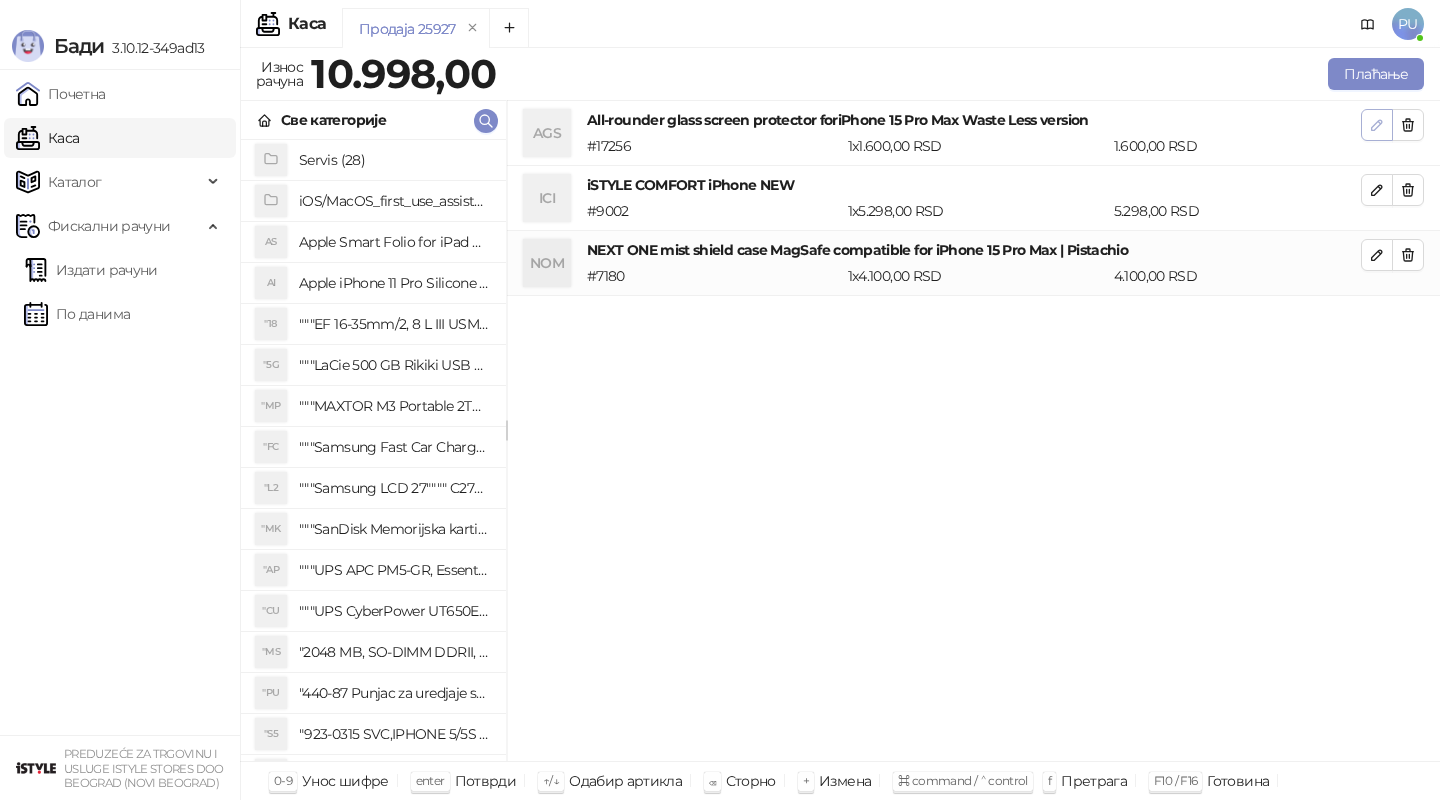 click 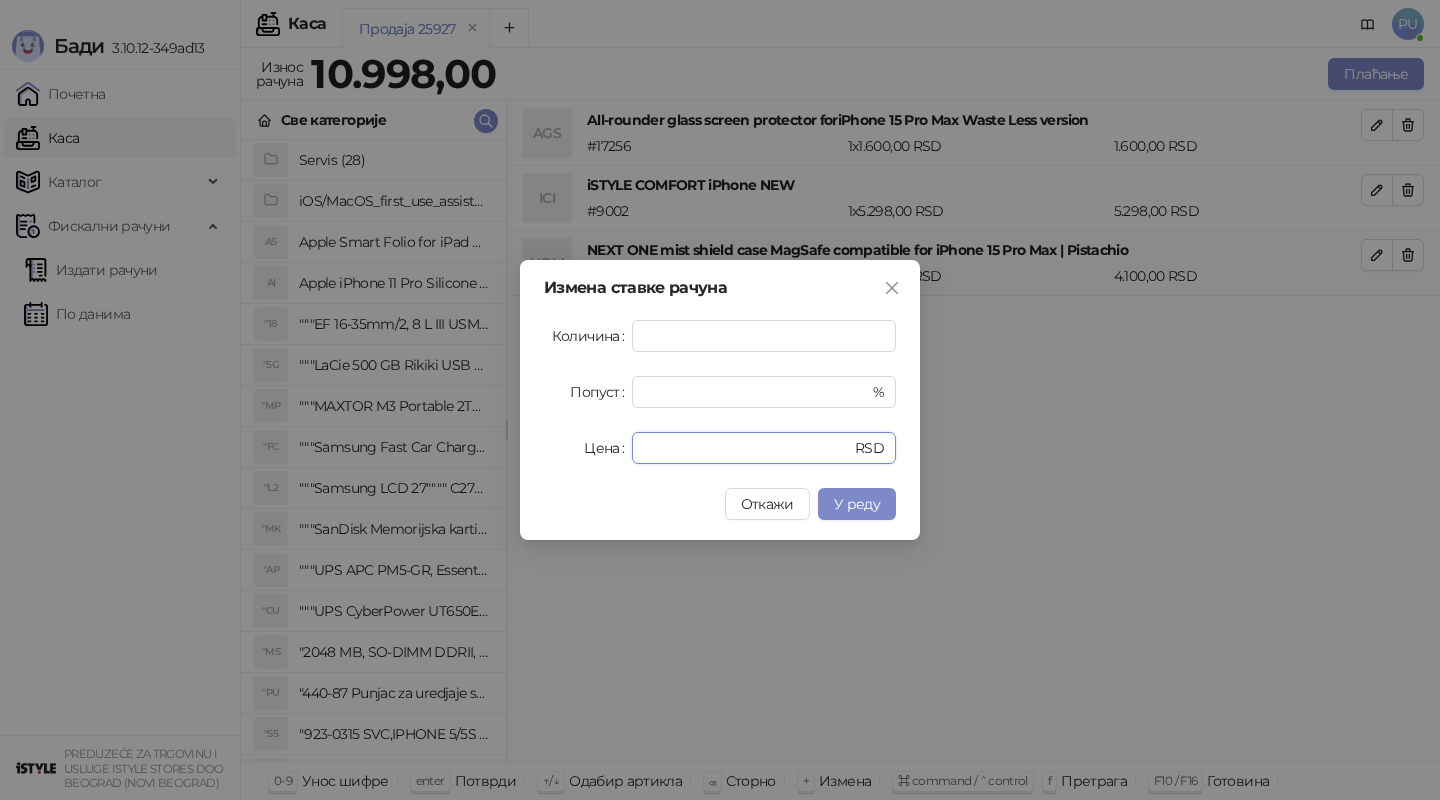 drag, startPoint x: 703, startPoint y: 445, endPoint x: 590, endPoint y: 443, distance: 113.0177 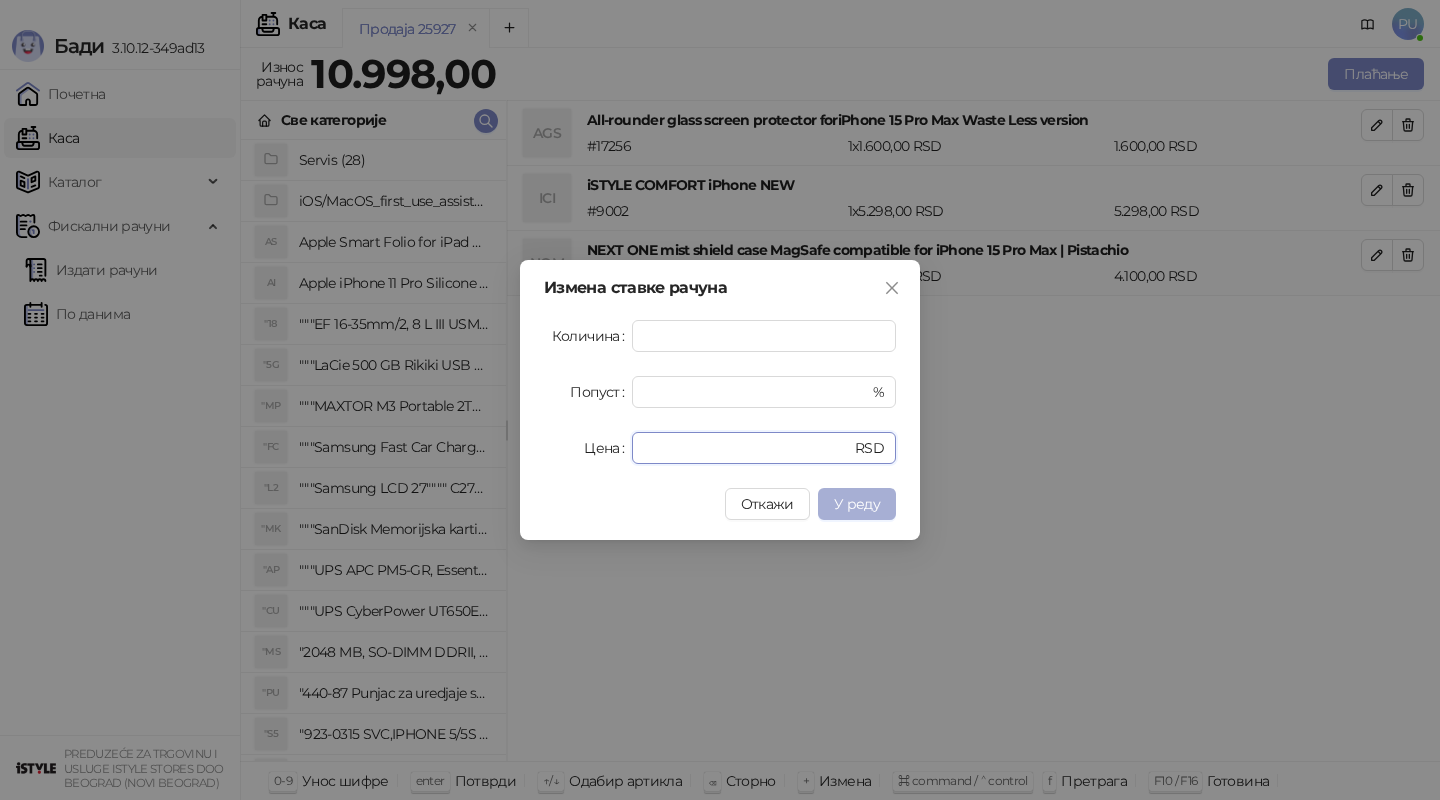type on "*" 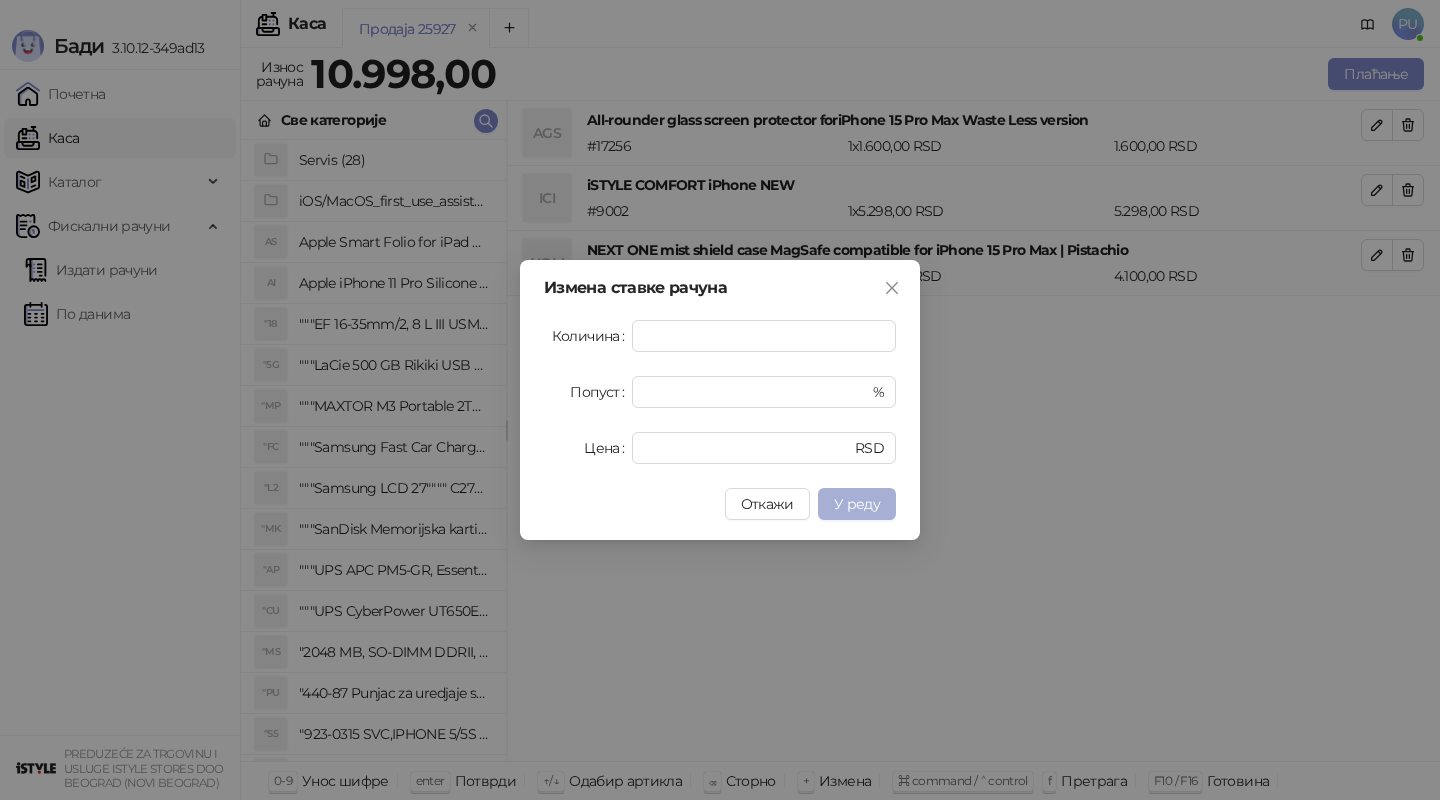 click on "У реду" at bounding box center [857, 504] 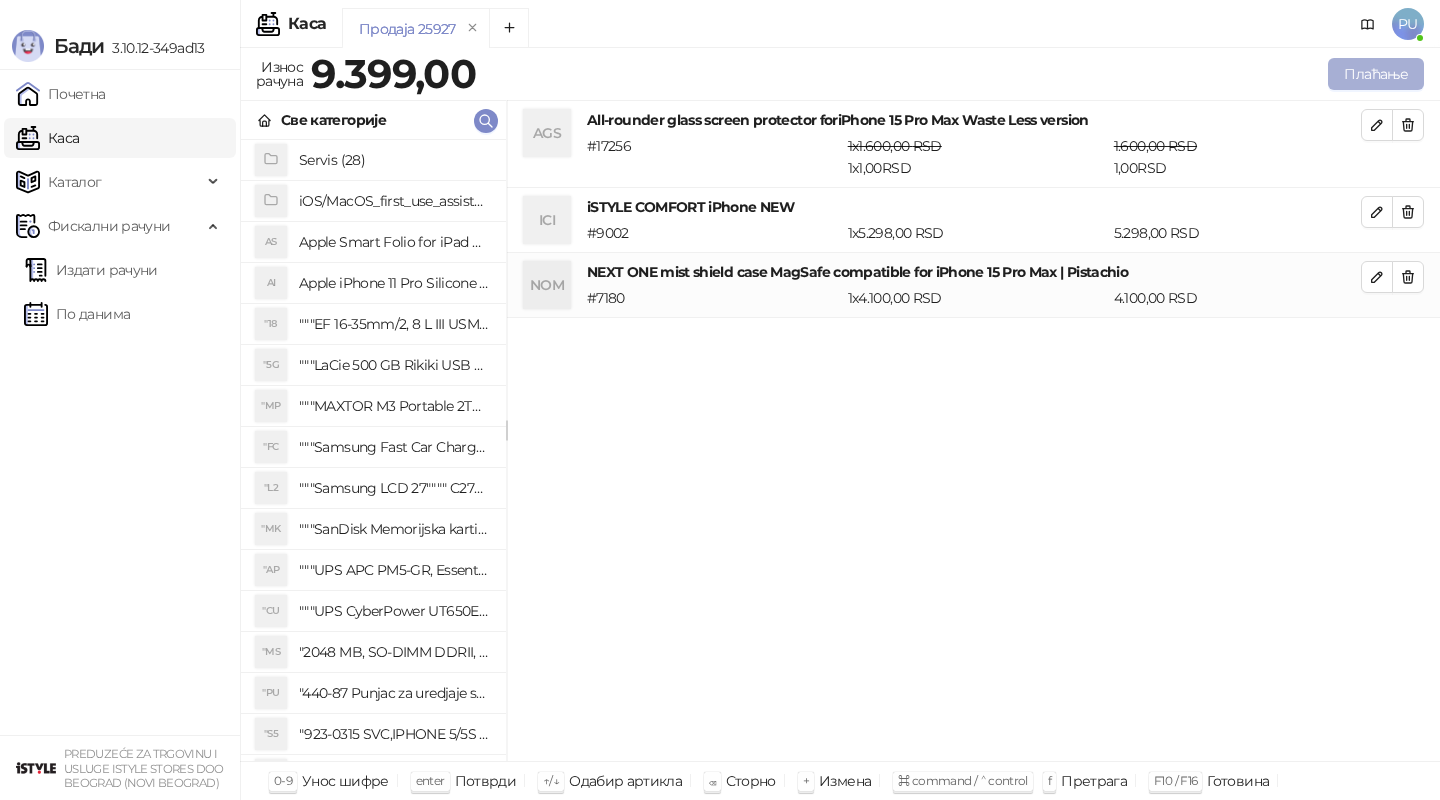 click on "Плаћање" at bounding box center (1376, 74) 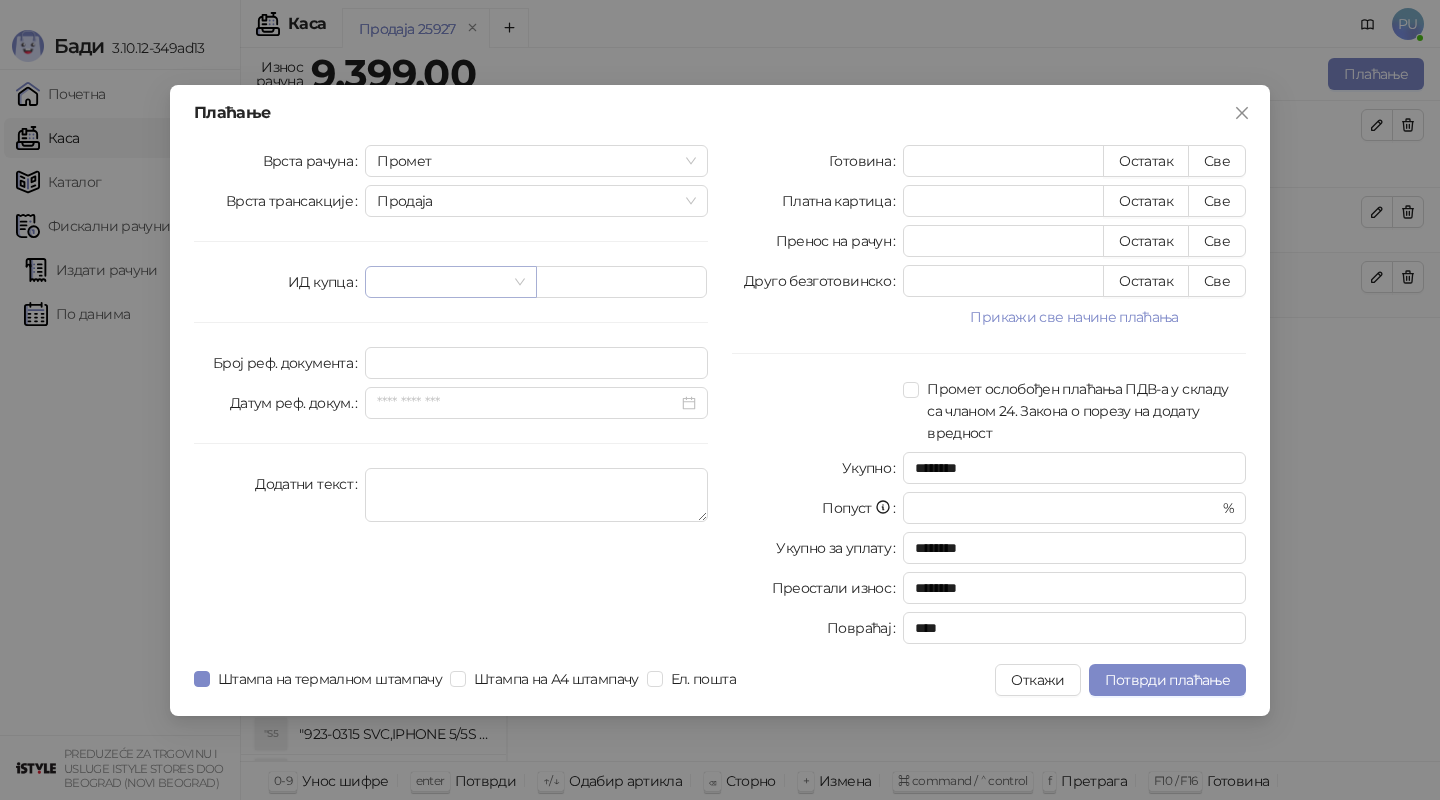 click at bounding box center [441, 282] 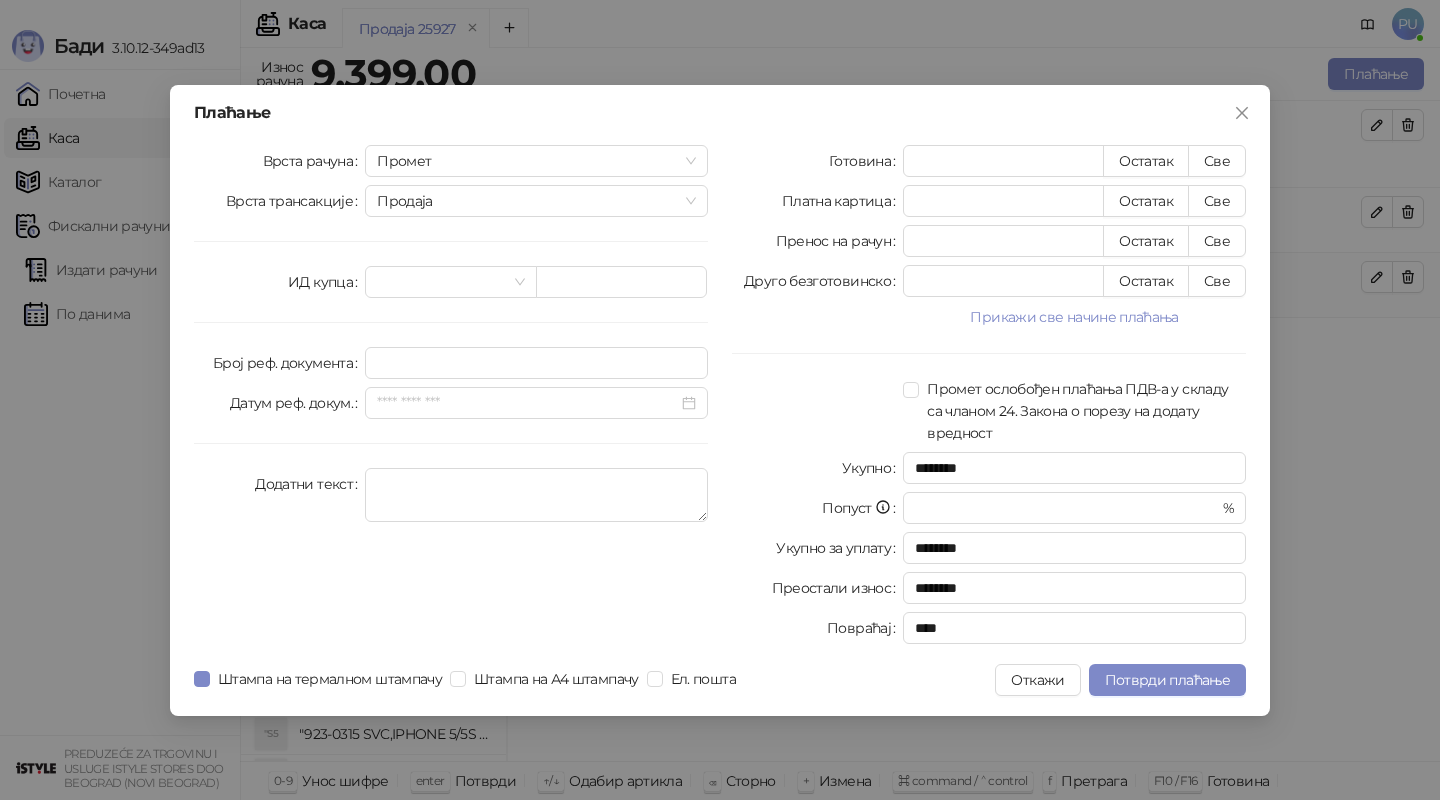 click on "Врста рачуна Промет Врста трансакције Продаја ИД купца Број реф. документа Датум реф. докум. Додатни текст" at bounding box center [451, 398] 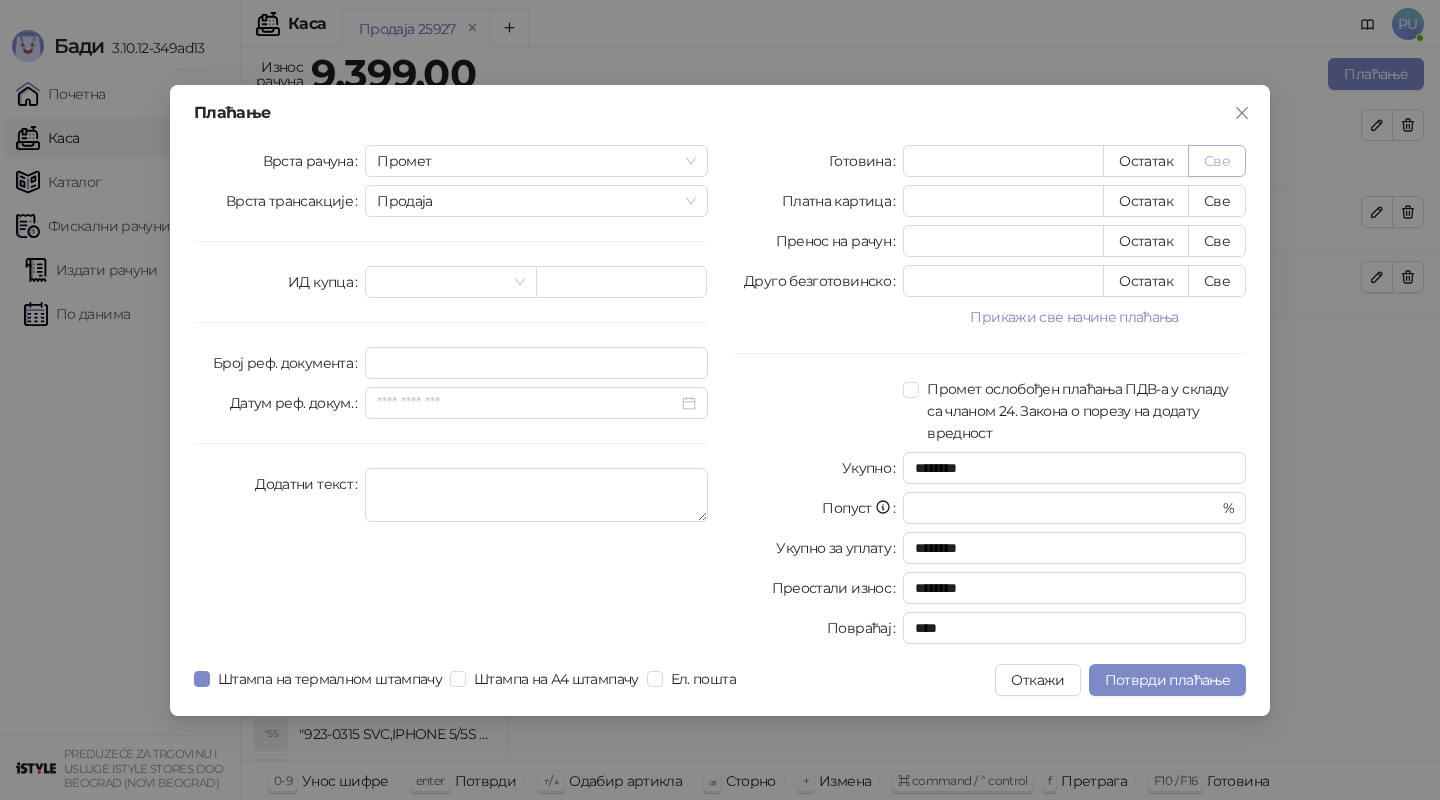 click on "Све" at bounding box center (1217, 161) 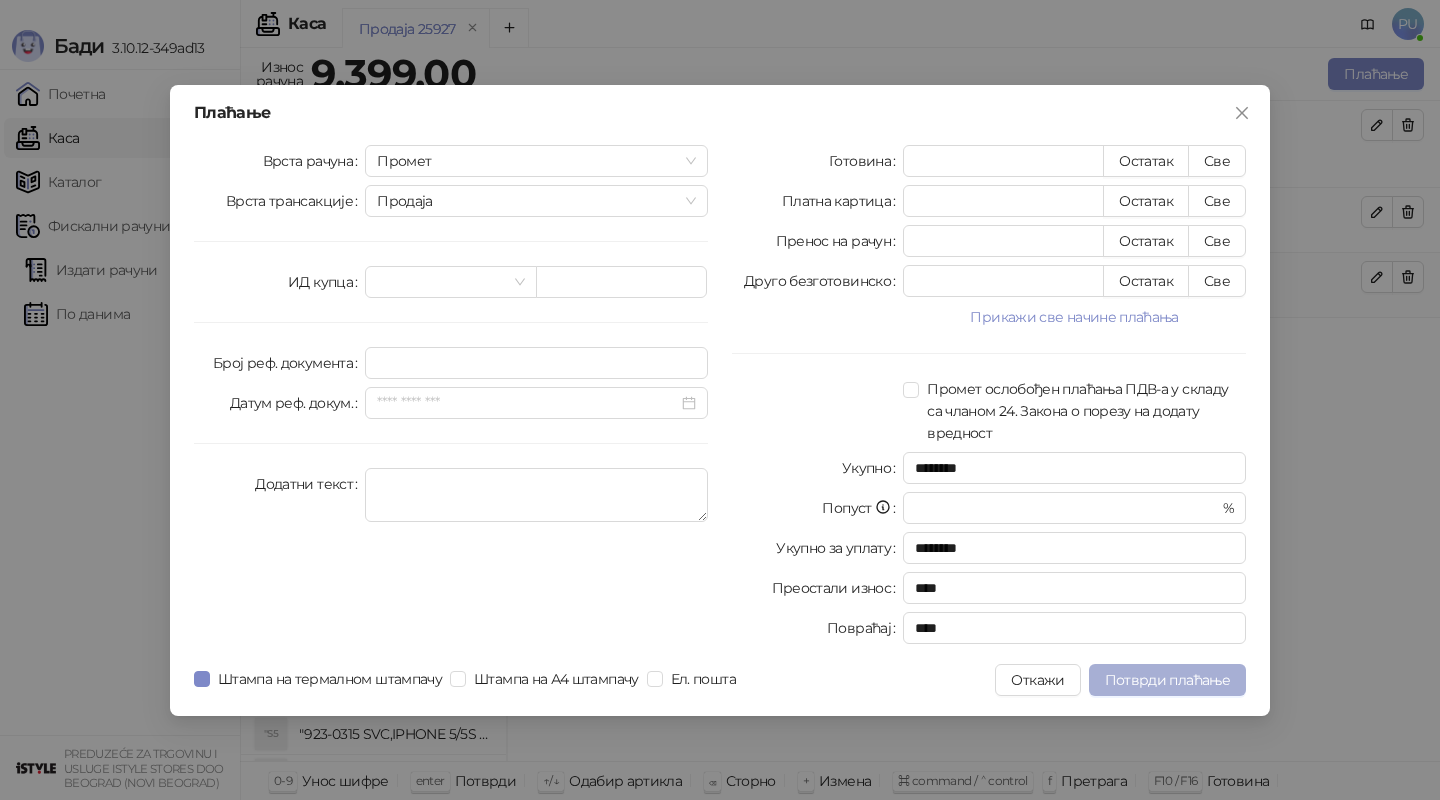 click on "Потврди плаћање" at bounding box center (1167, 680) 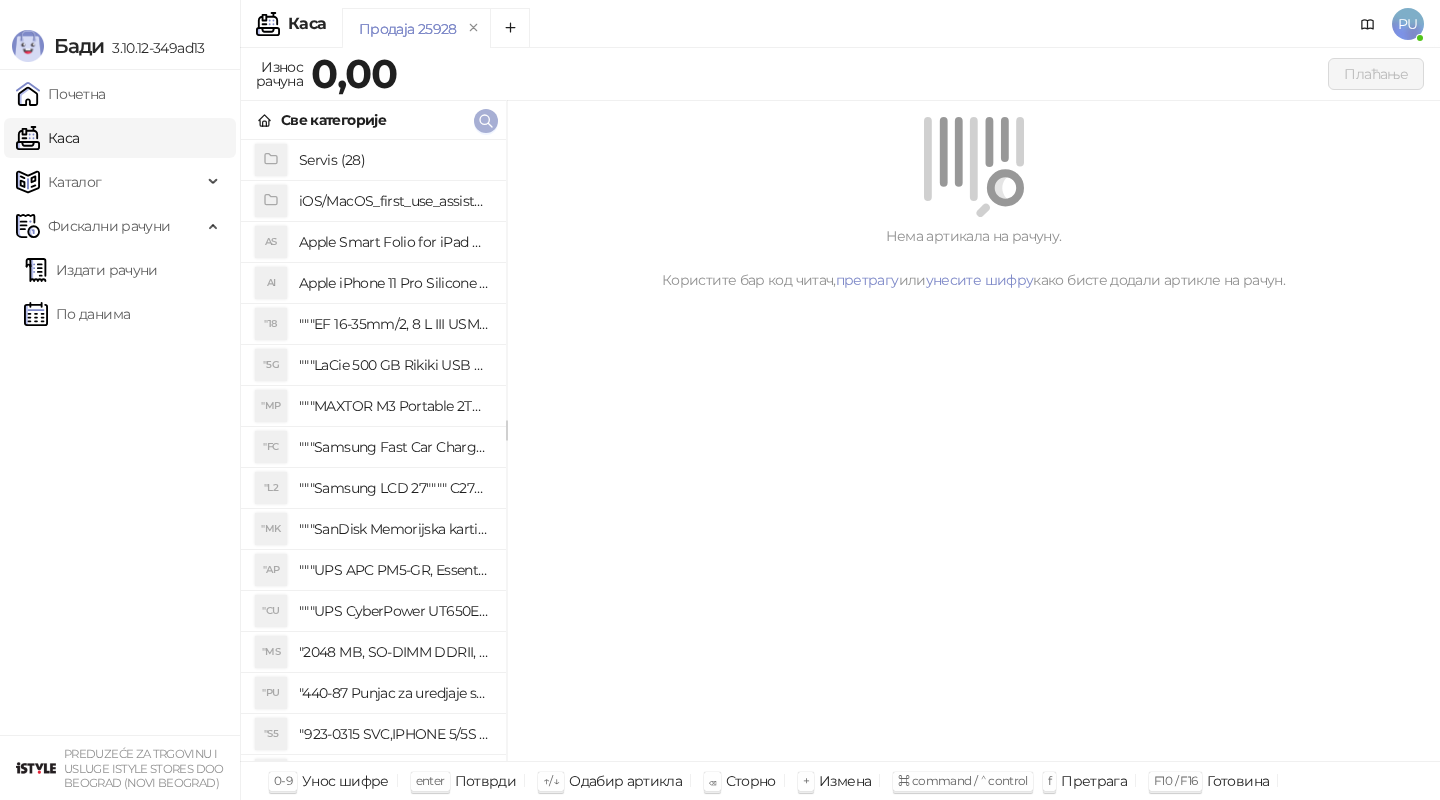 click 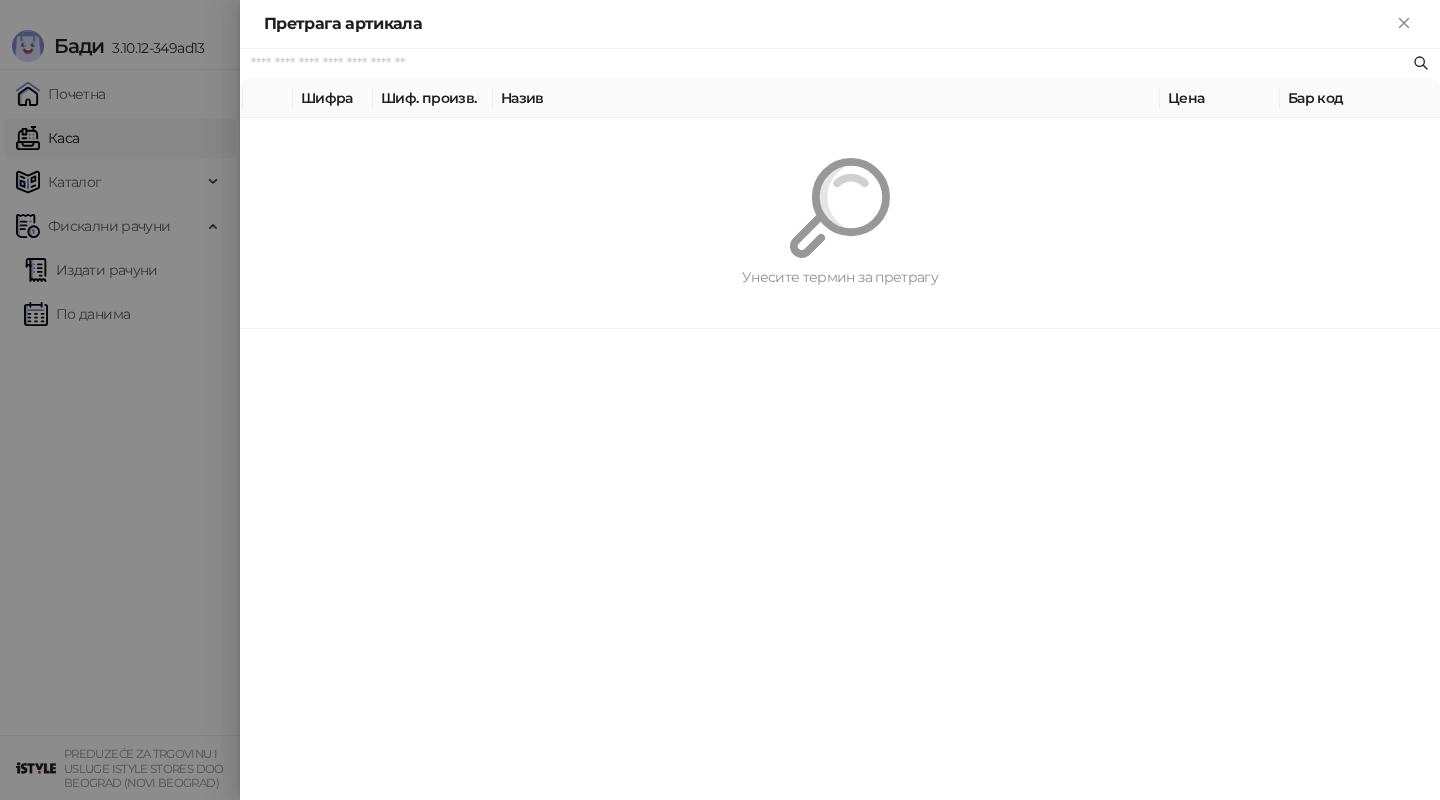 paste on "*********" 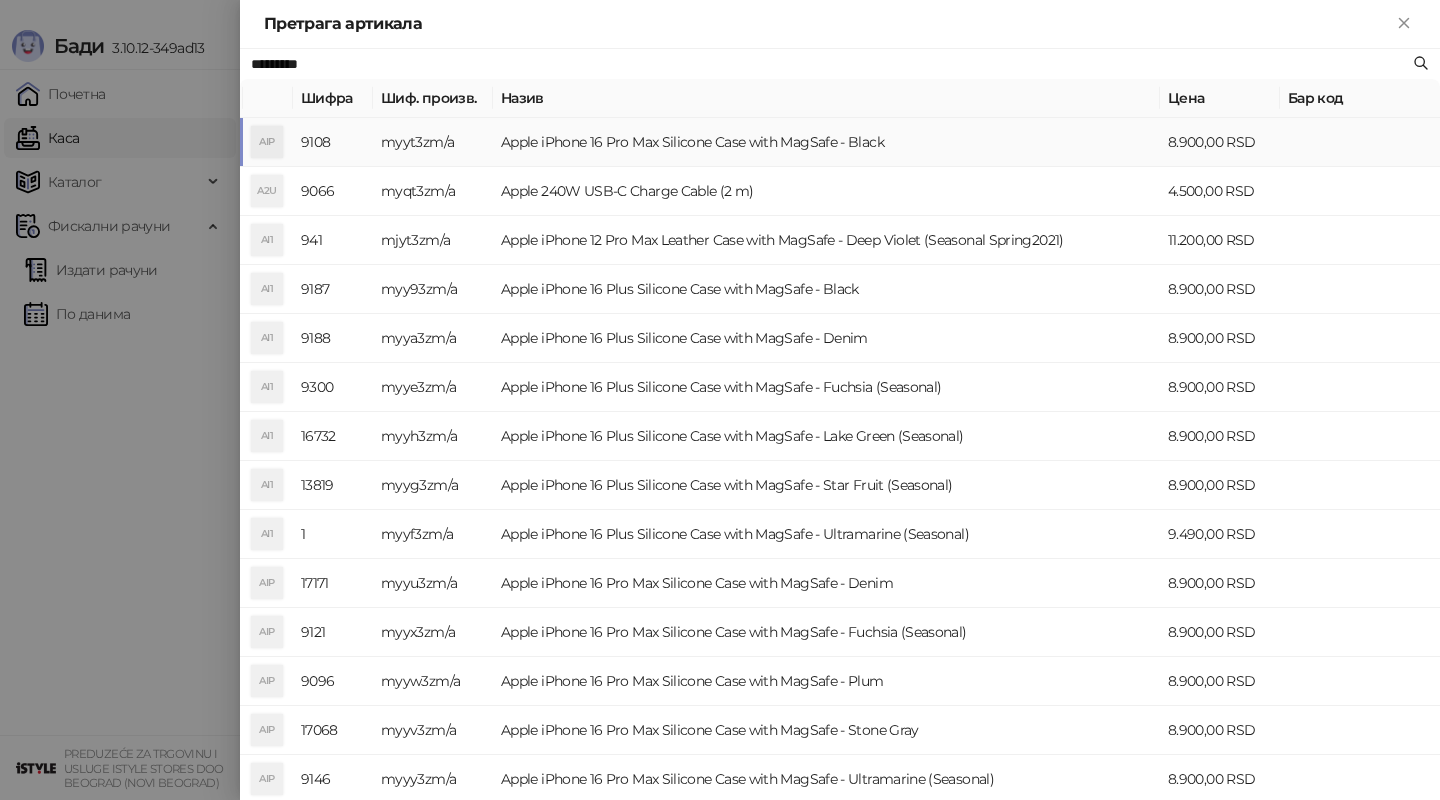 click on "Apple iPhone 16 Pro Max Silicone Case with MagSafe - Black" at bounding box center (826, 142) 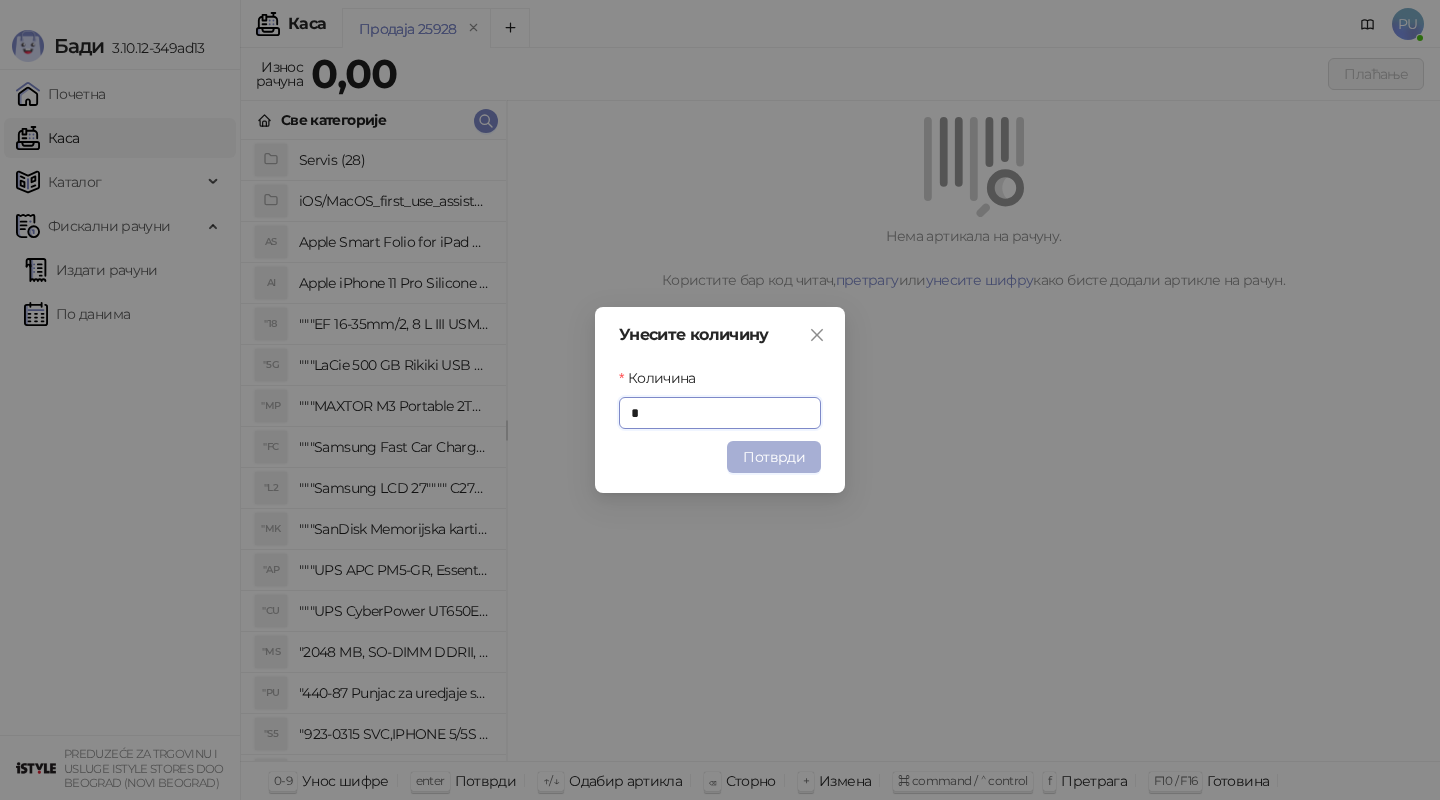 click on "Потврди" at bounding box center [774, 457] 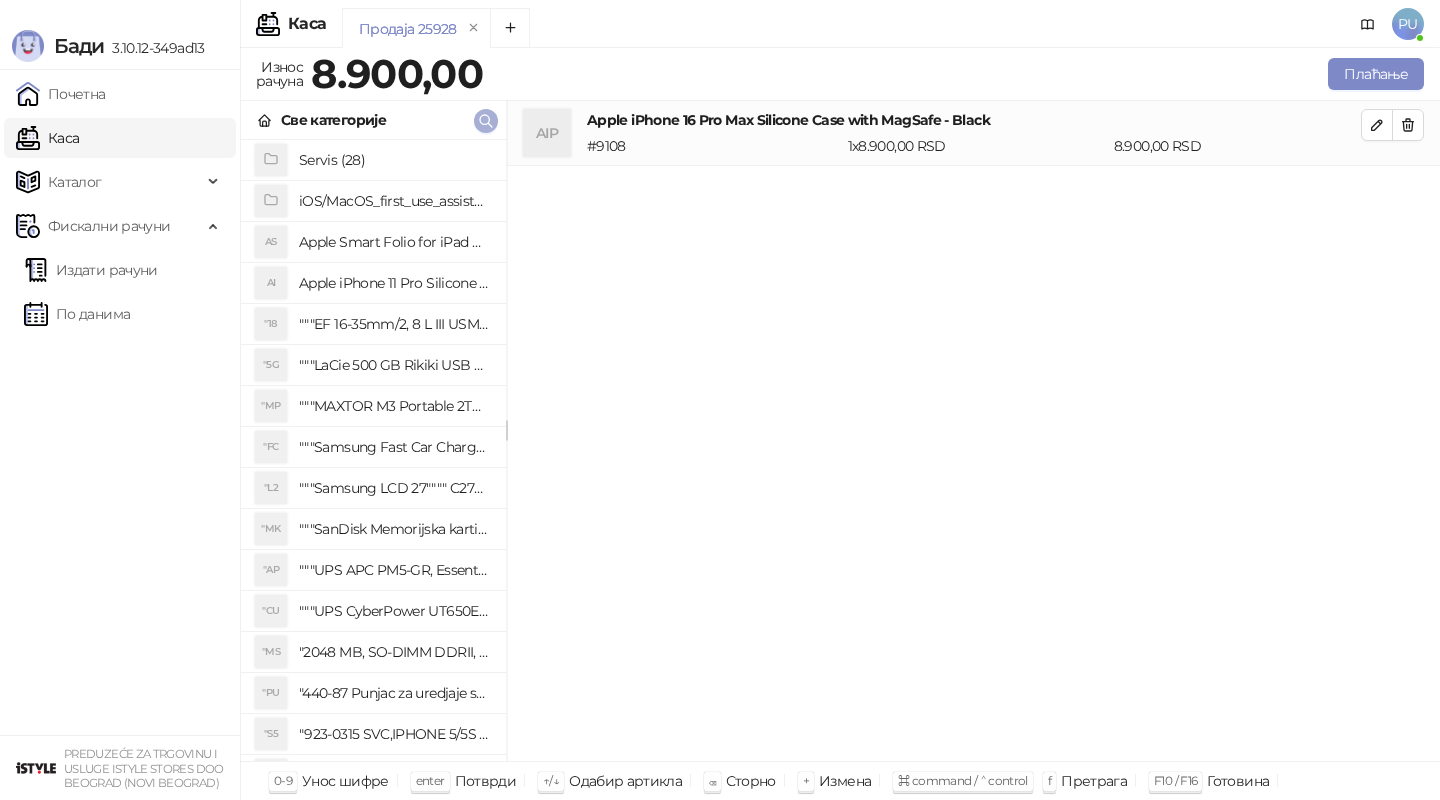 click 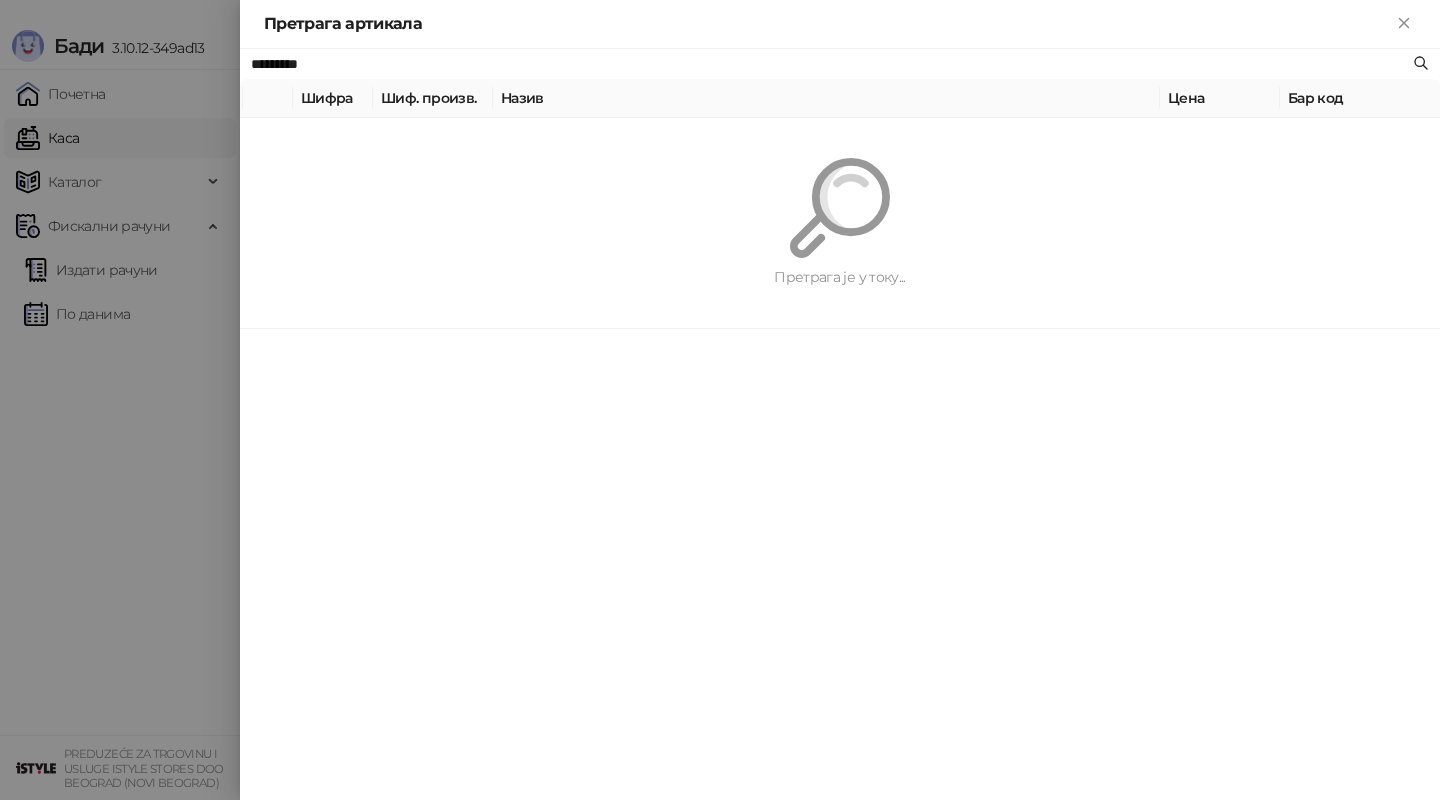 paste on "*******" 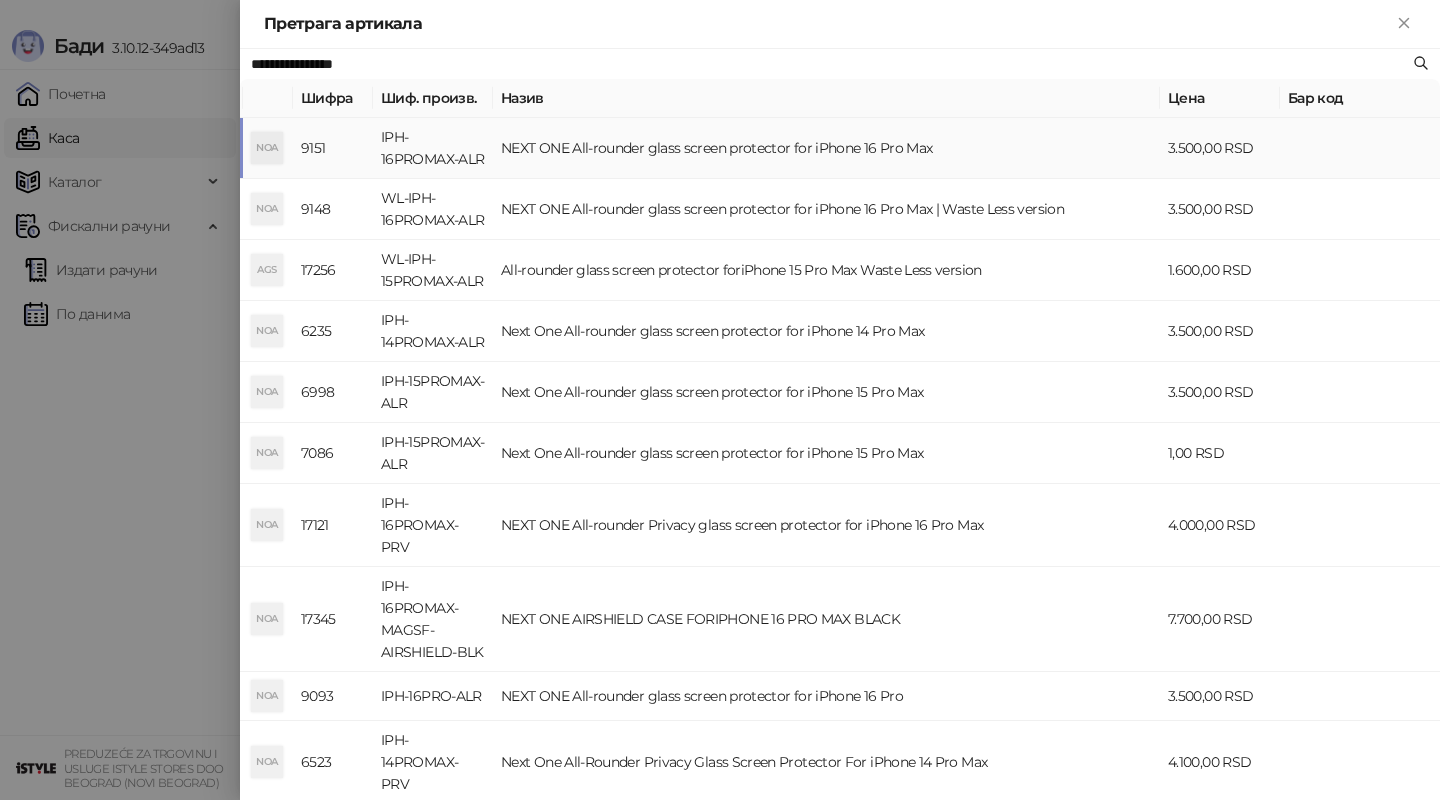 click on "NEXT ONE All-rounder glass screen protector for iPhone 16 Pro Max" at bounding box center [826, 148] 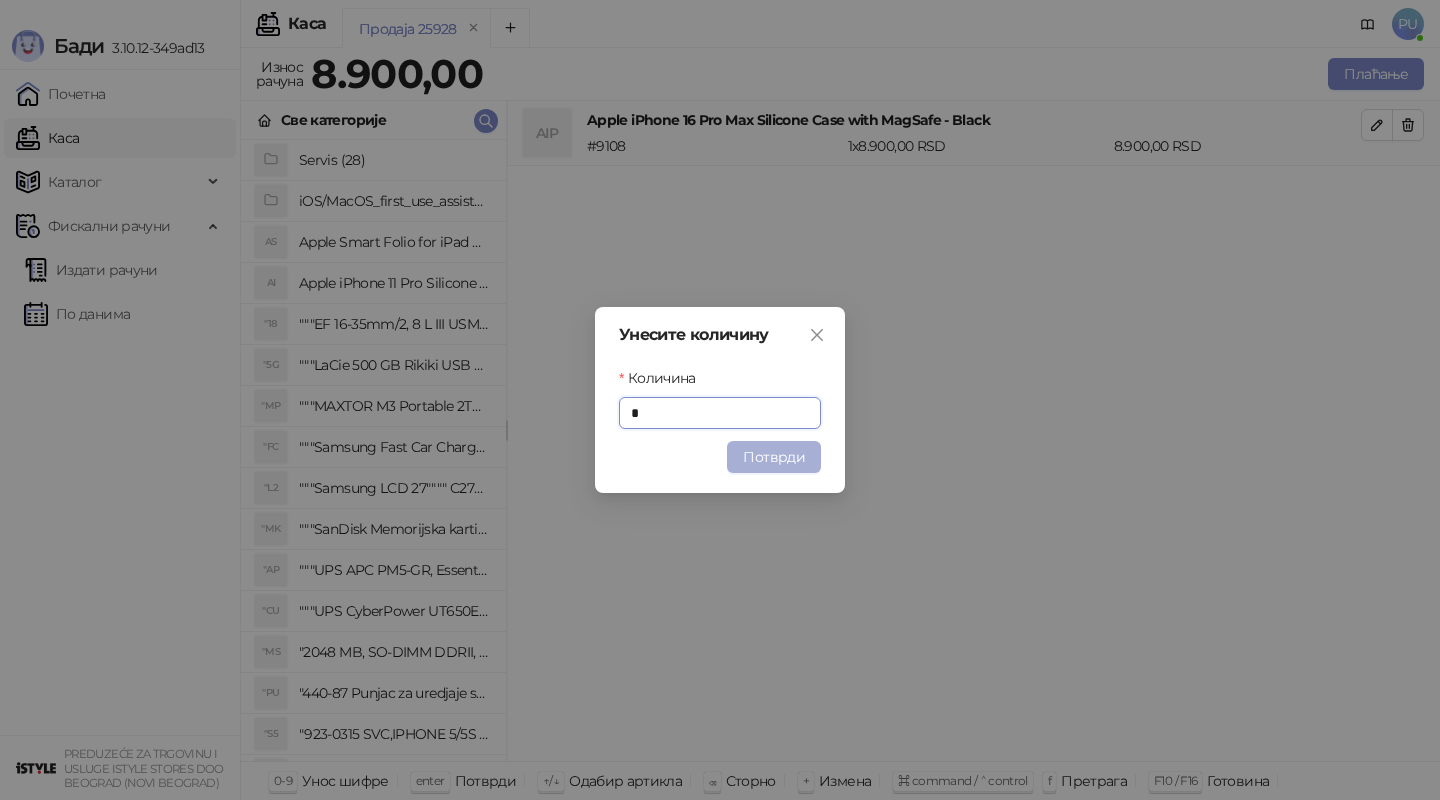 click on "Потврди" at bounding box center [774, 457] 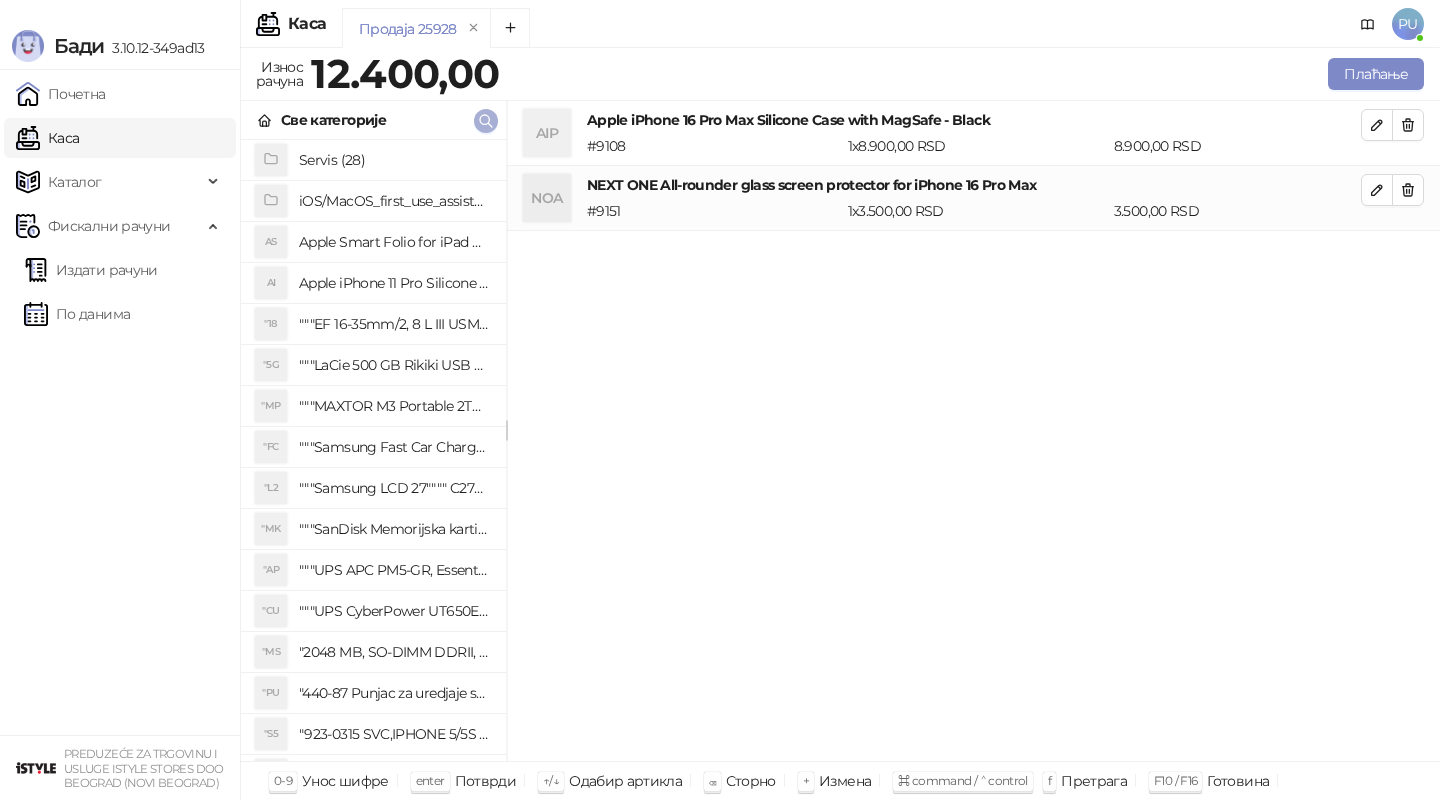 click 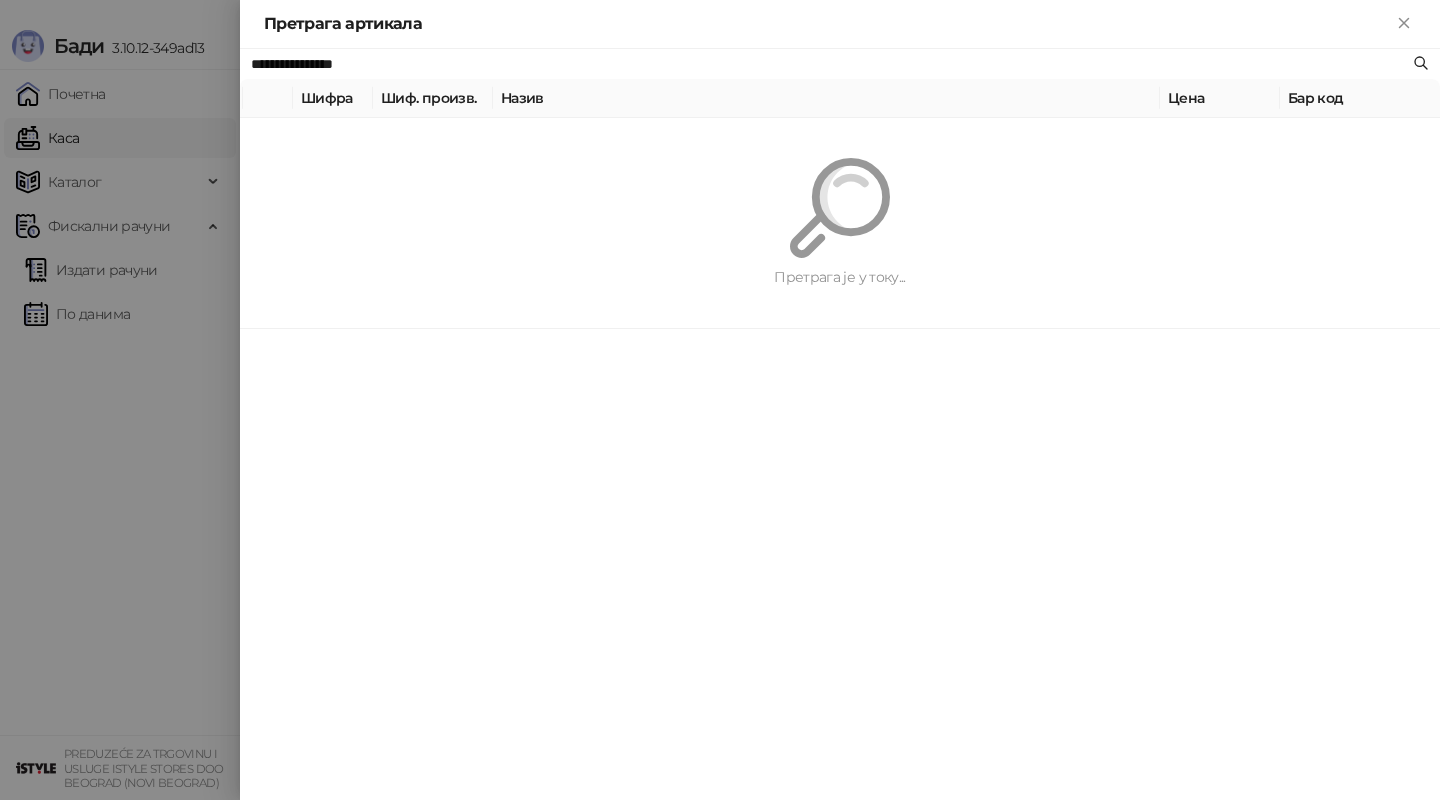 paste on "**********" 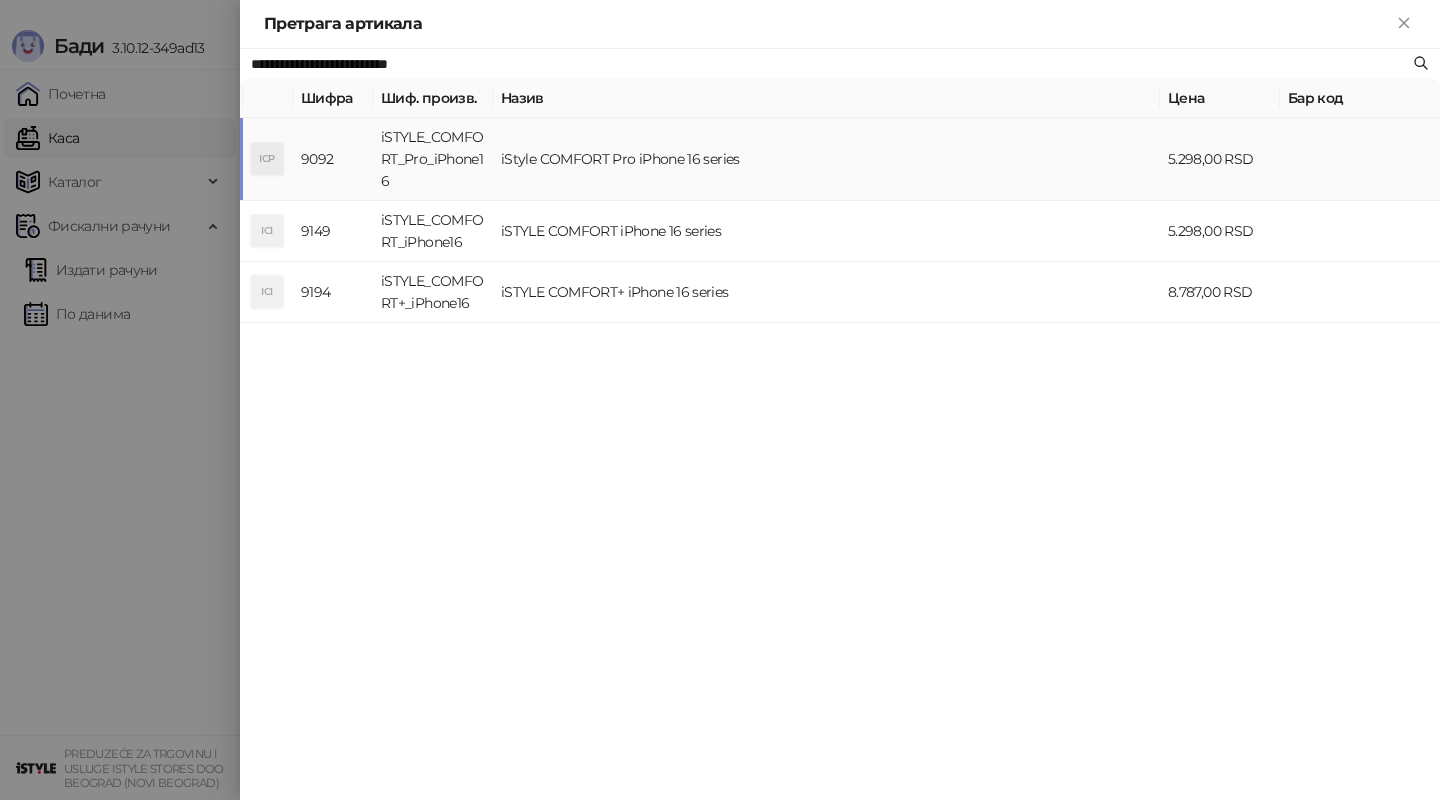 type on "**********" 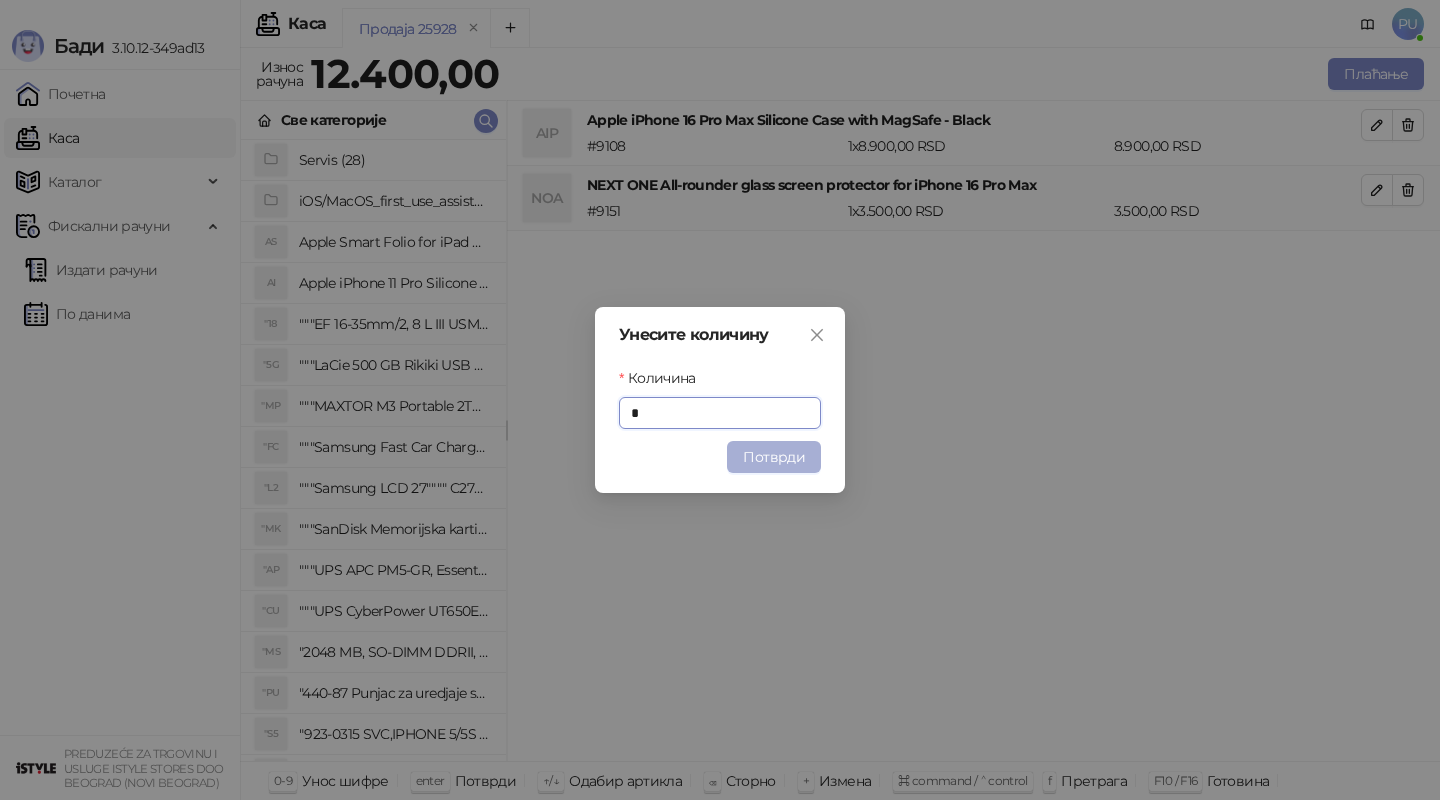 click on "Потврди" at bounding box center [774, 457] 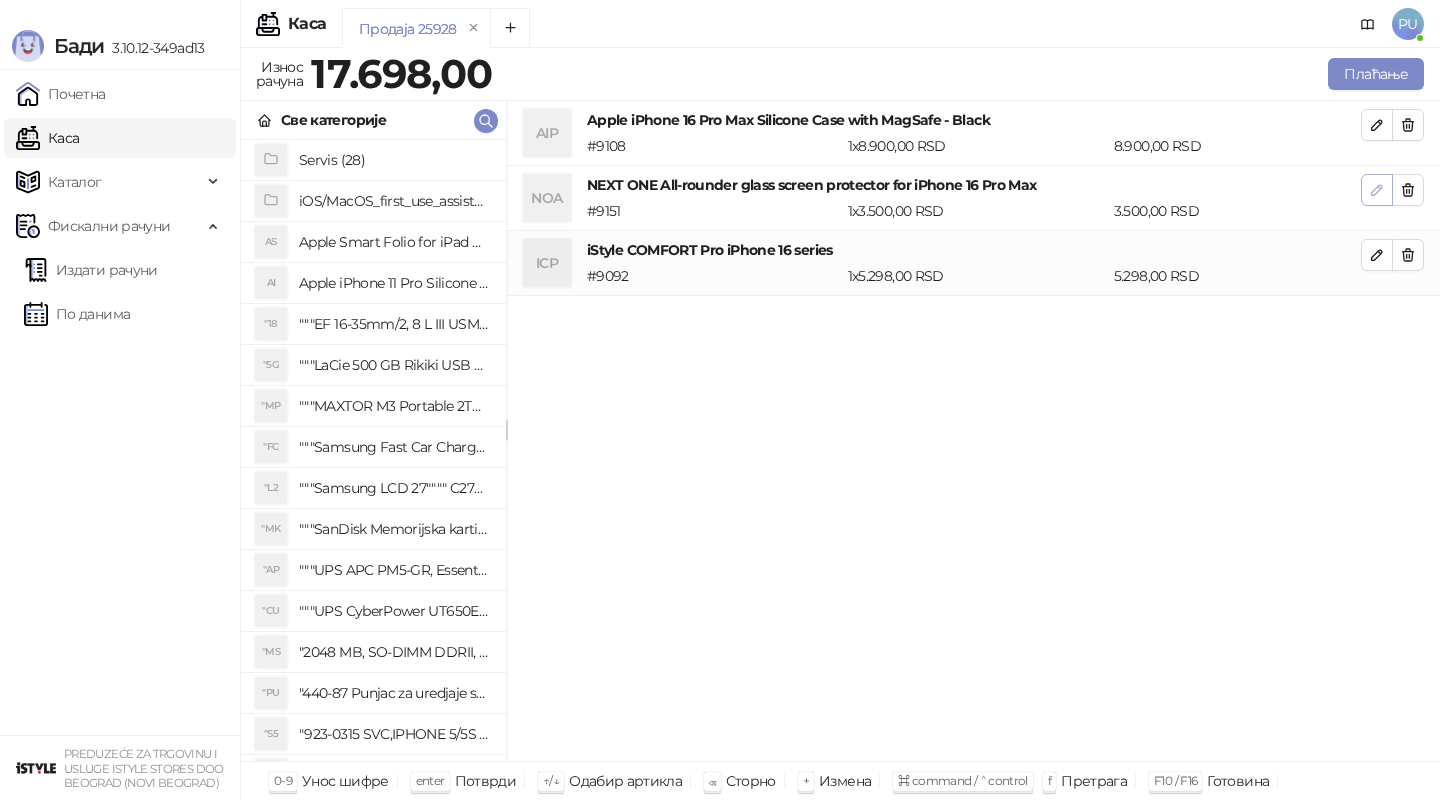 click at bounding box center [1377, 190] 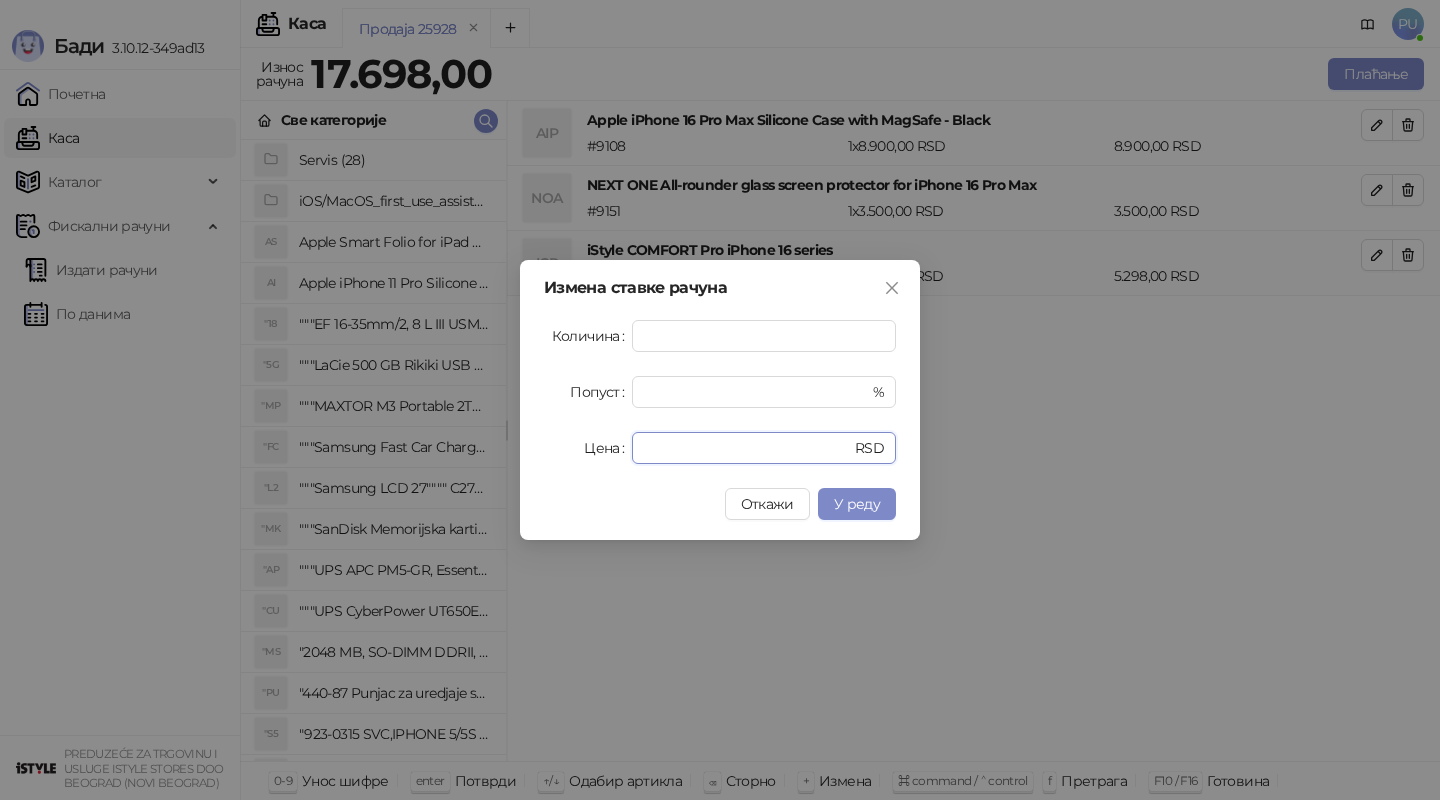 drag, startPoint x: 685, startPoint y: 446, endPoint x: 490, endPoint y: 428, distance: 195.82901 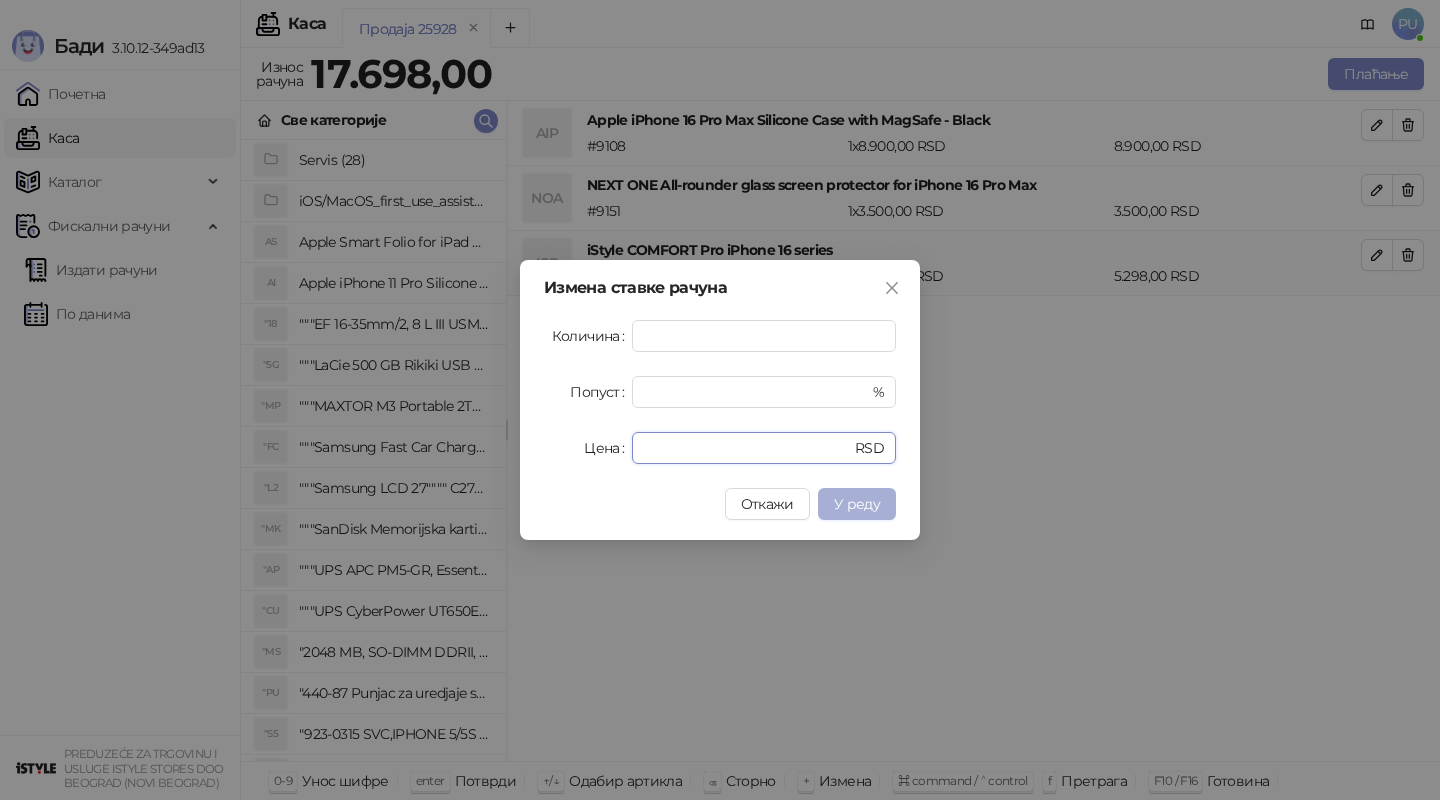 type on "*" 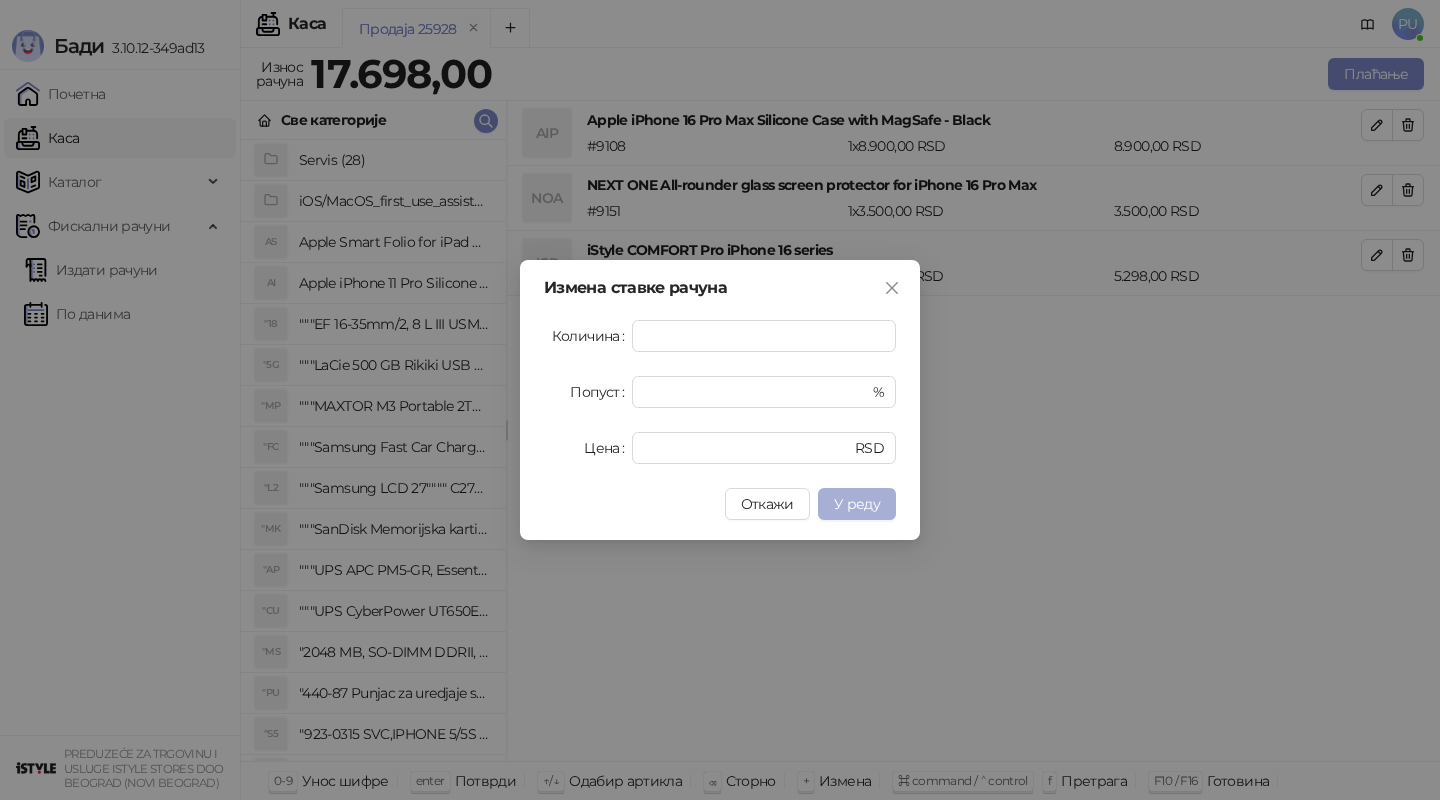 click on "У реду" at bounding box center [857, 504] 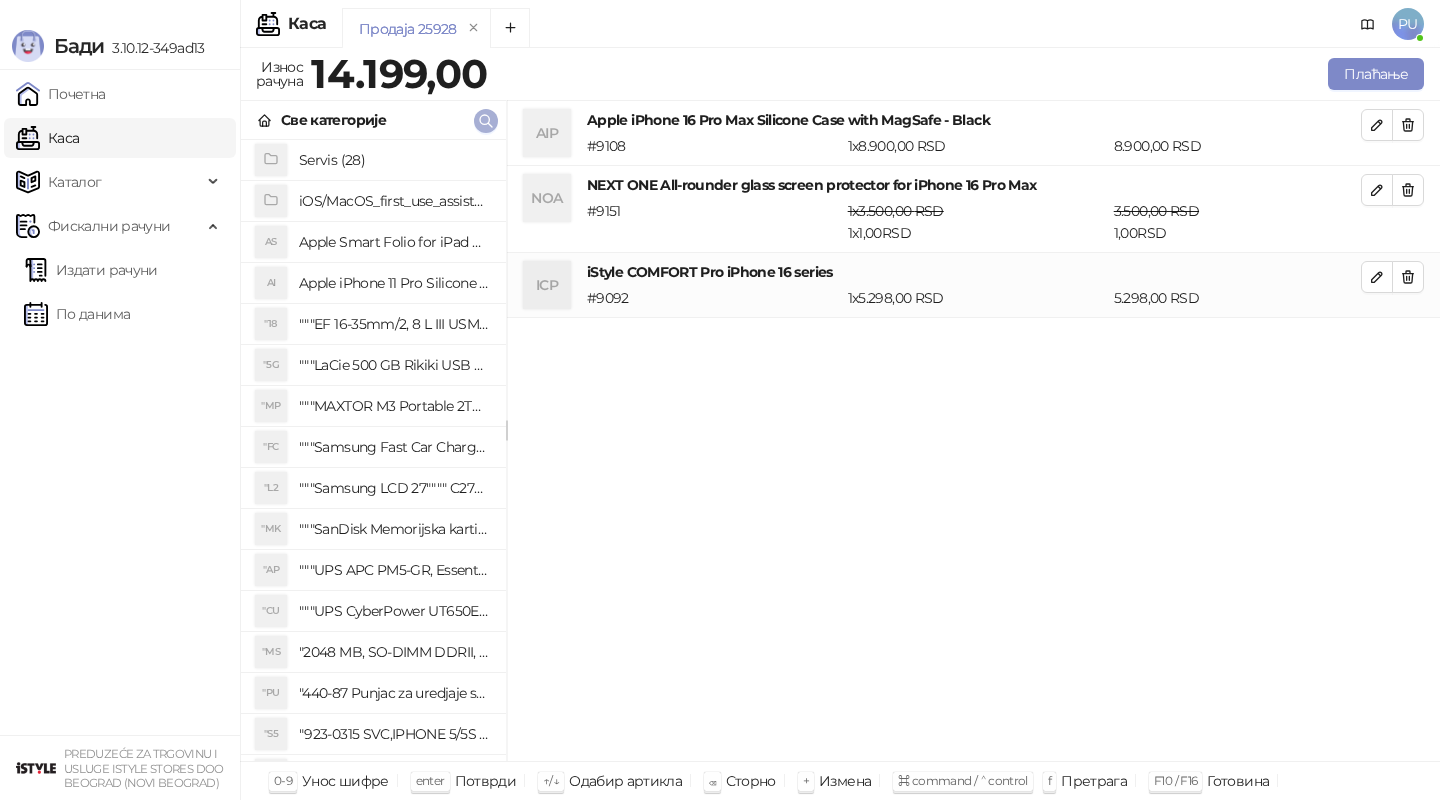 click 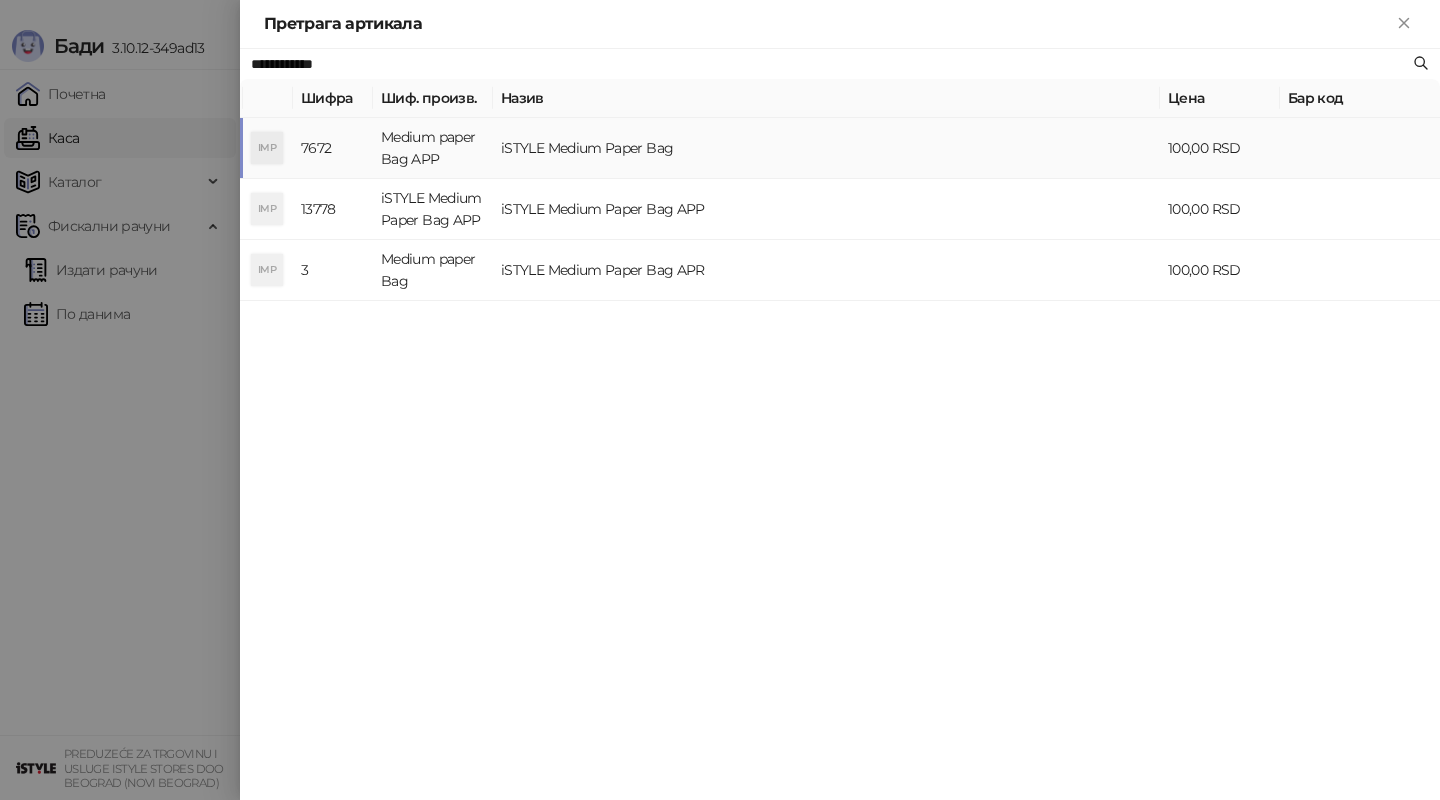 type on "**********" 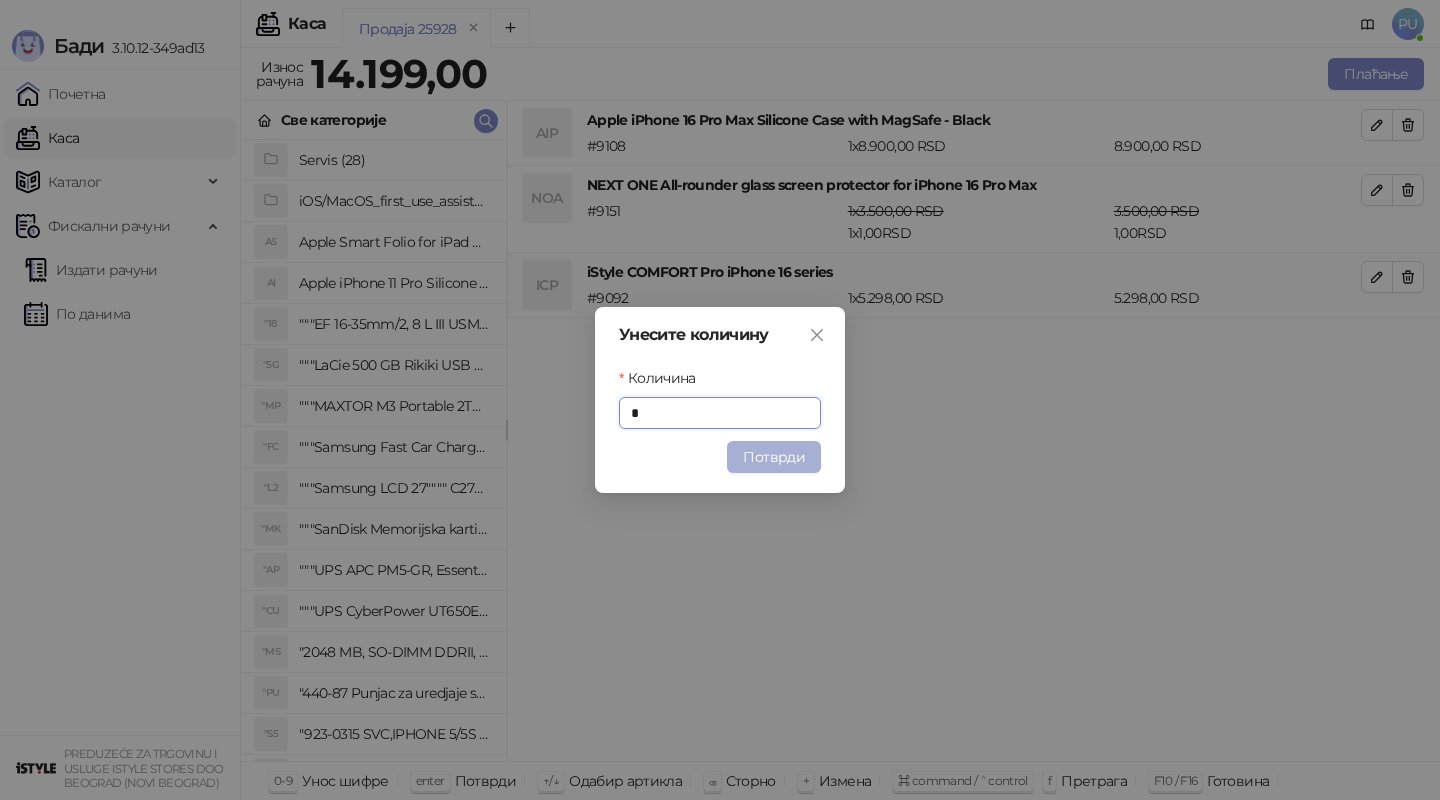 click on "Потврди" at bounding box center [774, 457] 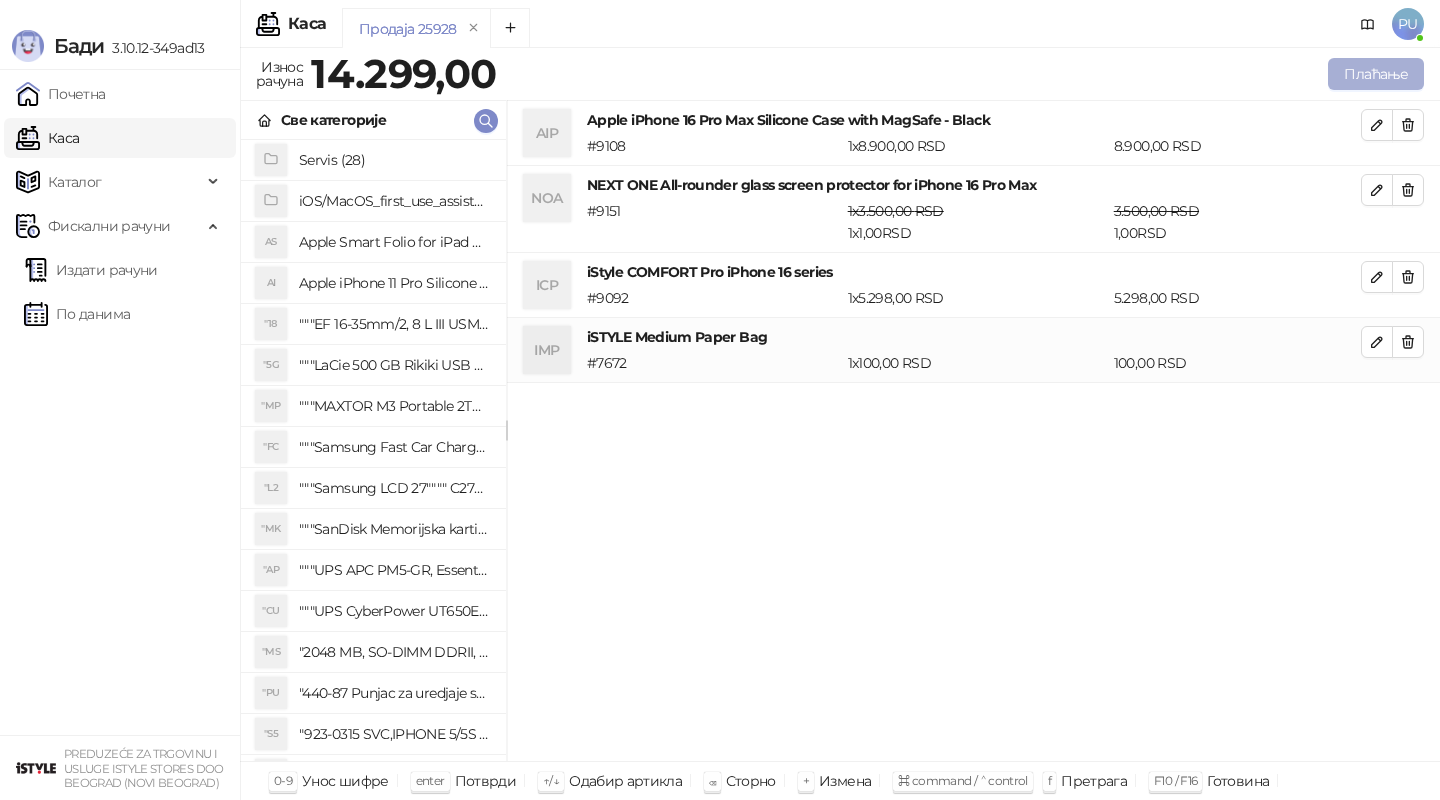 click on "Плаћање" at bounding box center [1376, 74] 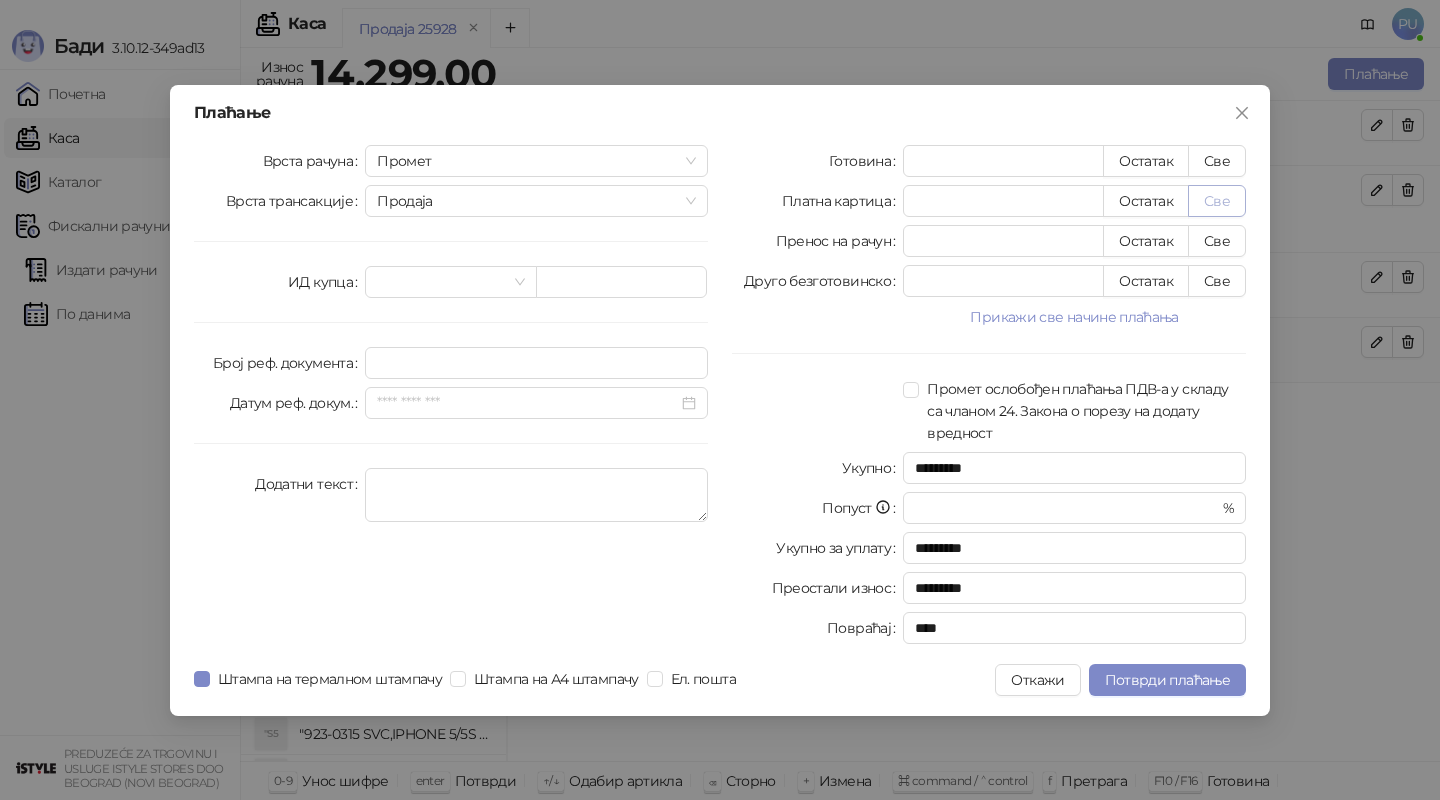 click on "Све" at bounding box center (1217, 201) 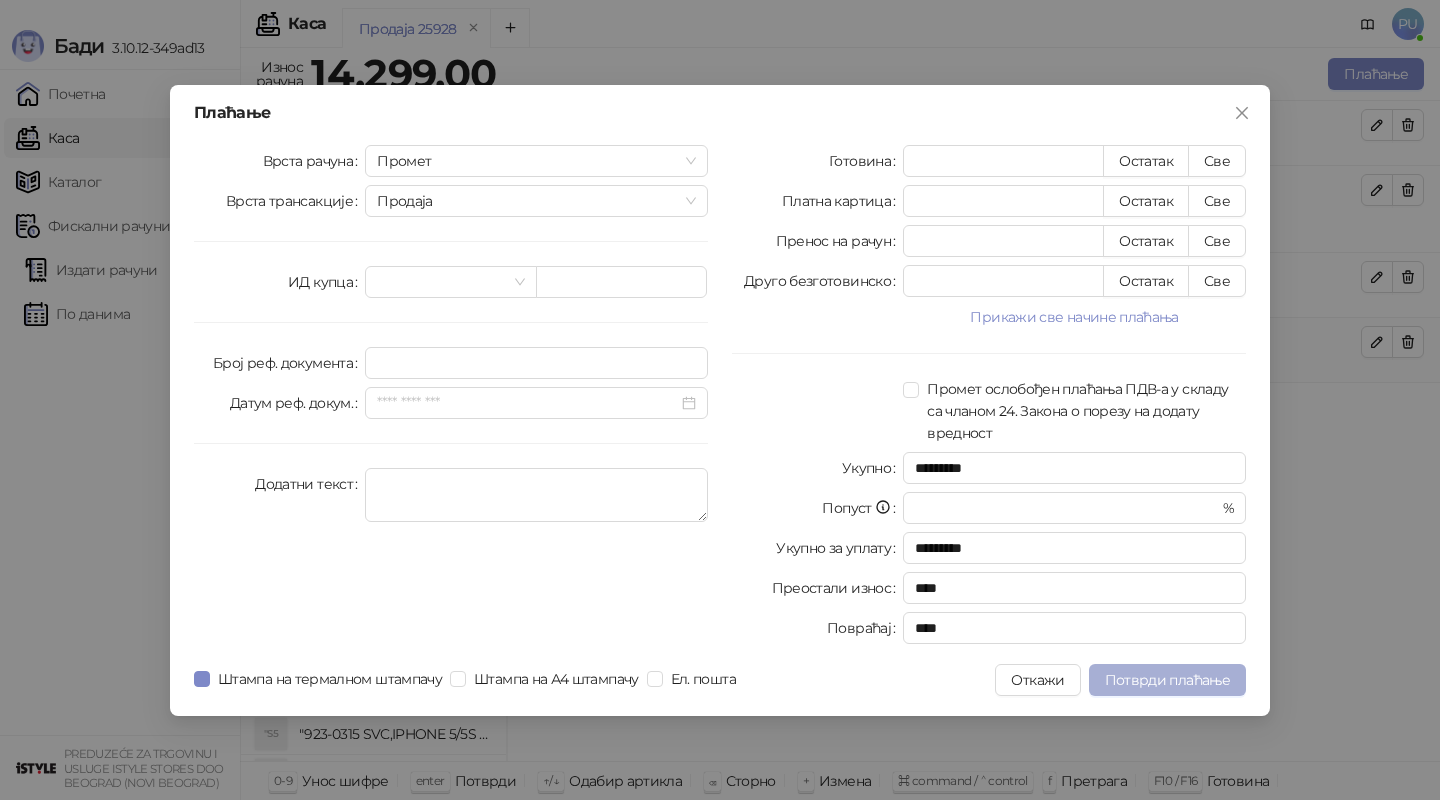 click on "Потврди плаћање" at bounding box center [1167, 680] 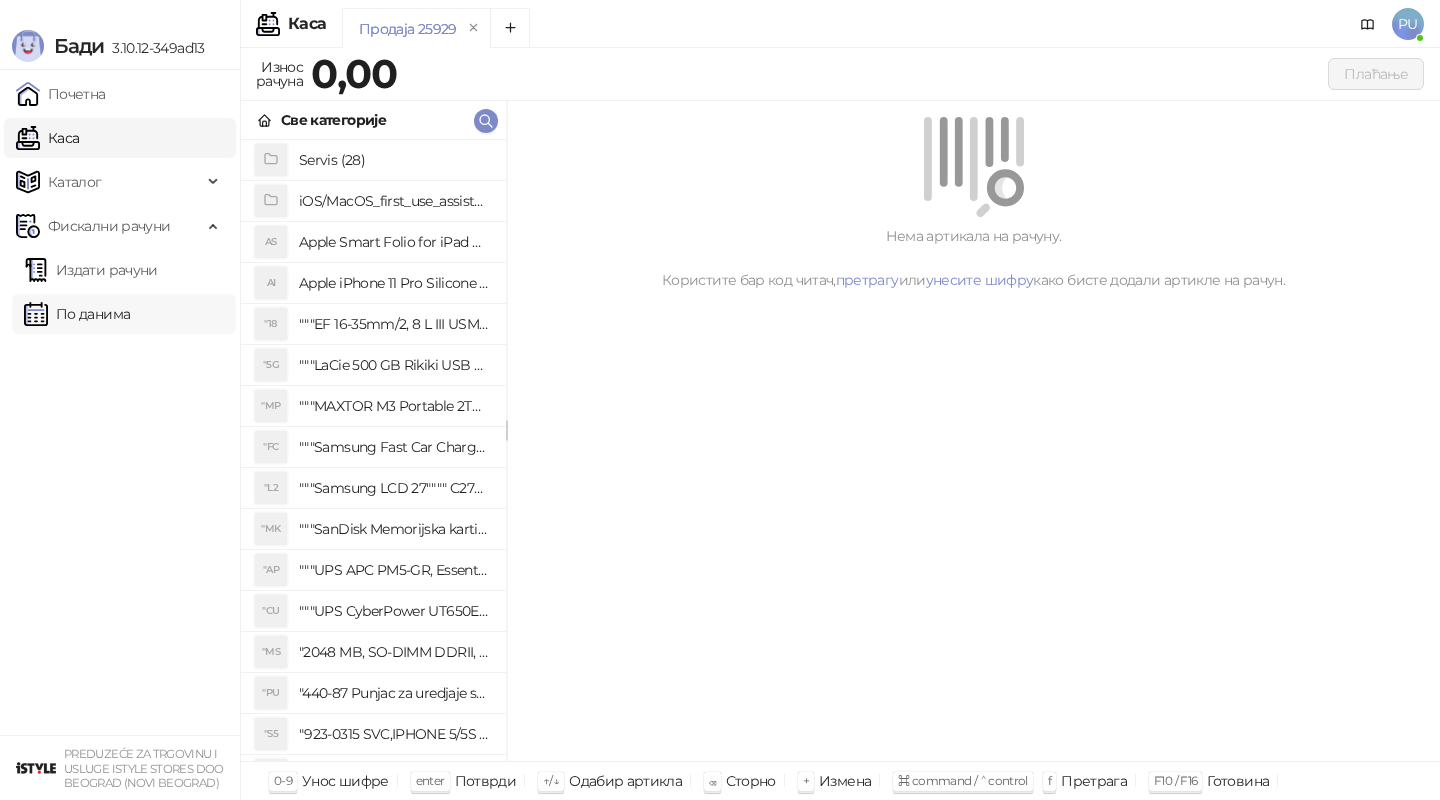 click on "По данима" at bounding box center (77, 314) 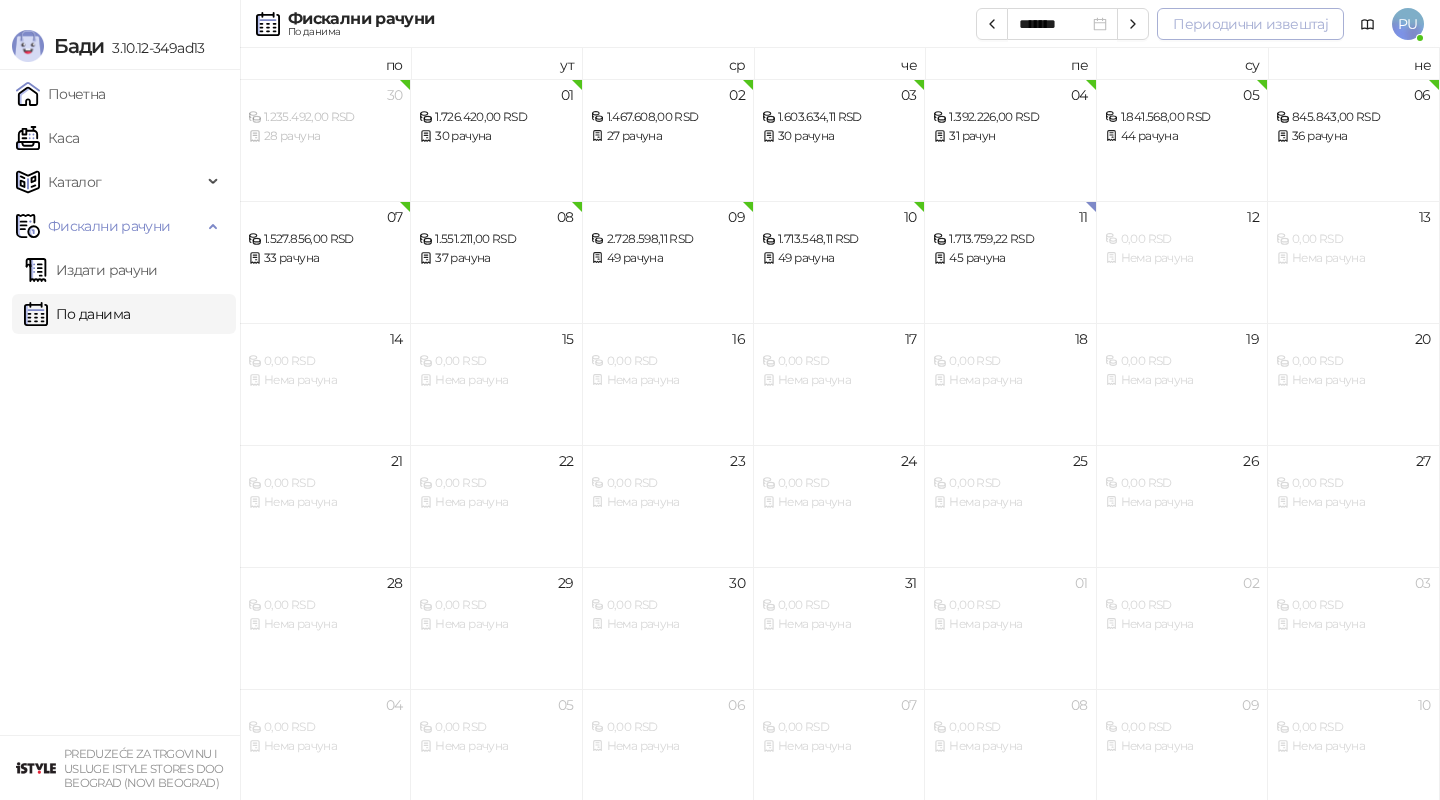click on "Периодични извештај" at bounding box center (1250, 24) 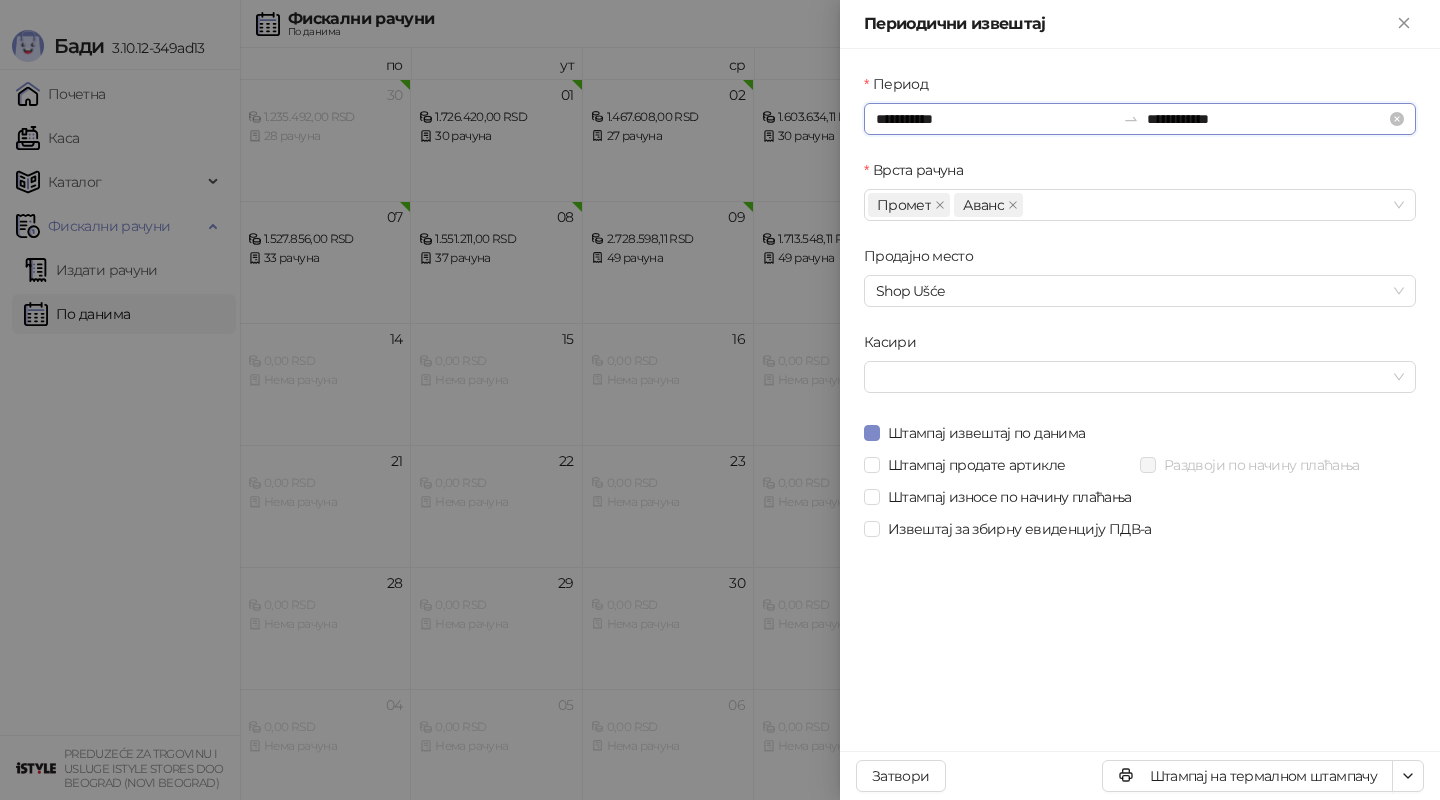 click on "**********" at bounding box center [995, 119] 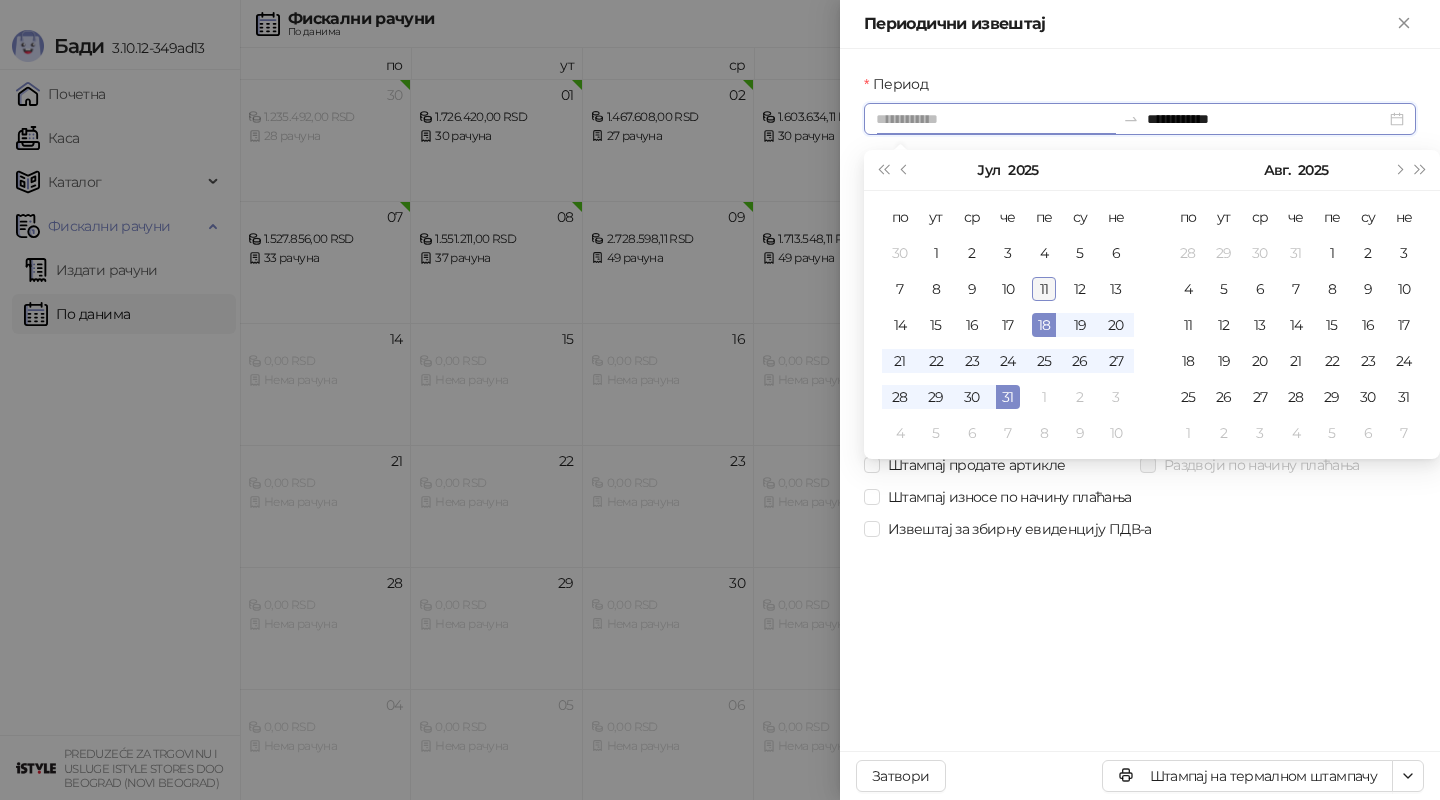 type on "**********" 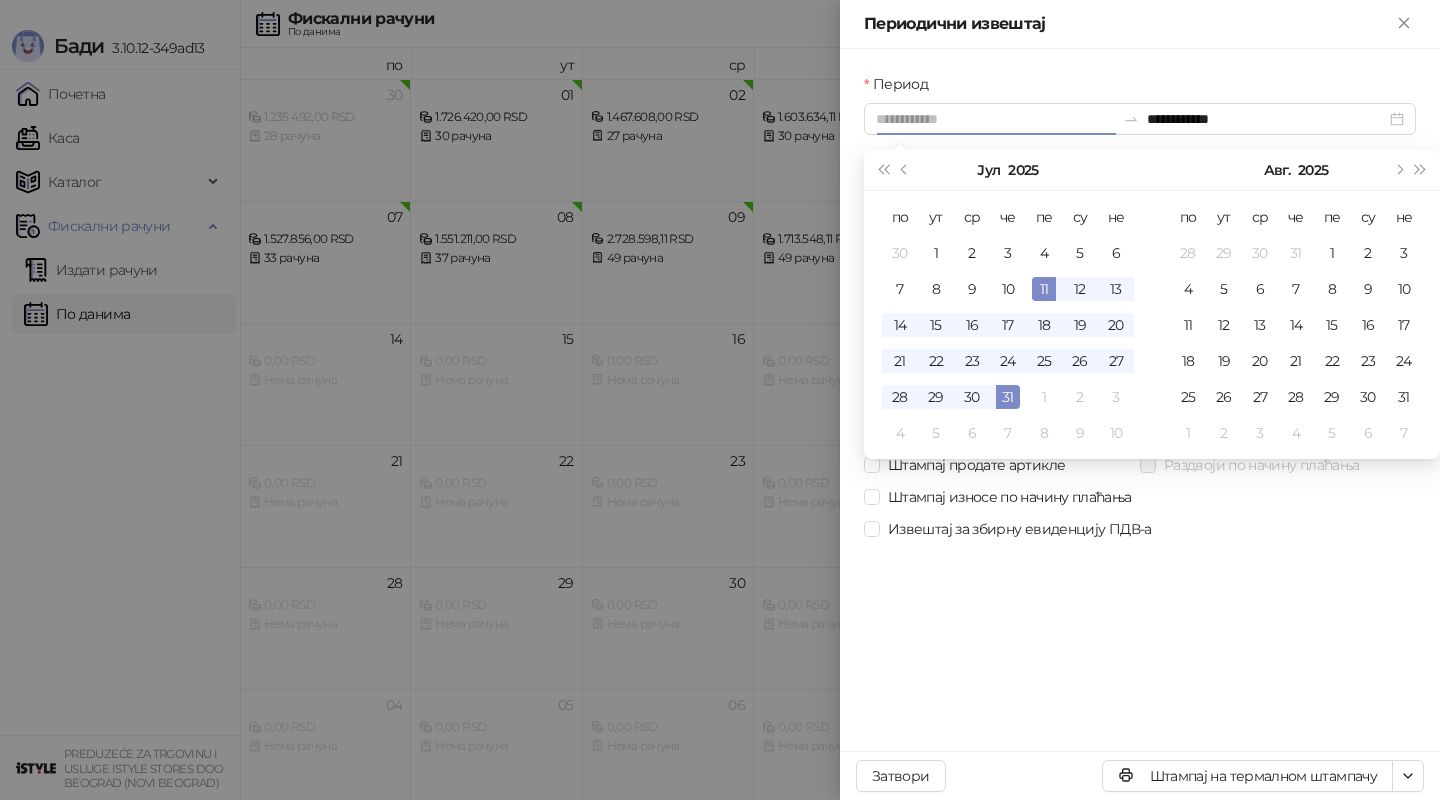 click on "11" at bounding box center [1044, 289] 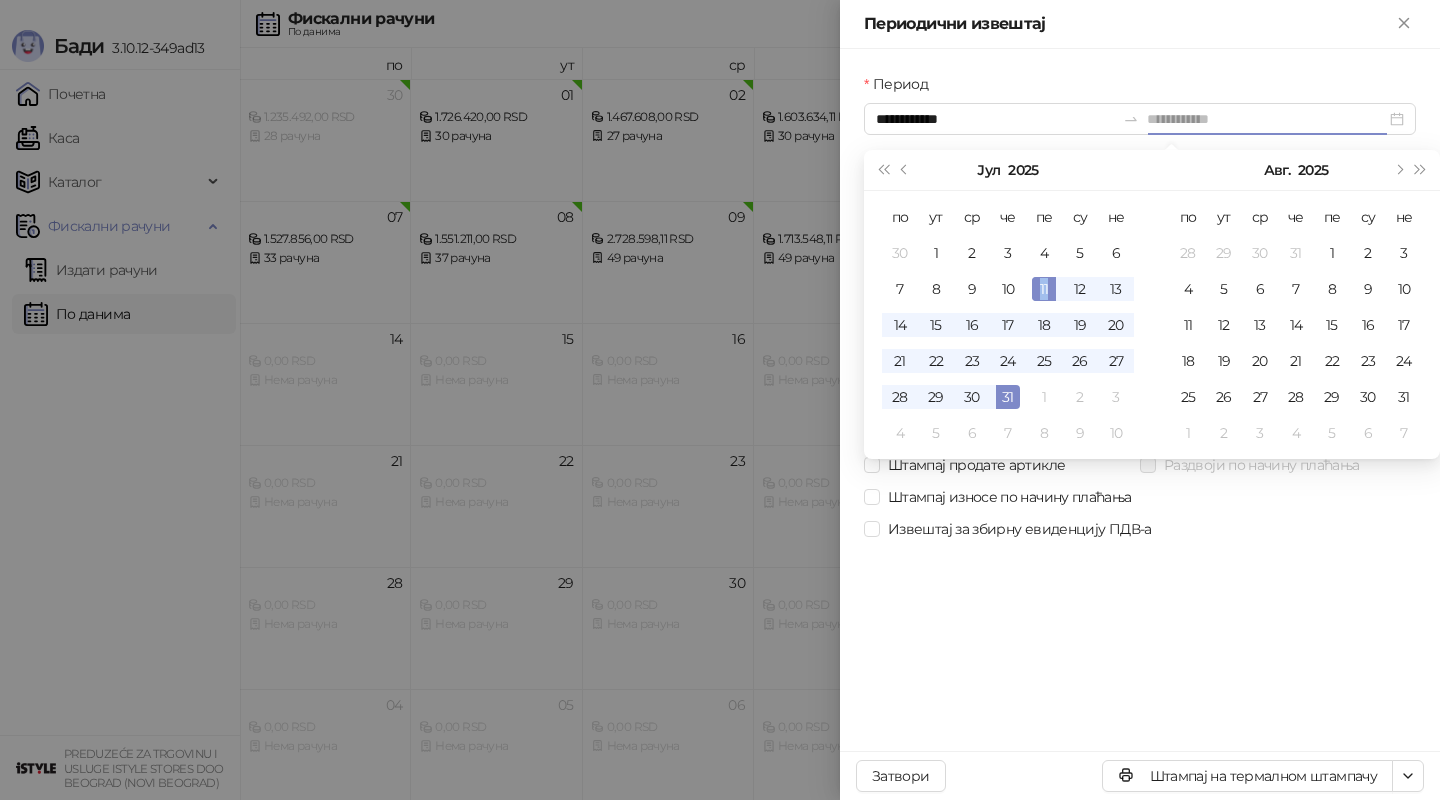 click on "11" at bounding box center [1044, 289] 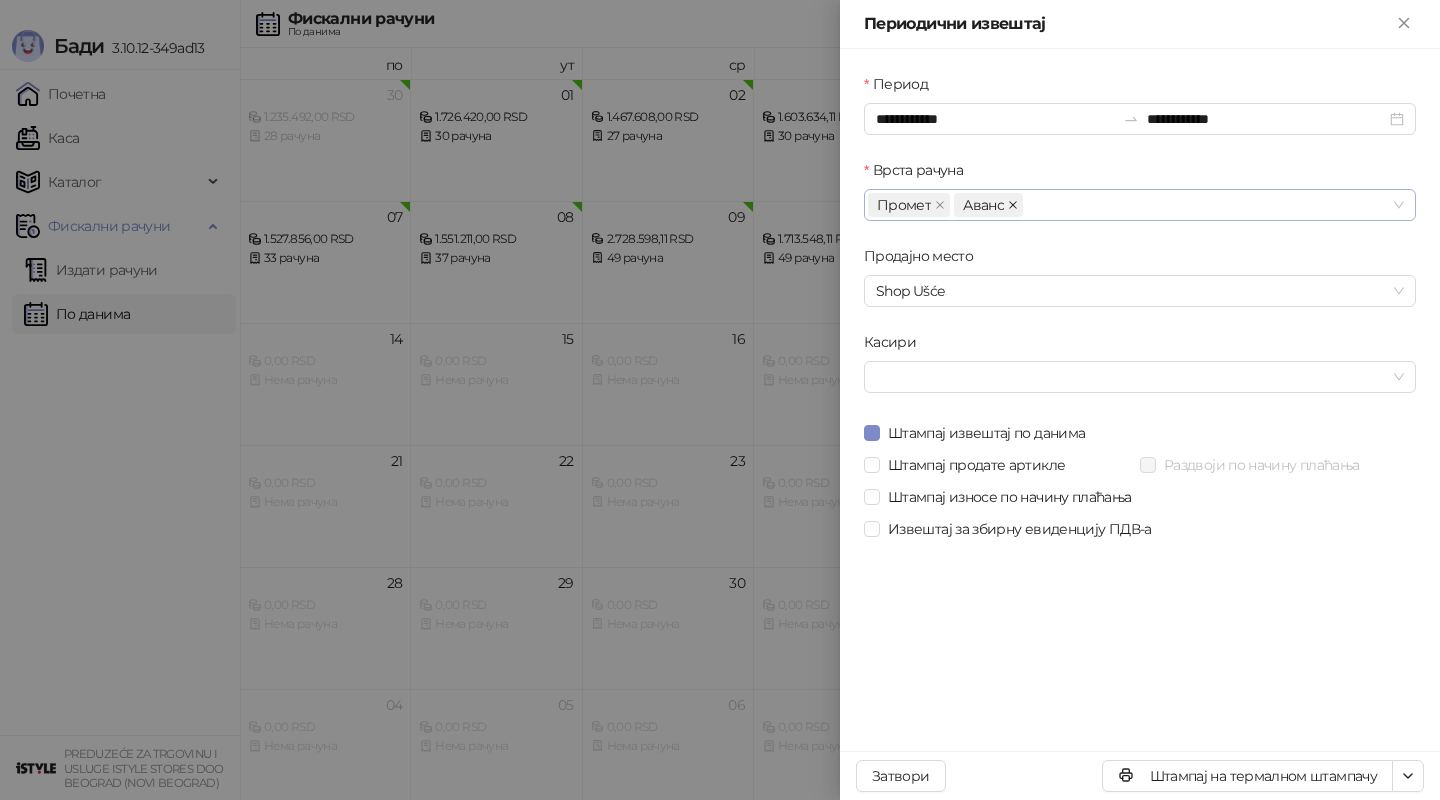 click 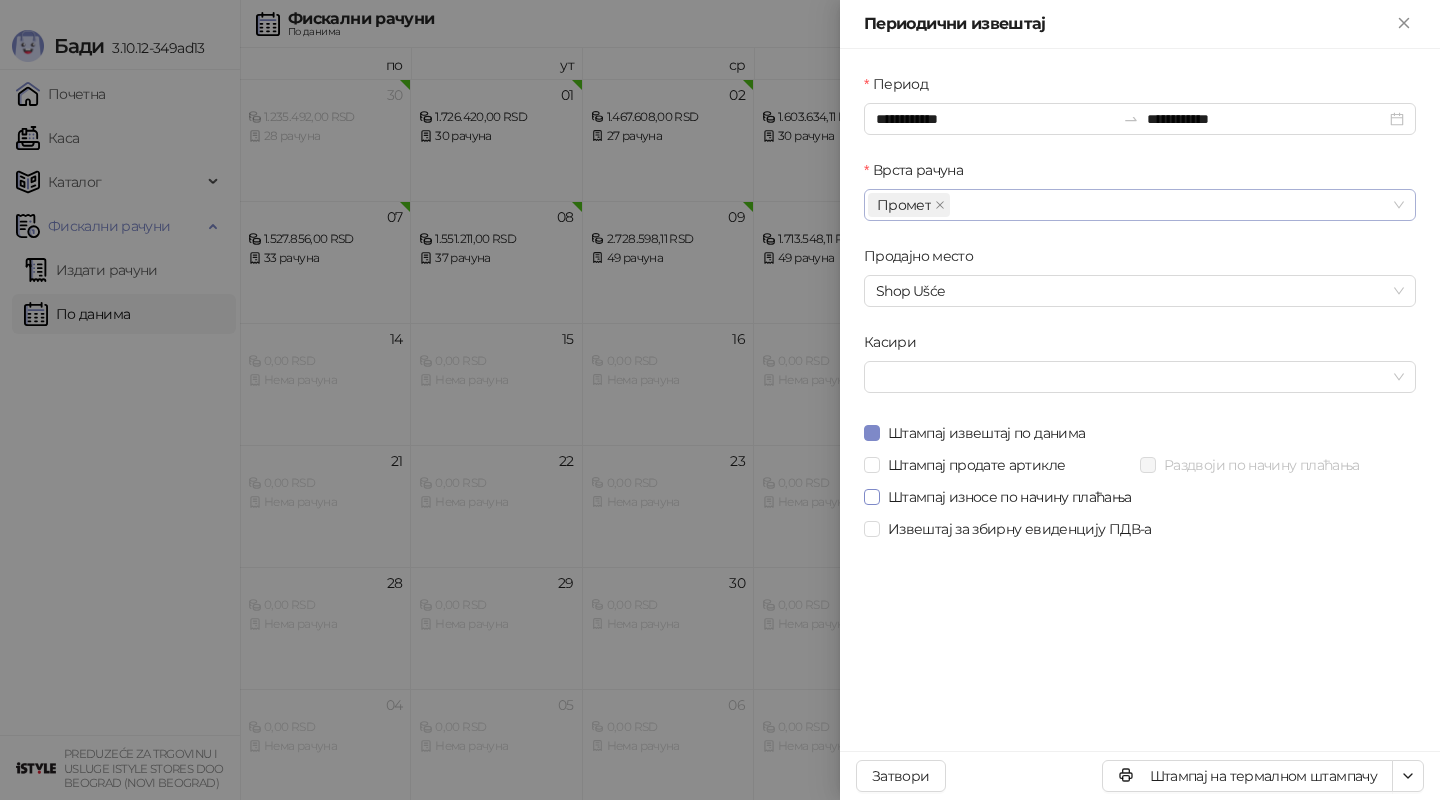 click on "Штампај износе по начину плаћања" at bounding box center [1010, 497] 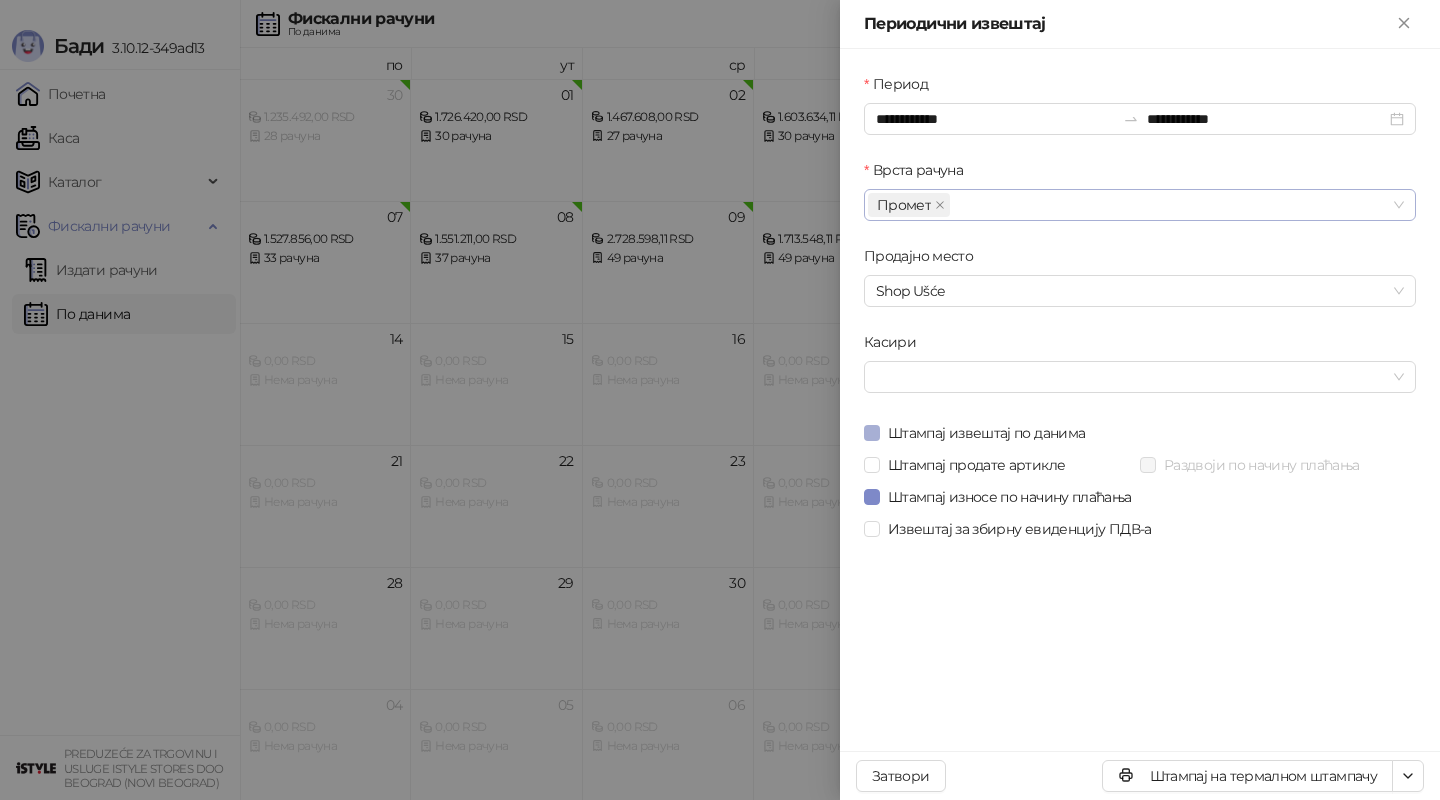 click on "Штампај извештај по данима" at bounding box center (986, 433) 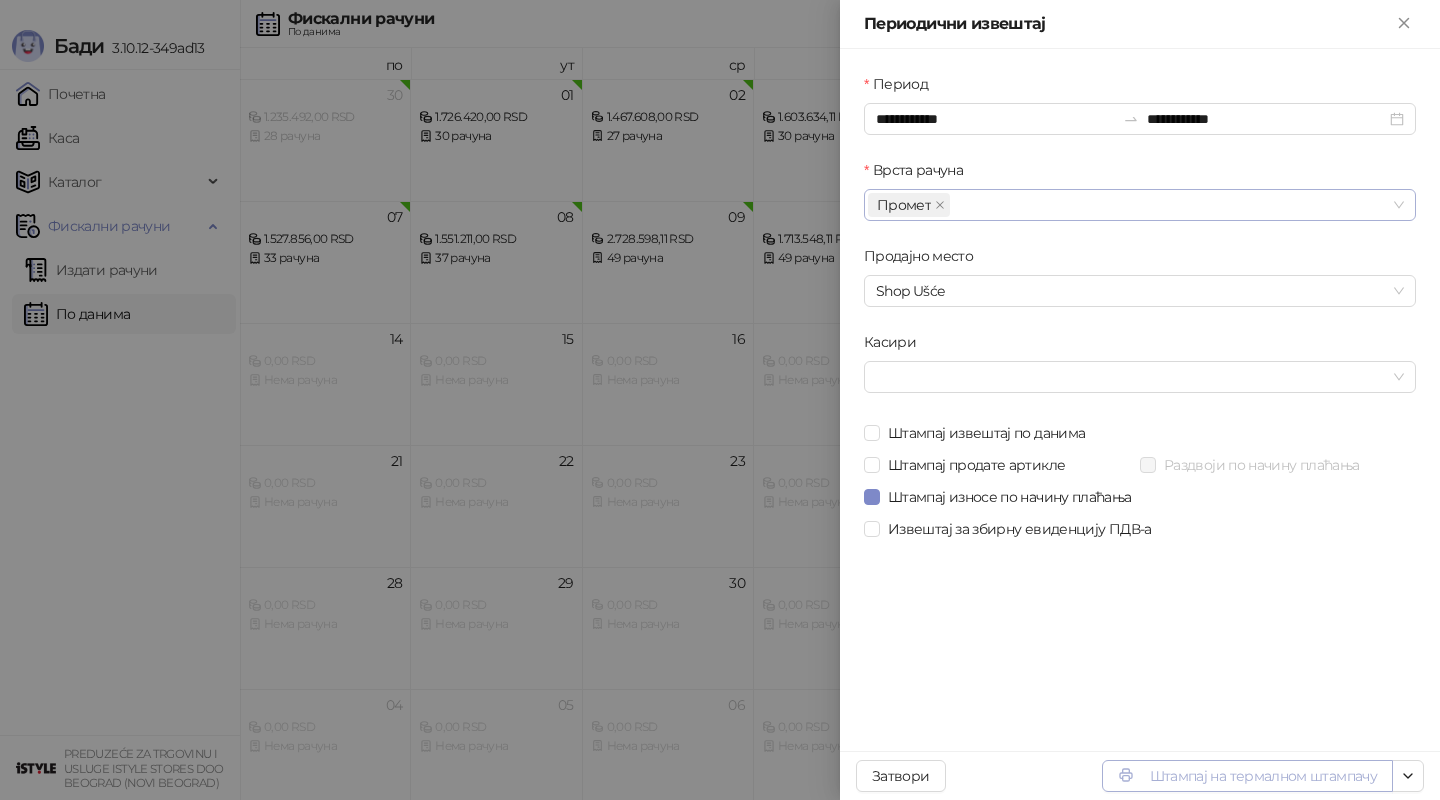 click on "Штампај на термалном штампачу" at bounding box center [1247, 776] 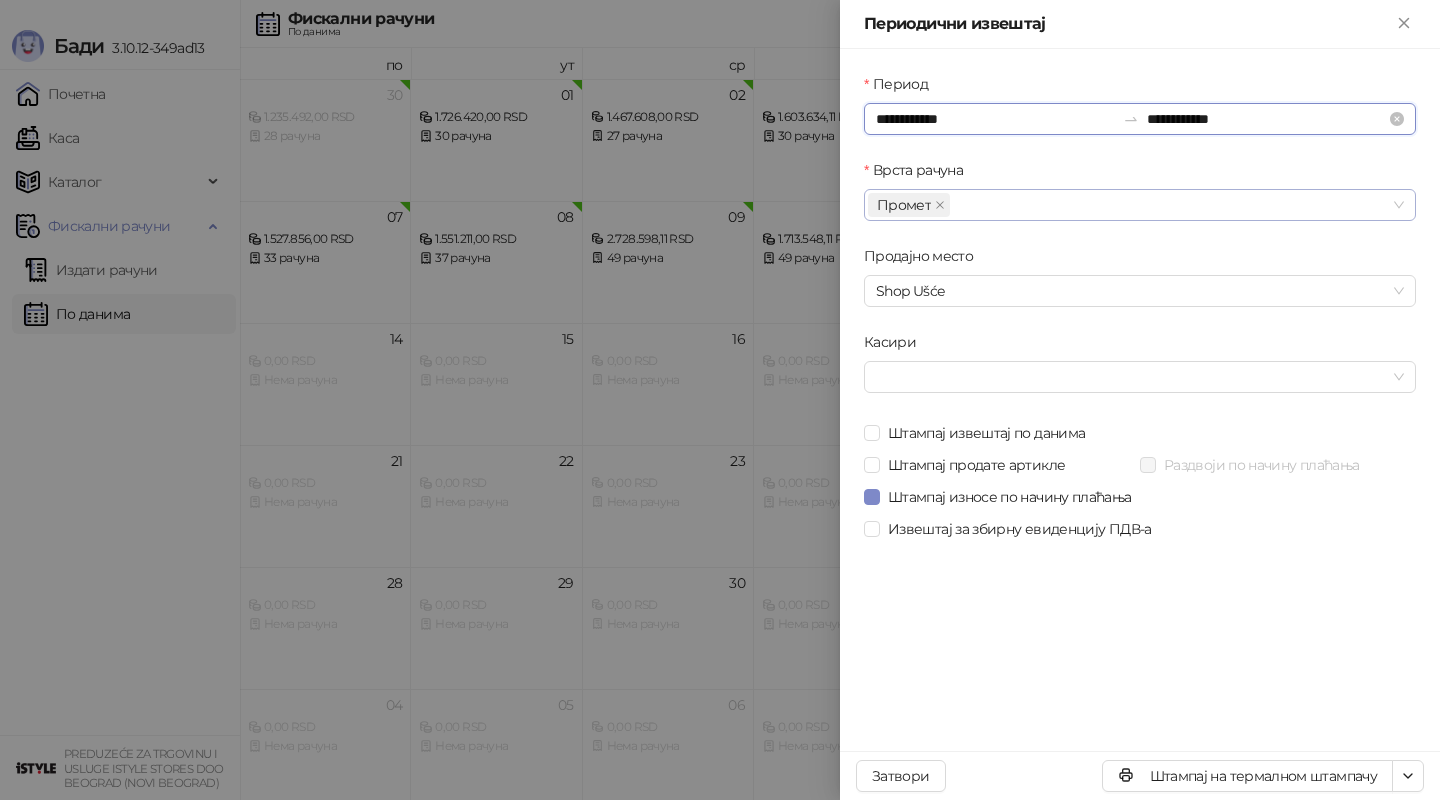 click on "**********" at bounding box center [995, 119] 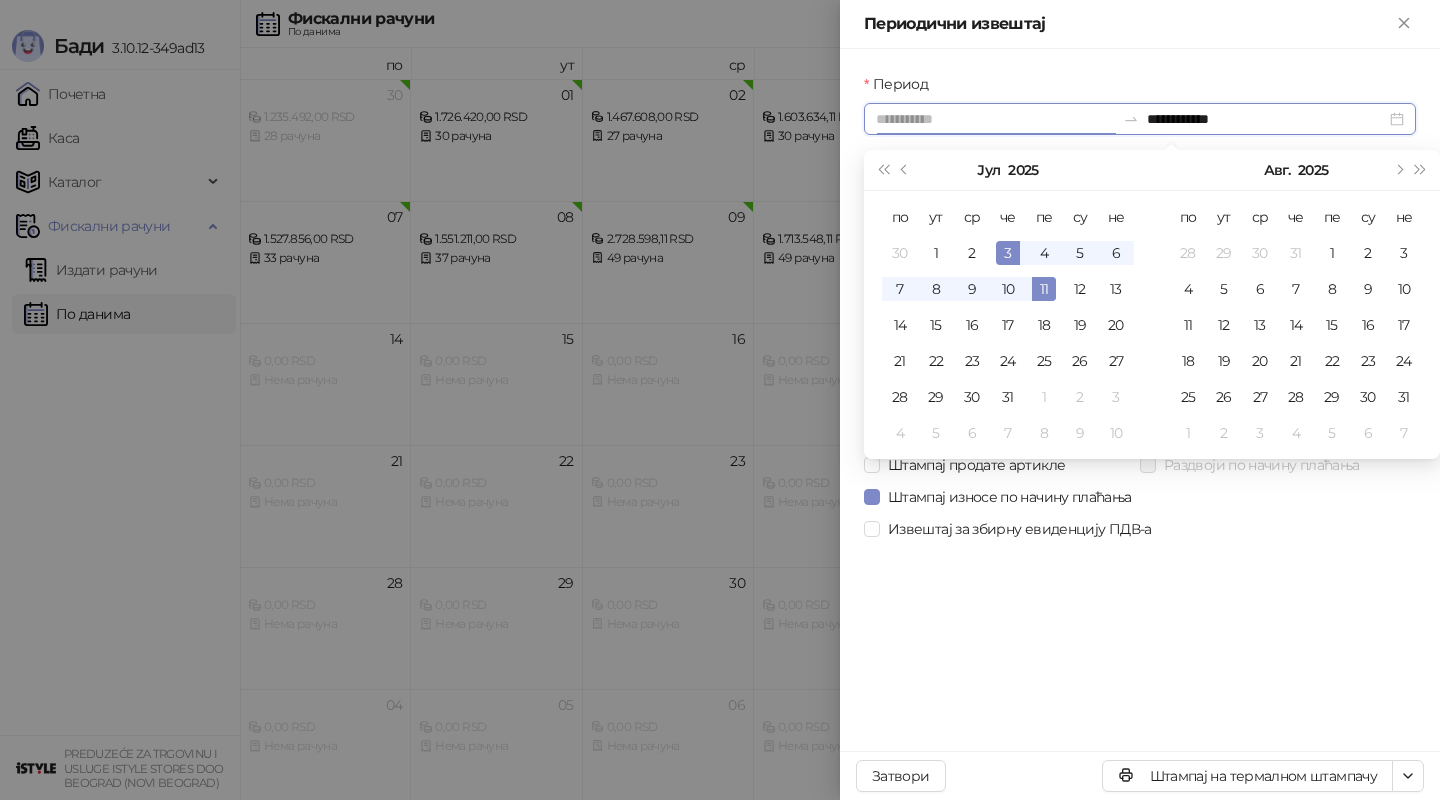 type on "**********" 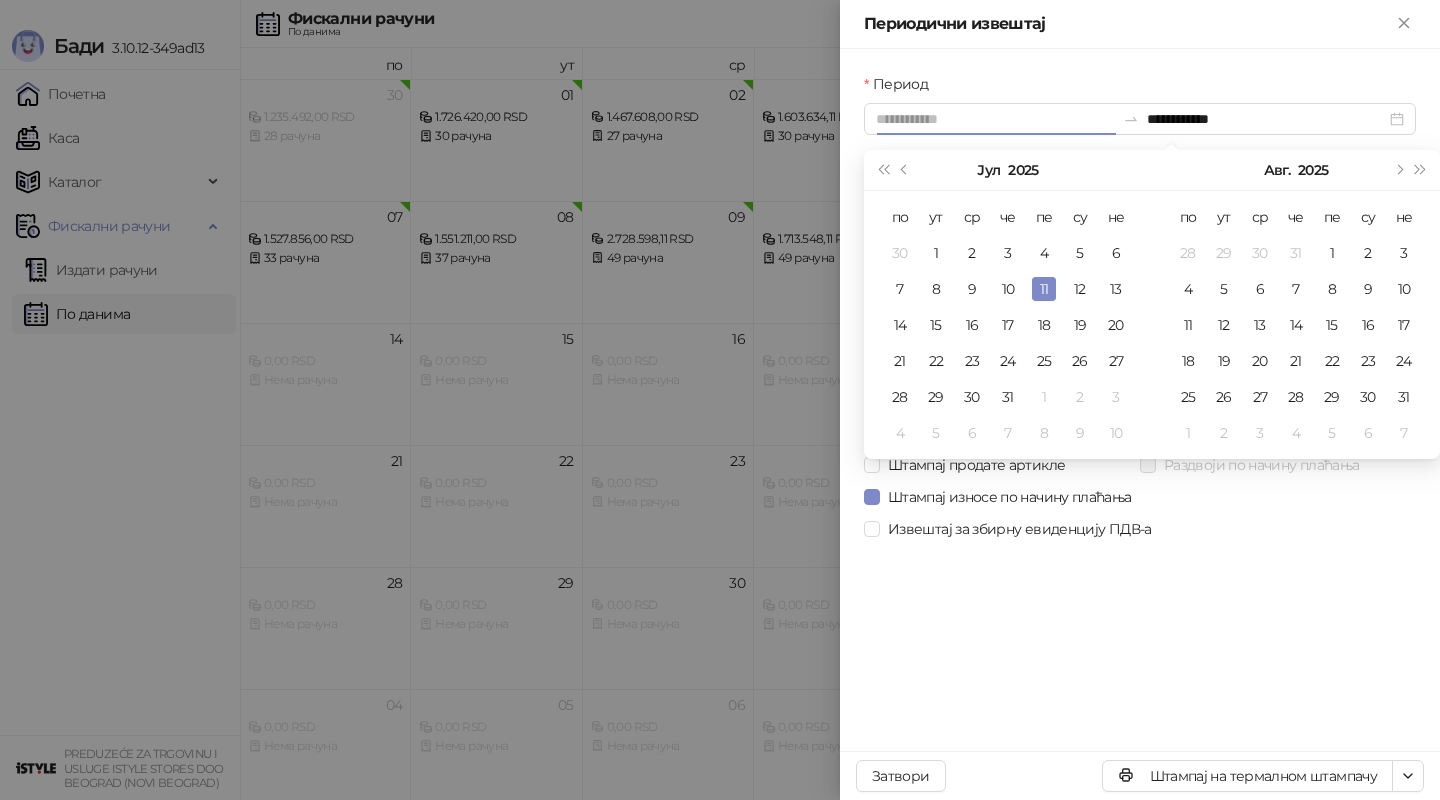 click on "11" at bounding box center (1044, 289) 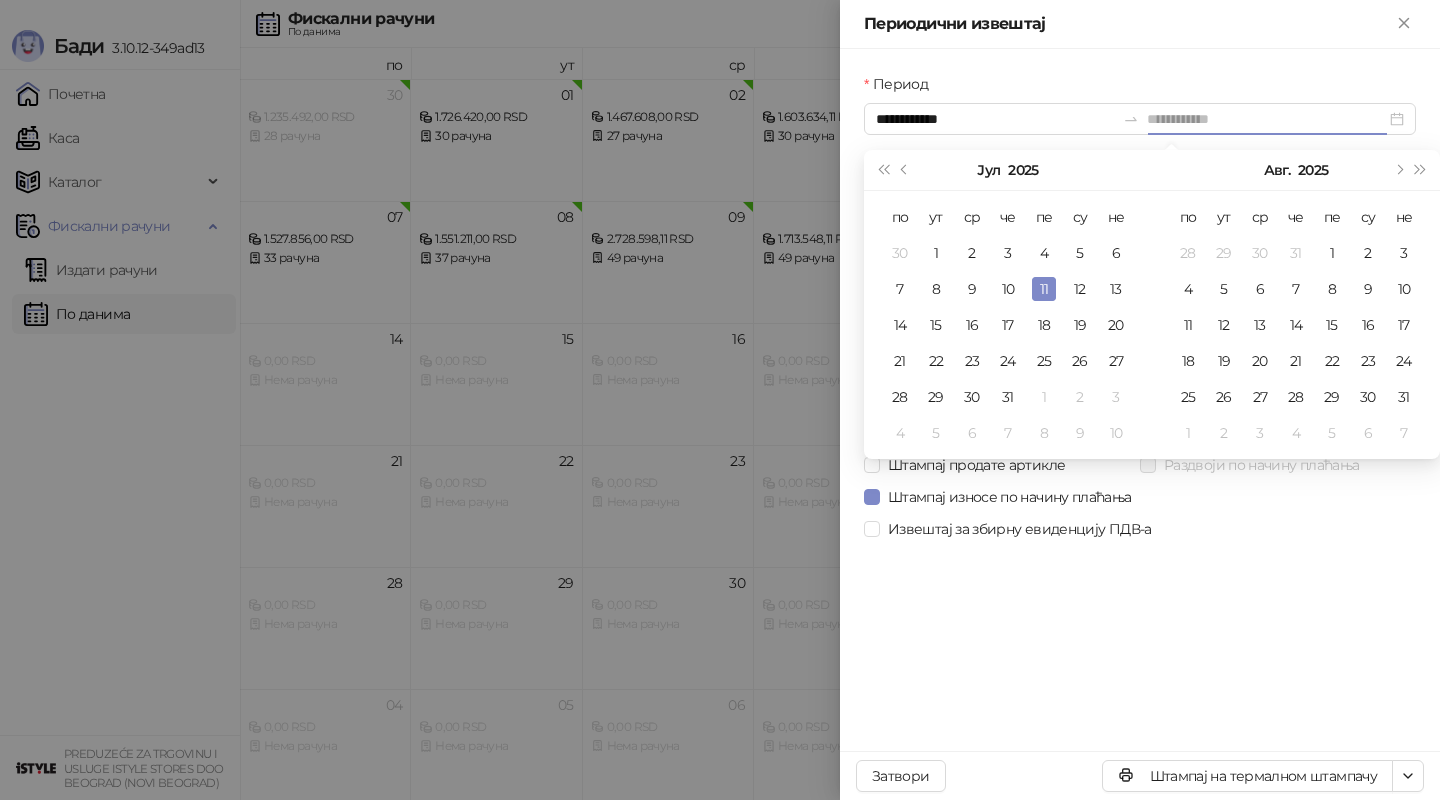 click on "11" at bounding box center [1044, 289] 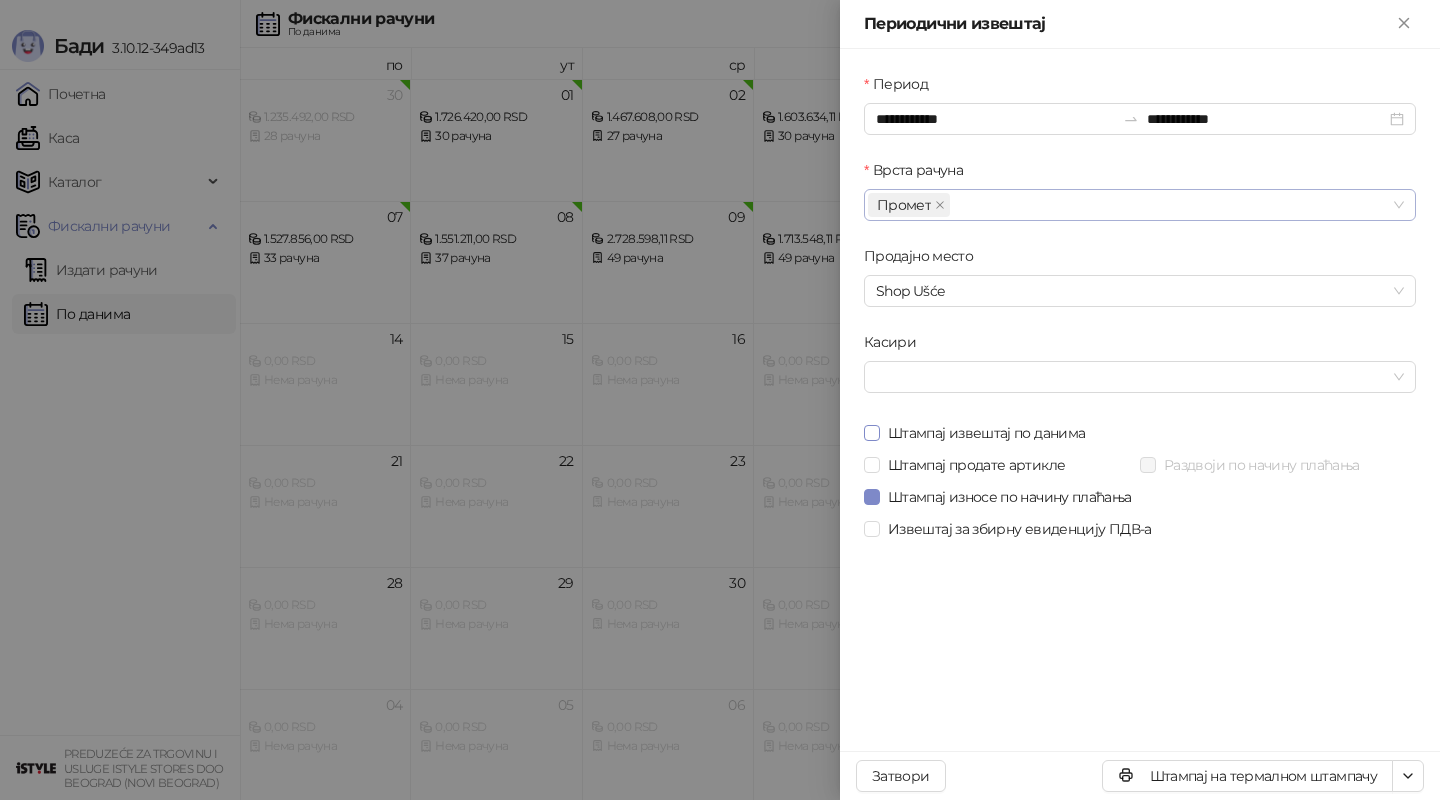 click on "Штампај извештај по данима" at bounding box center [986, 433] 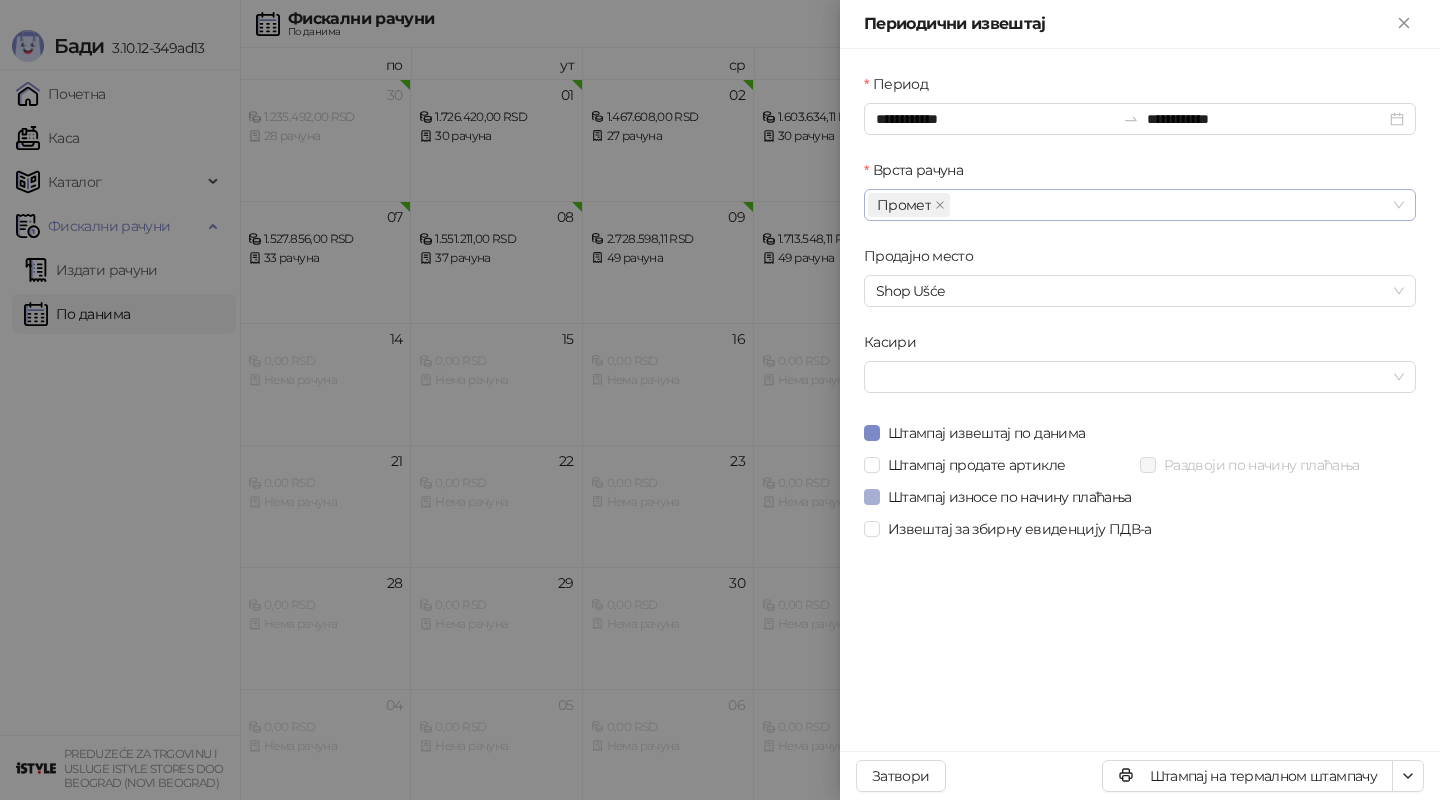 click on "Штампај износе по начину плаћања" at bounding box center (1010, 497) 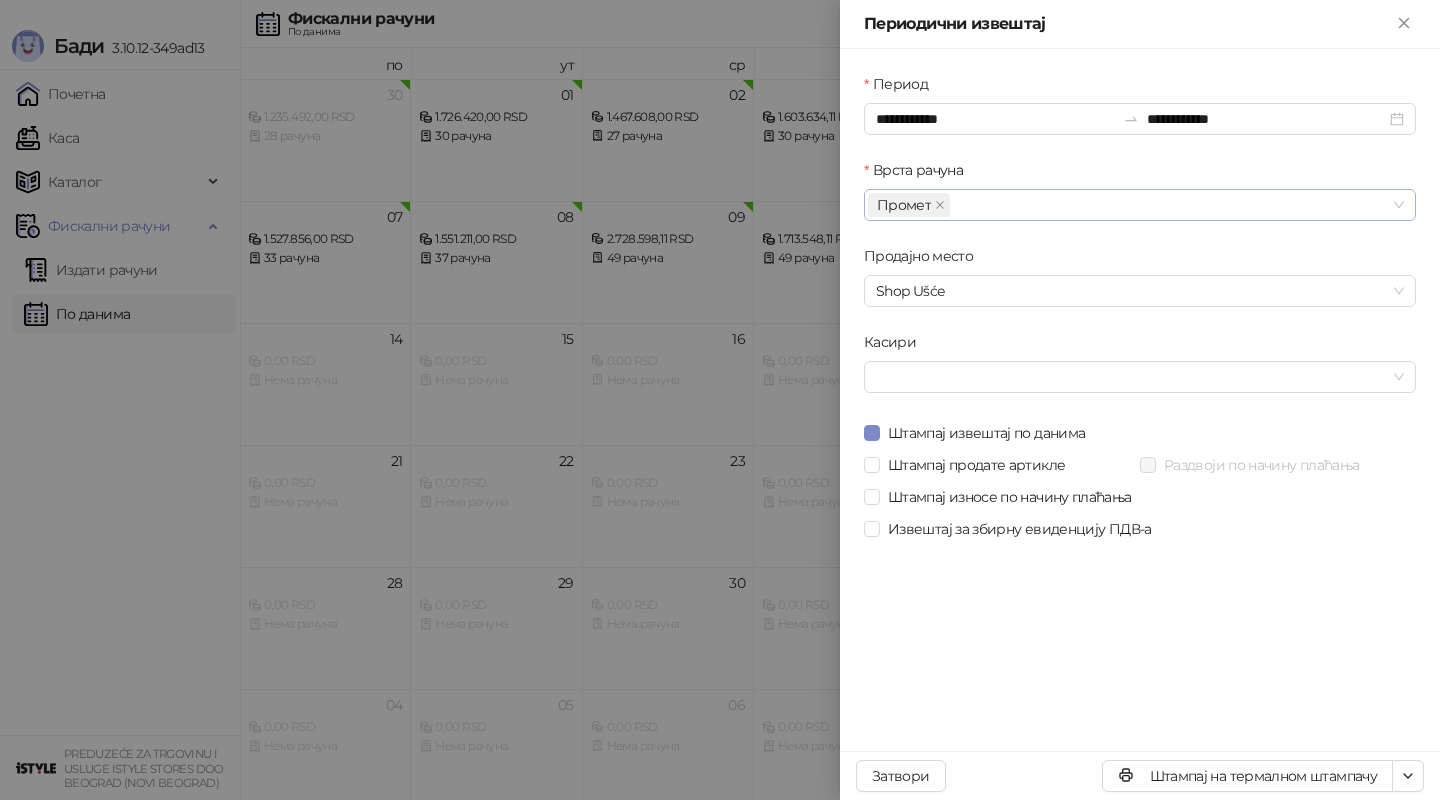 click on "Промет" at bounding box center (1129, 205) 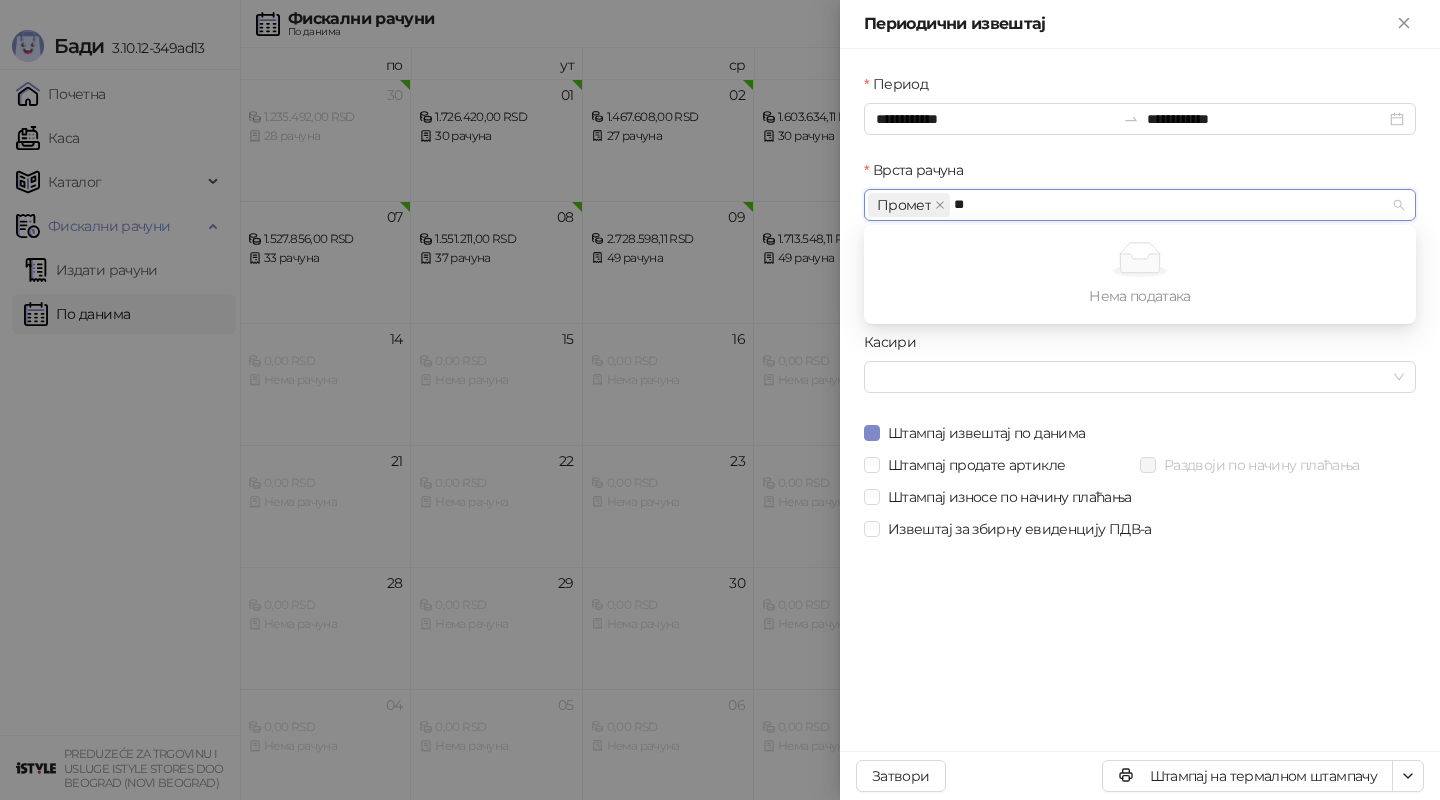 type on "*" 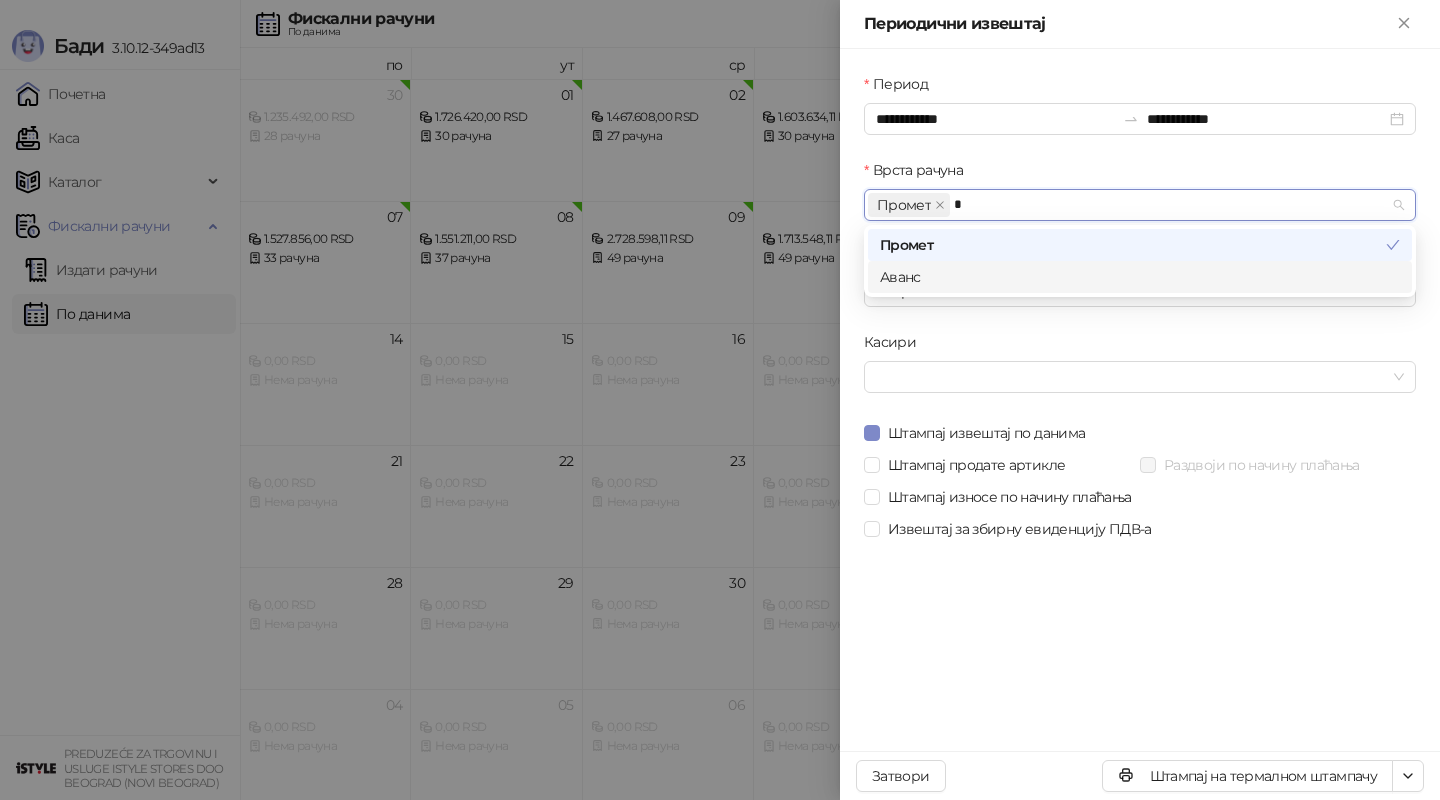 click on "Аванс" at bounding box center [1140, 277] 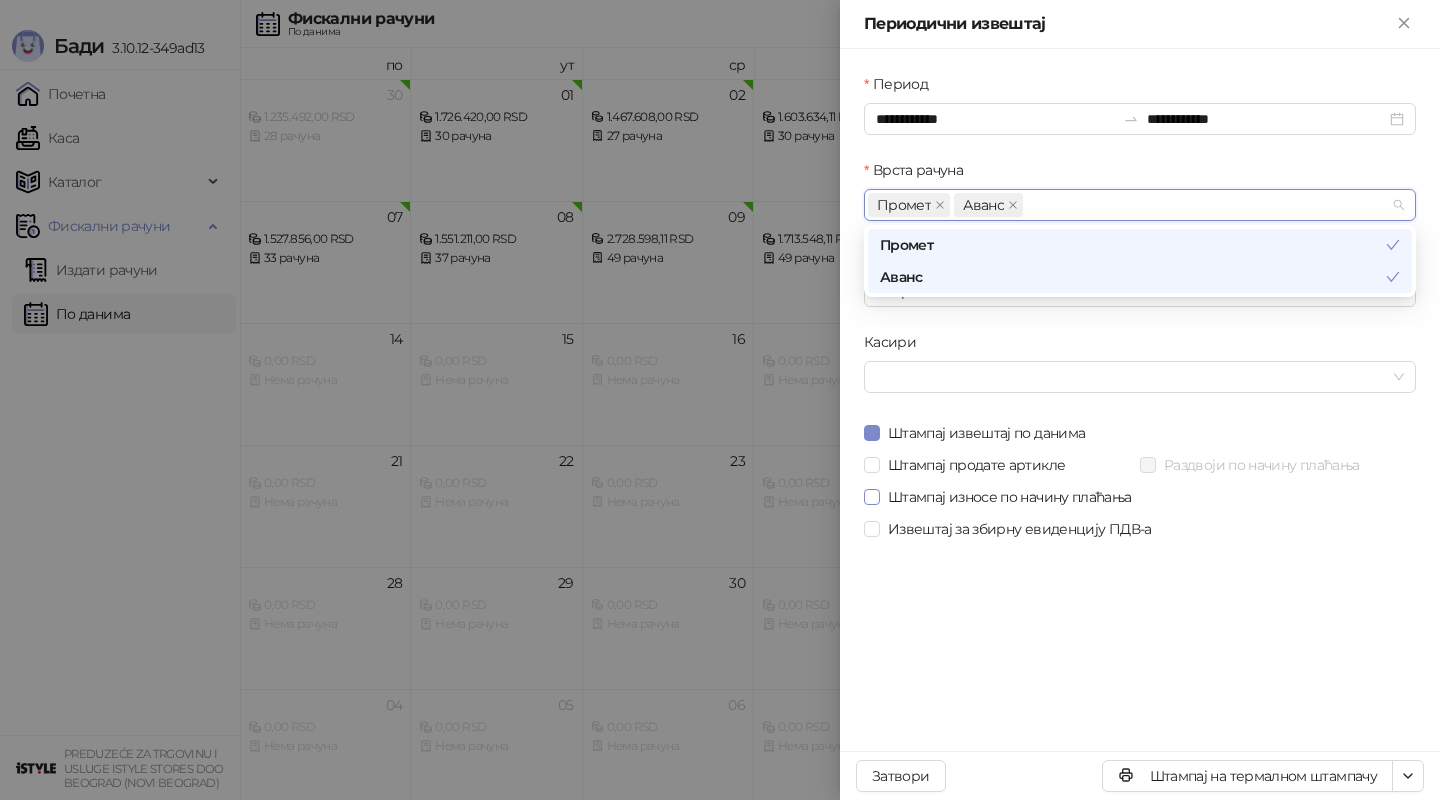 click on "Штампај износе по начину плаћања" at bounding box center (1010, 497) 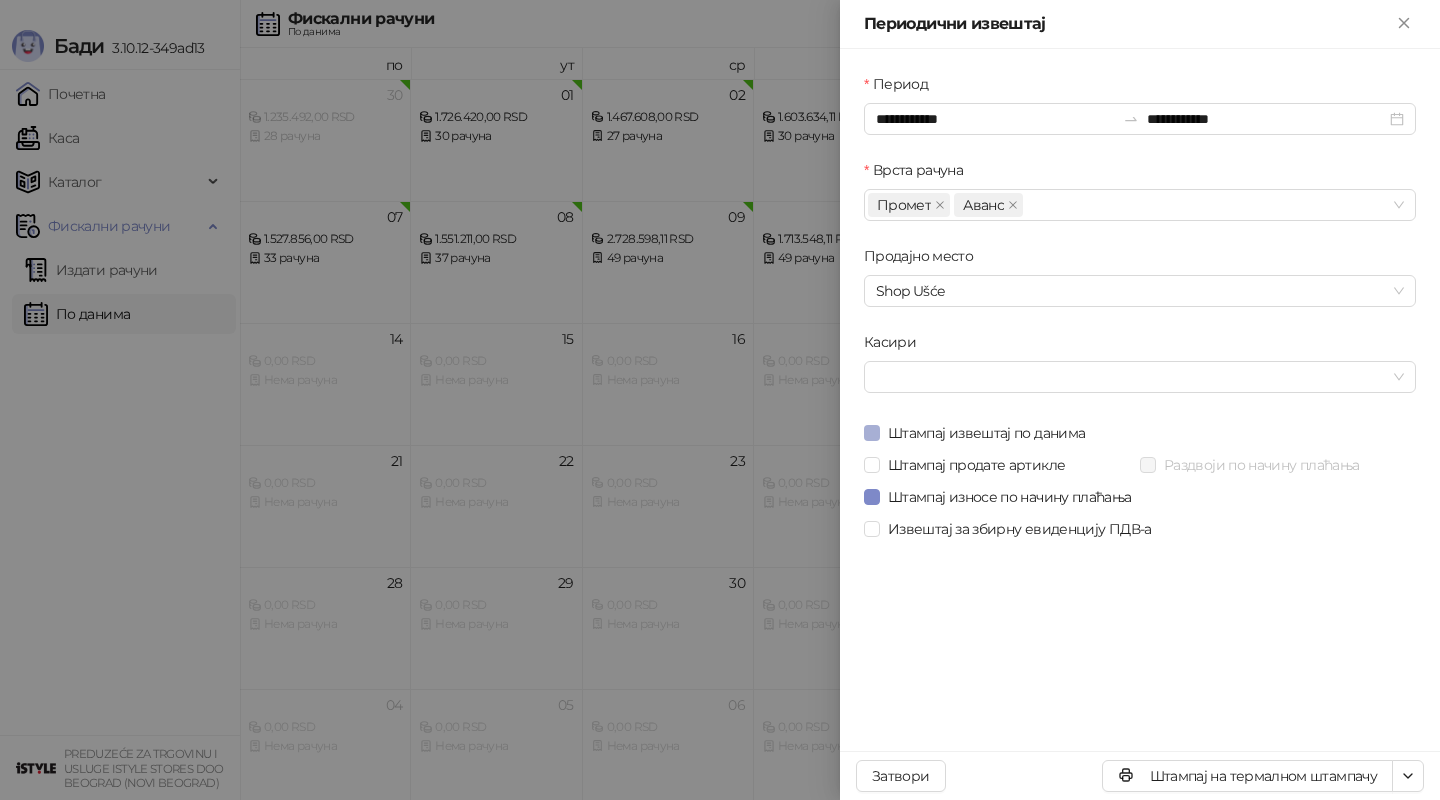 click on "Штампај извештај по данима" at bounding box center (986, 433) 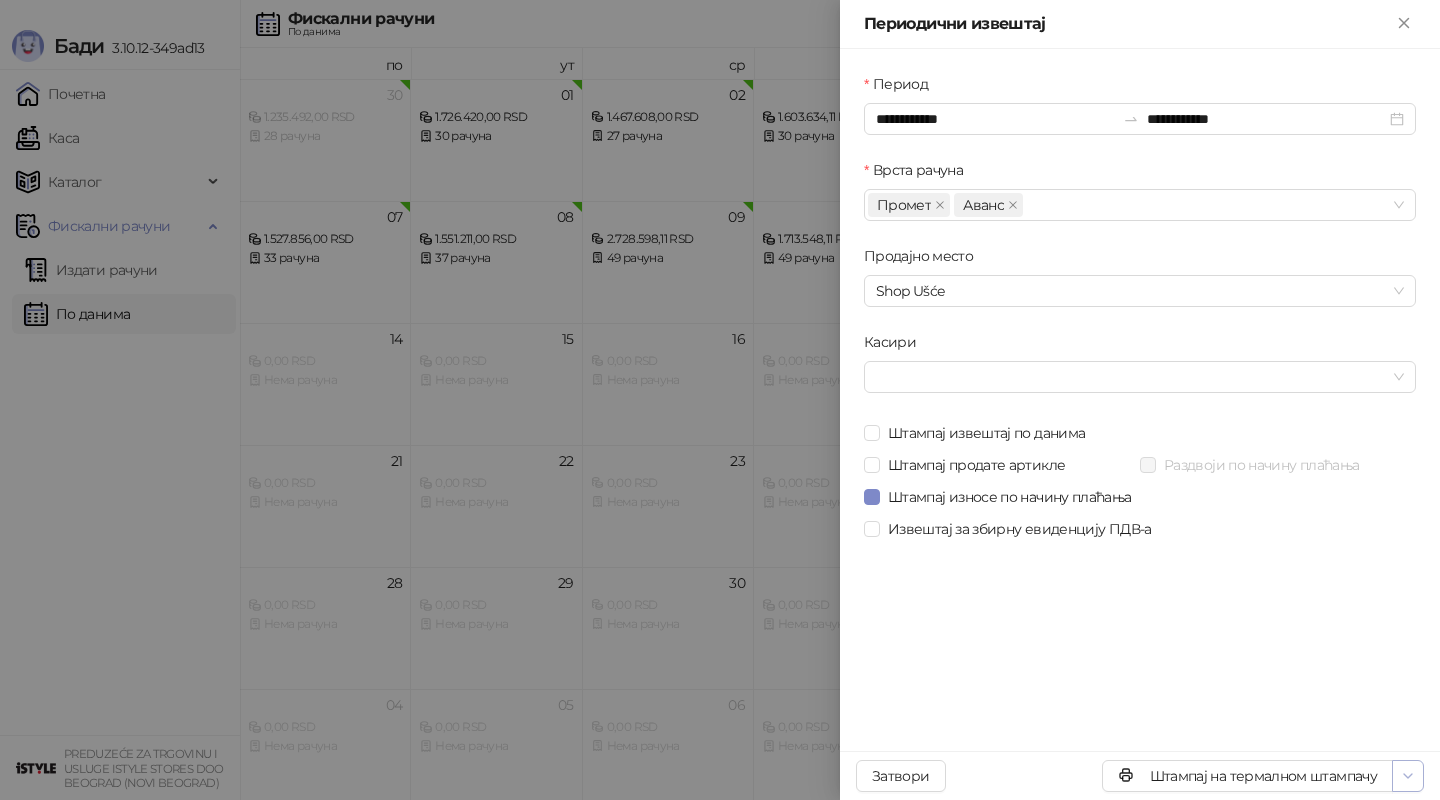 click at bounding box center (1408, 776) 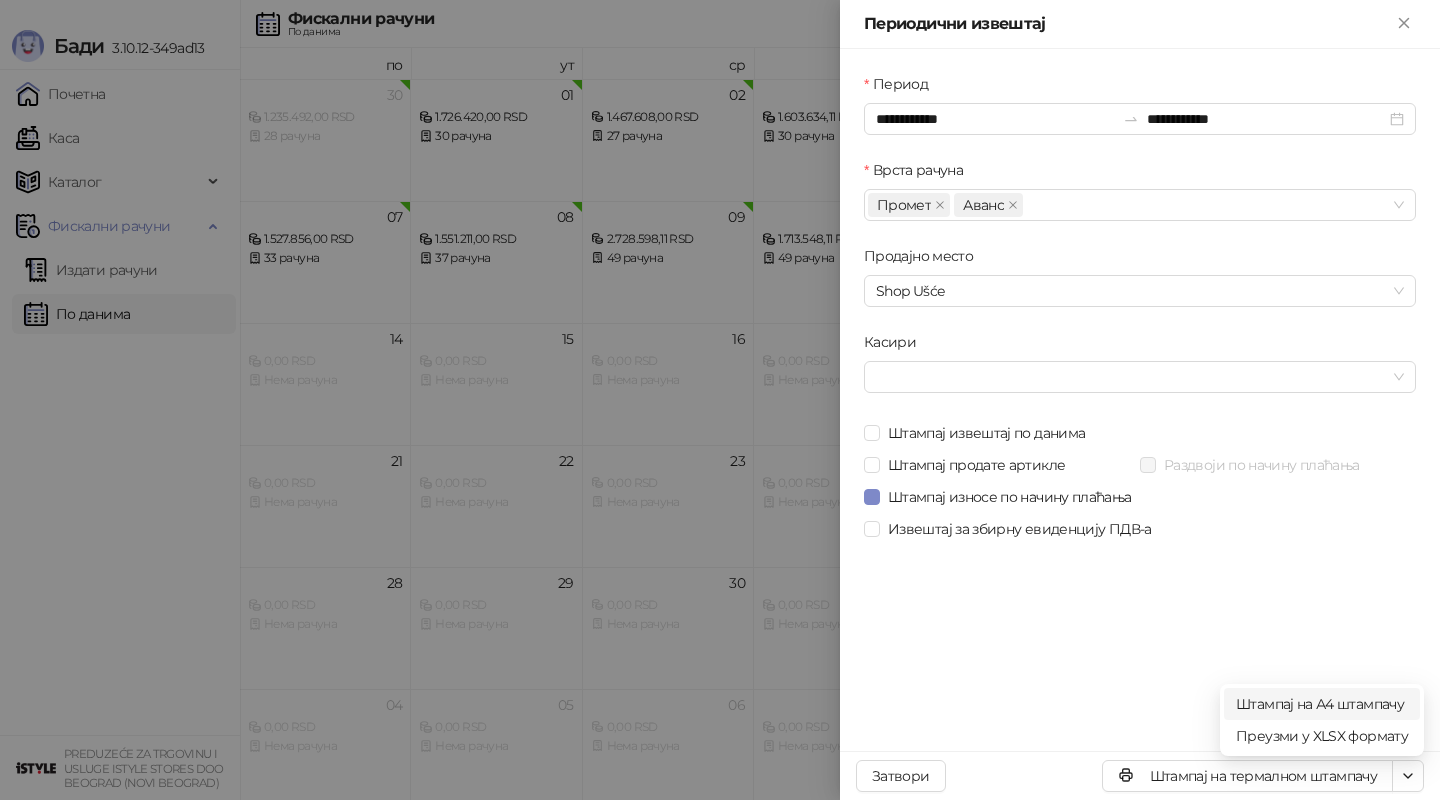 click on "Штампај на А4 штампачу" at bounding box center [1322, 704] 